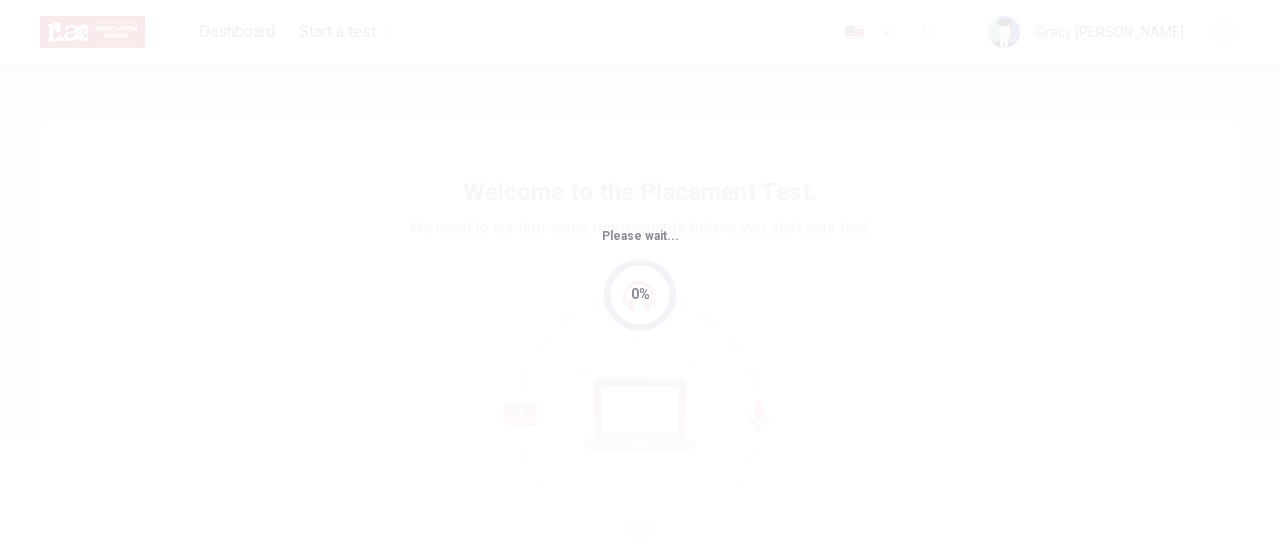 scroll, scrollTop: 0, scrollLeft: 0, axis: both 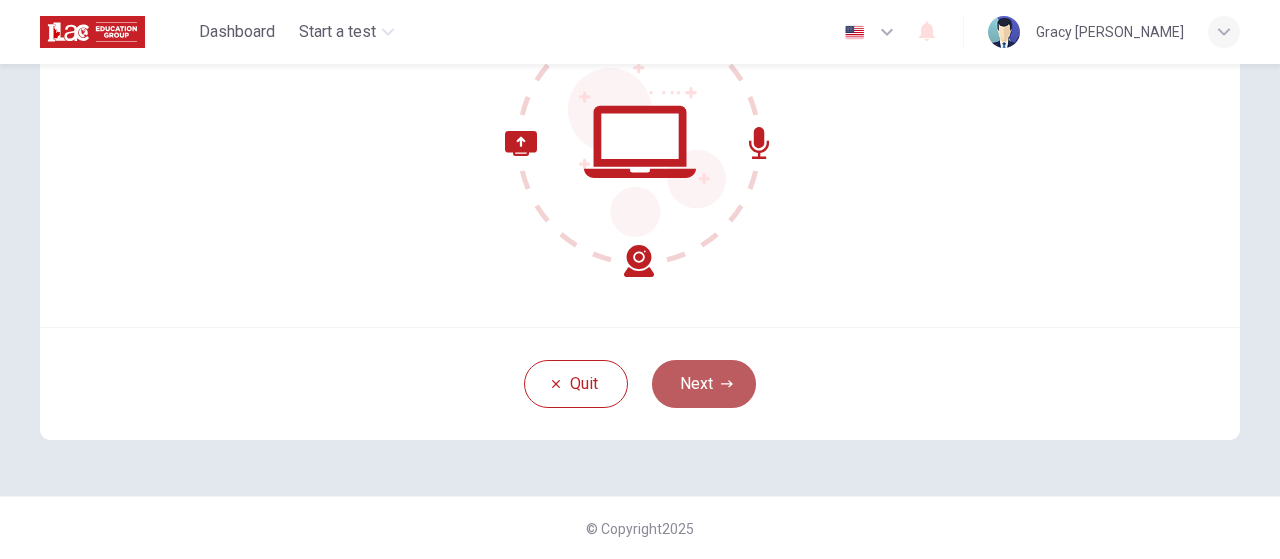 click on "Next" at bounding box center (704, 384) 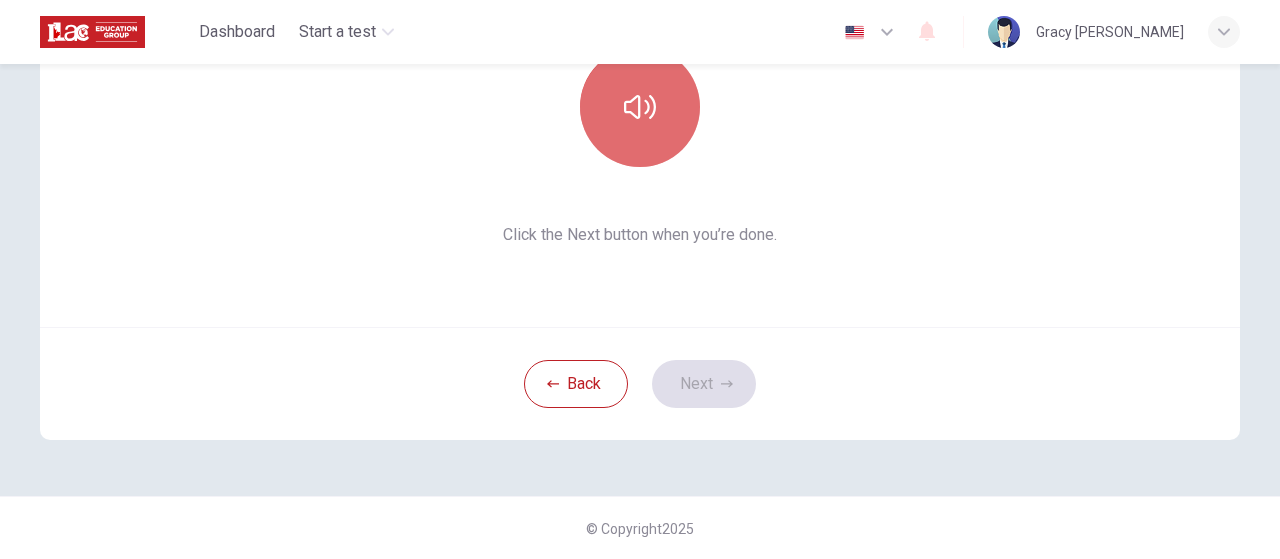 click at bounding box center [640, 107] 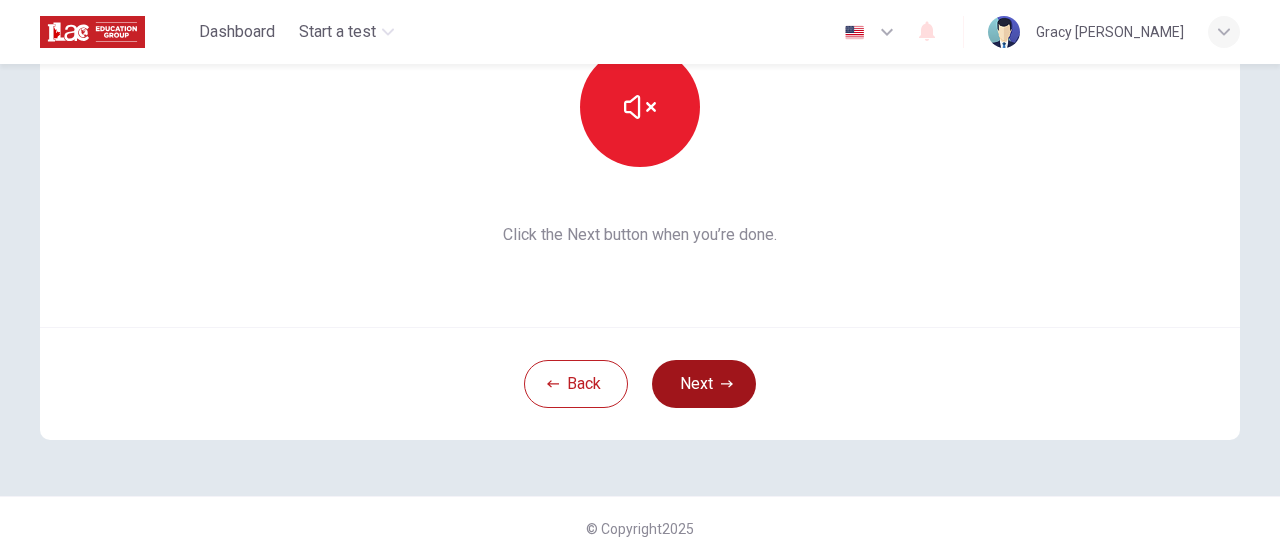 click on "Next" at bounding box center (704, 384) 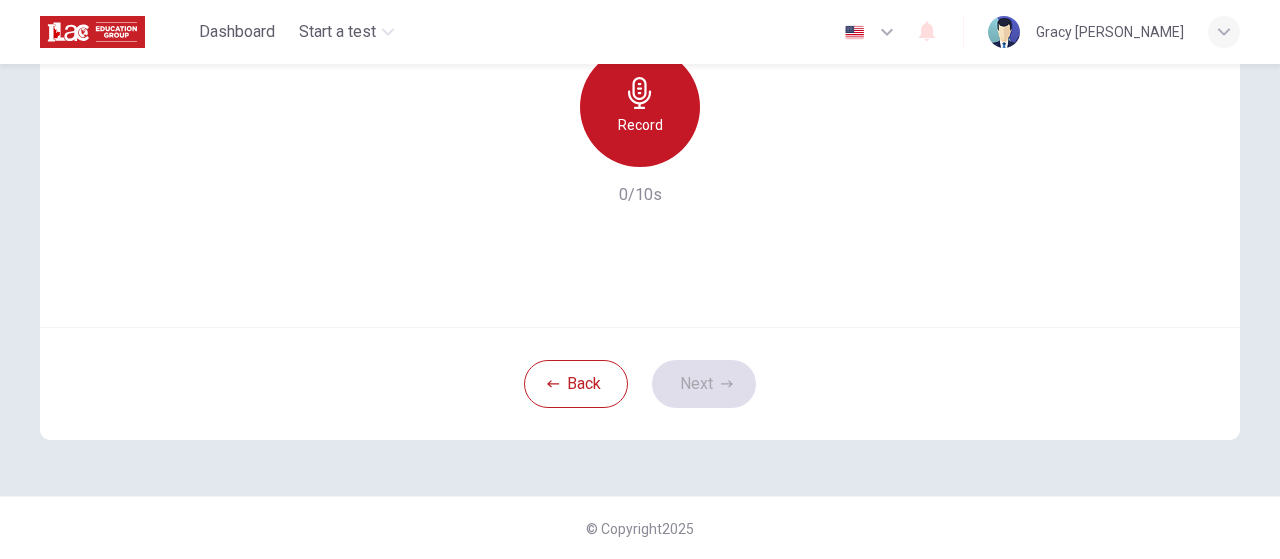click on "Record" at bounding box center (640, 125) 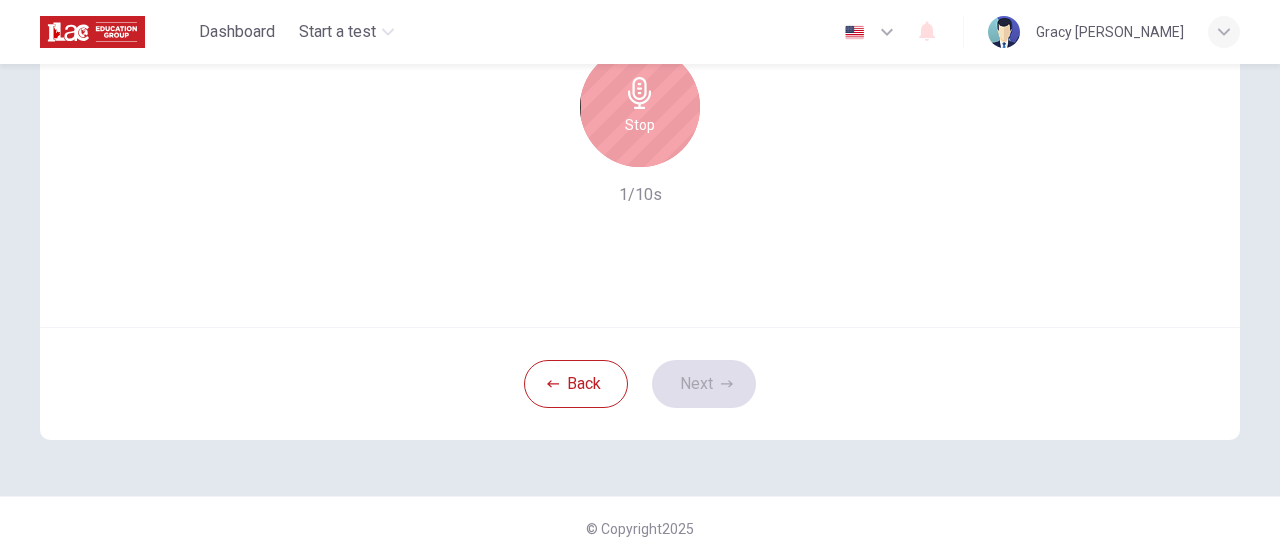 click on "Stop" at bounding box center (640, 125) 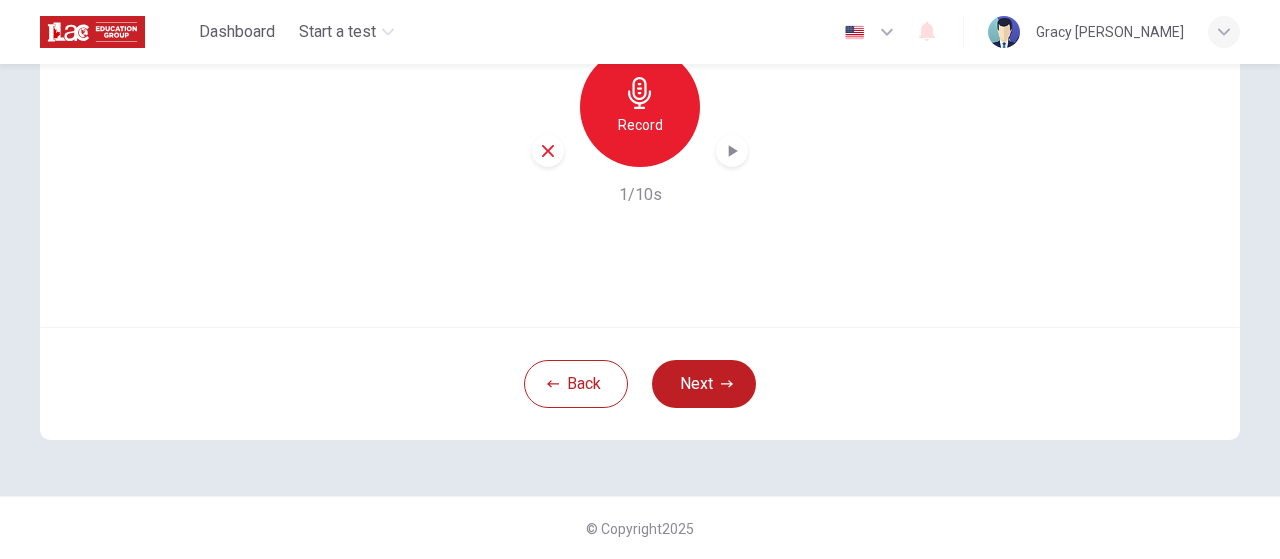 click 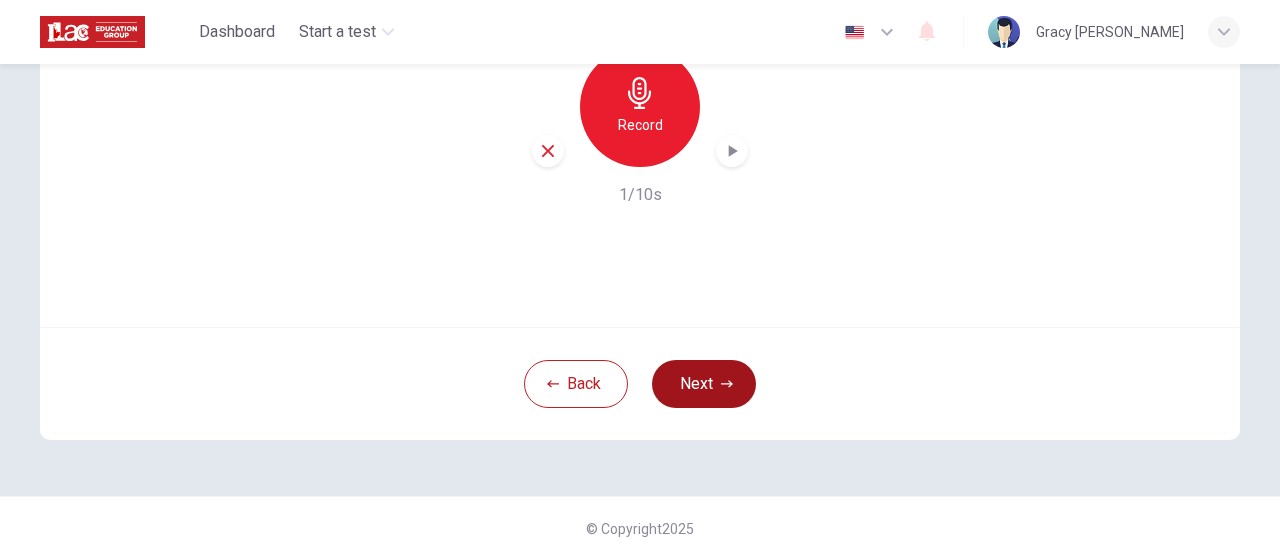 click on "Next" at bounding box center (704, 384) 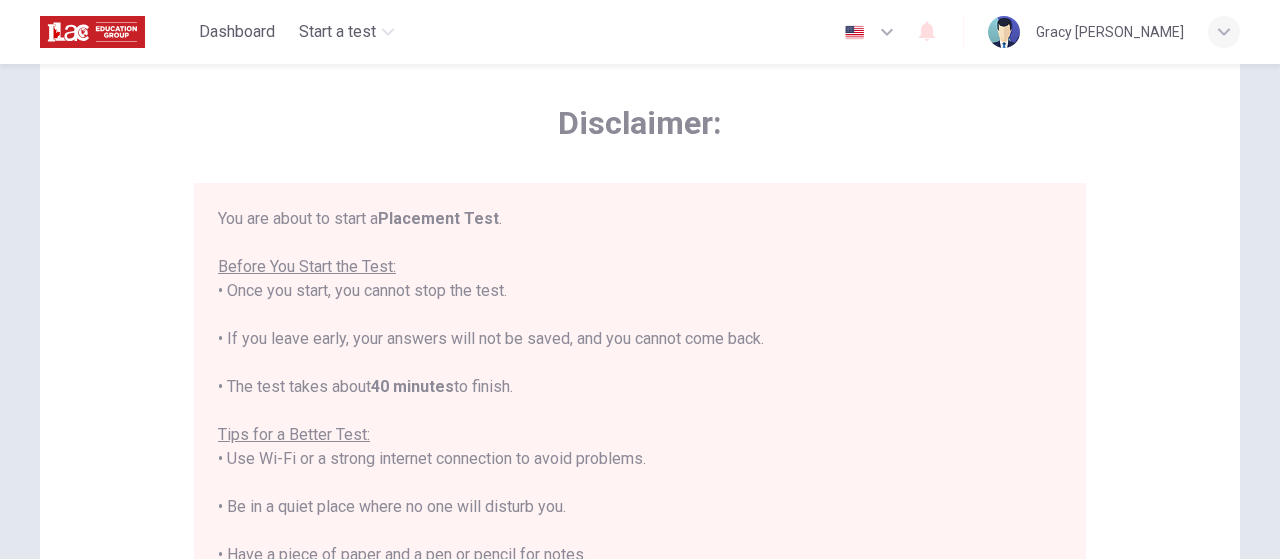 scroll, scrollTop: 0, scrollLeft: 0, axis: both 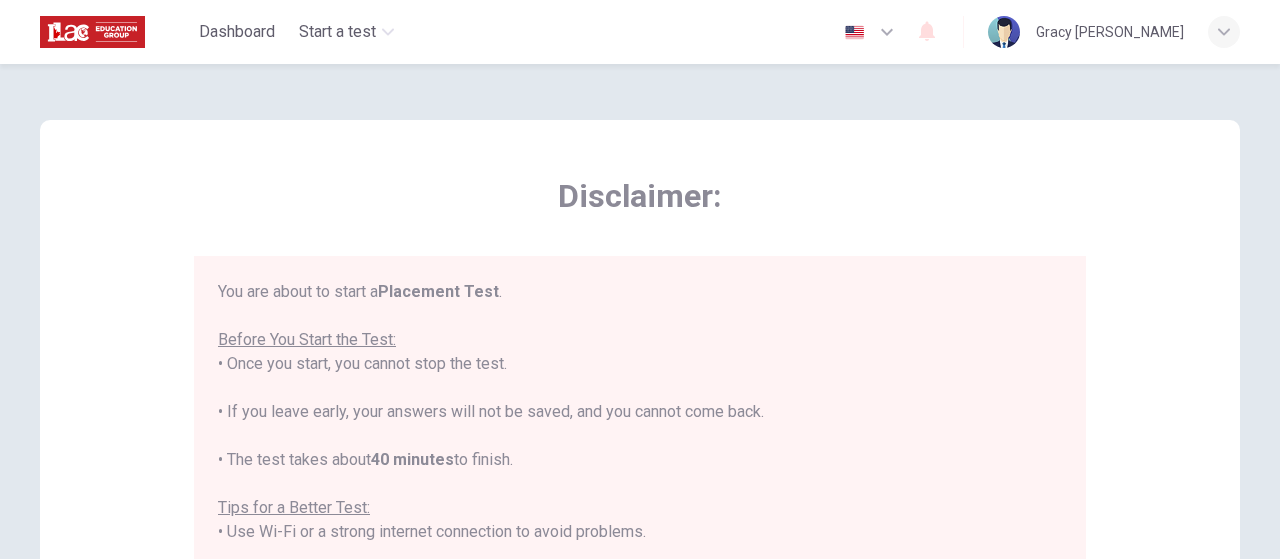 click 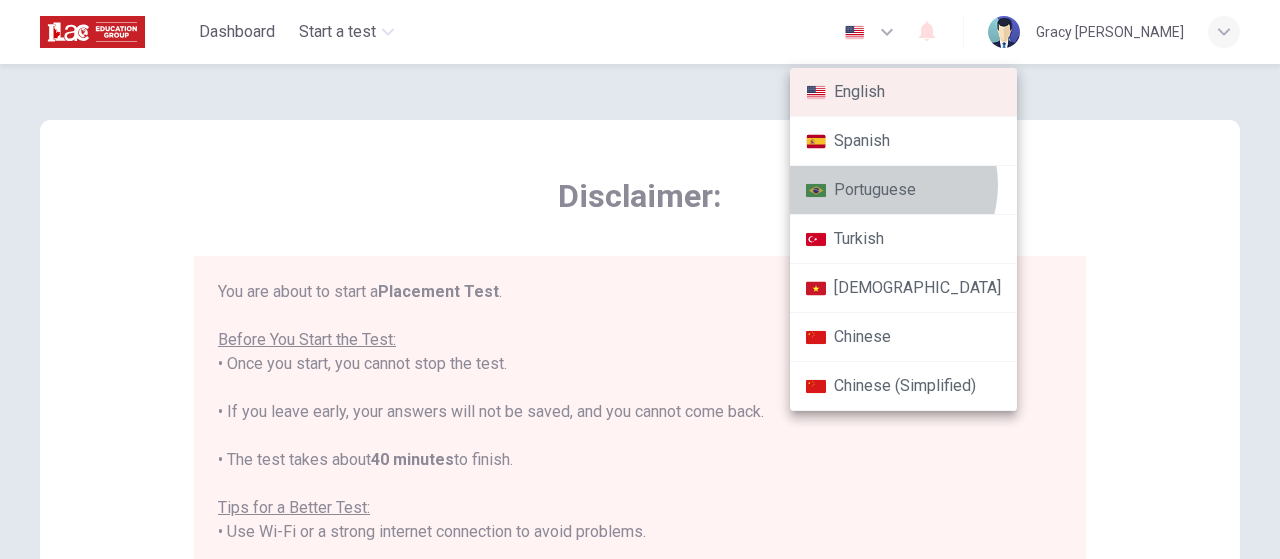click on "Portuguese" at bounding box center (903, 190) 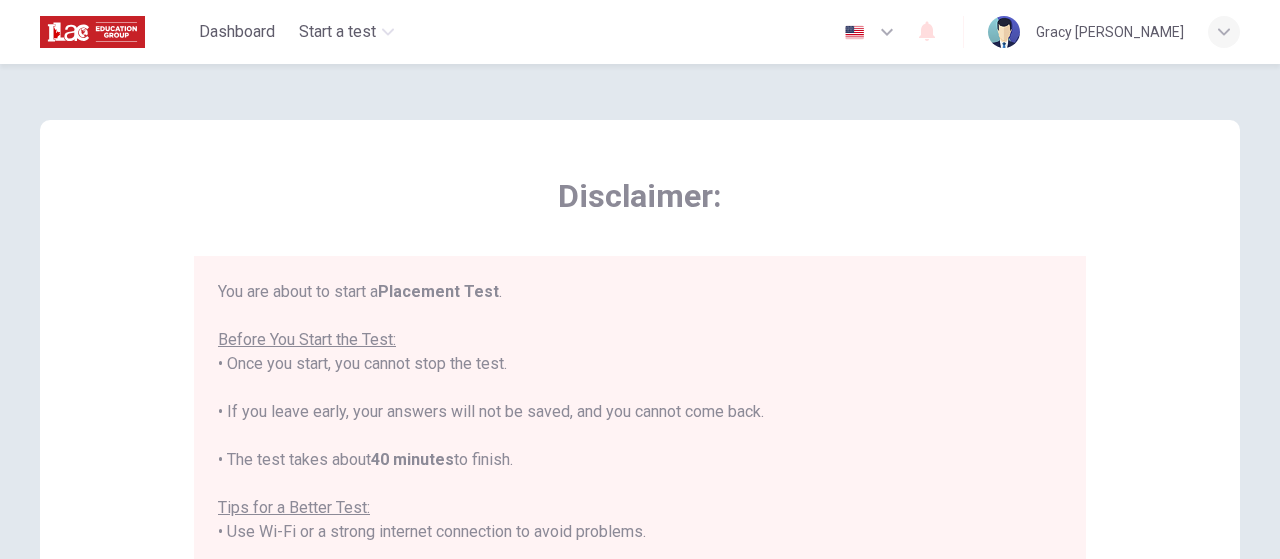 type on "pt" 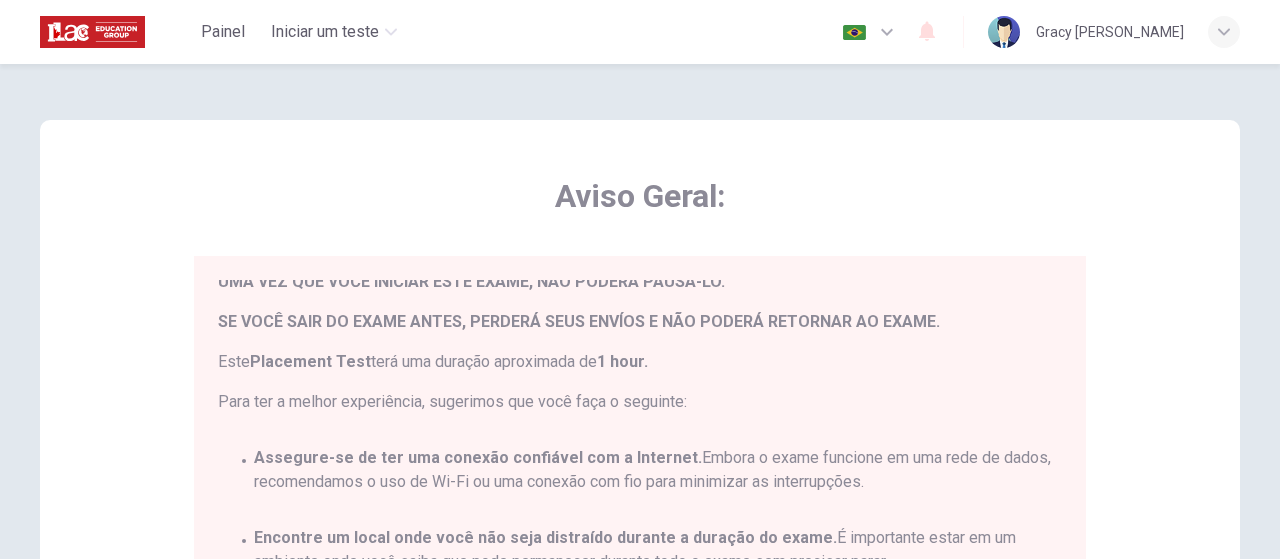 scroll, scrollTop: 92, scrollLeft: 0, axis: vertical 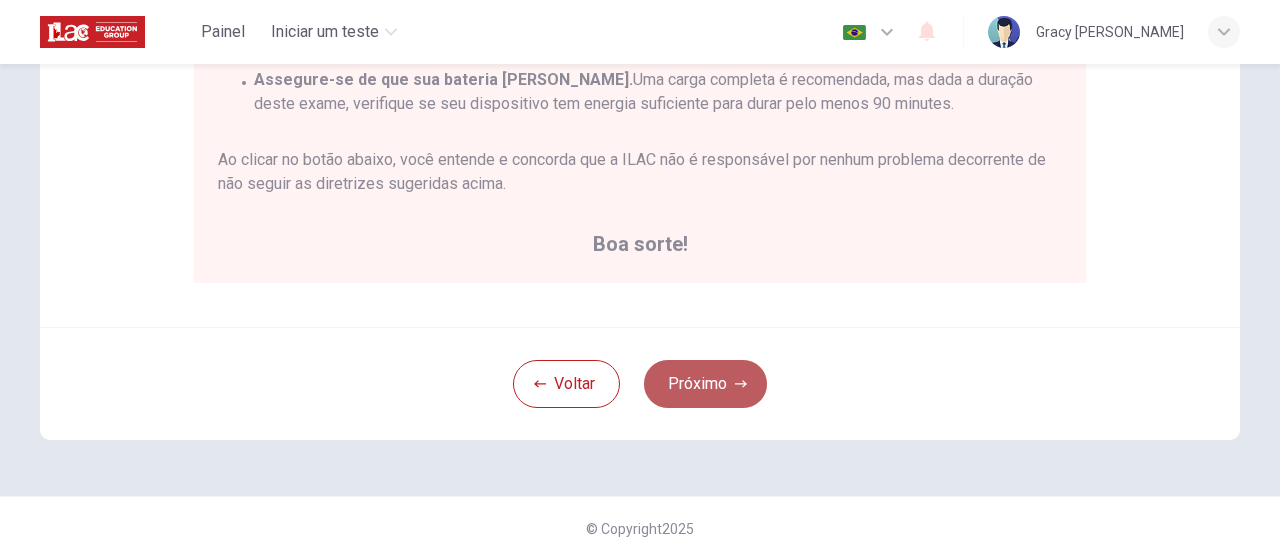 click 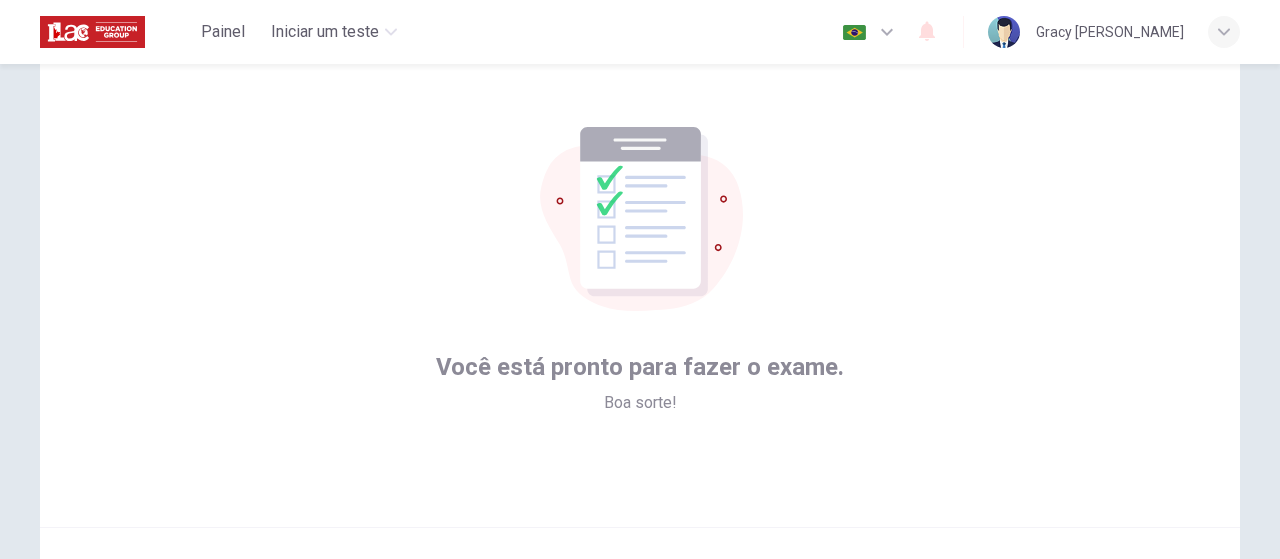scroll, scrollTop: 173, scrollLeft: 0, axis: vertical 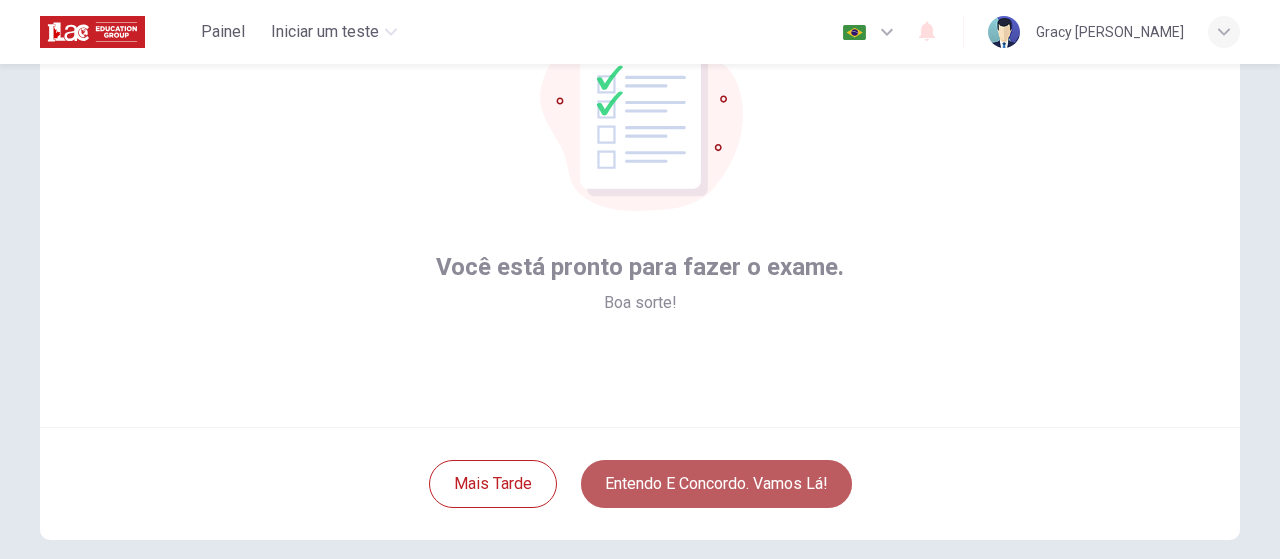 click on "Entendo e concordo. Vamos lá!" at bounding box center [716, 484] 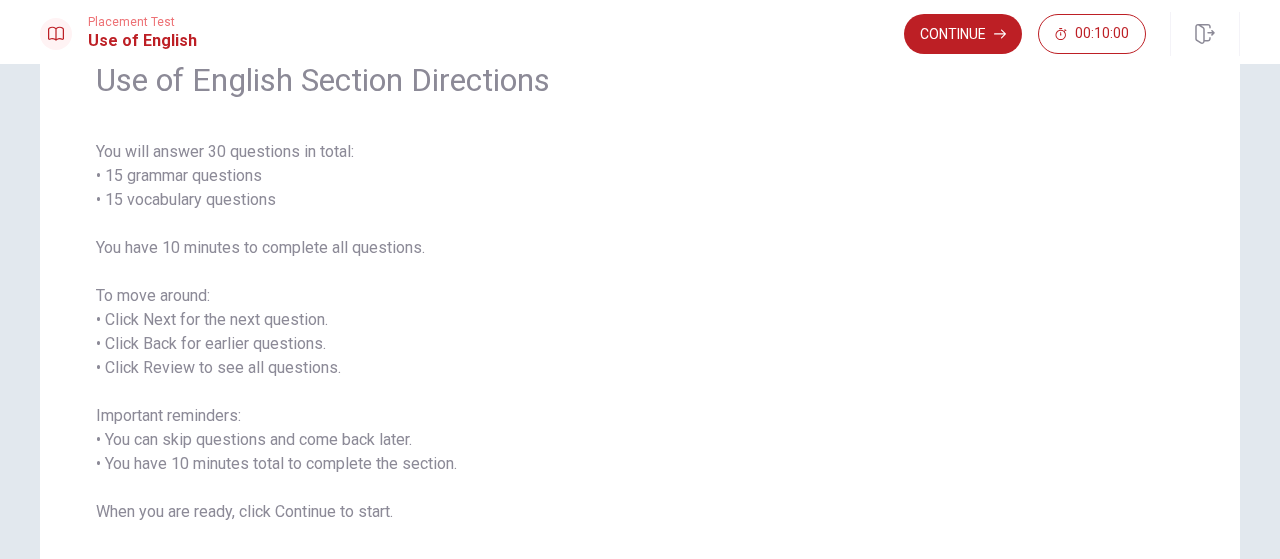 scroll, scrollTop: 0, scrollLeft: 0, axis: both 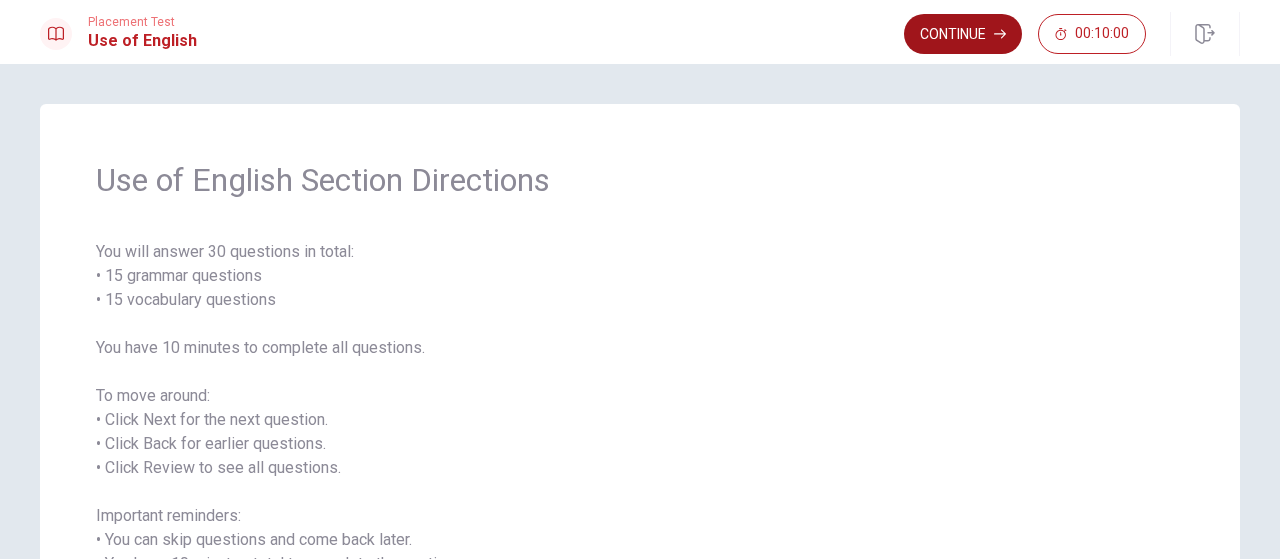click on "Continue" at bounding box center [963, 34] 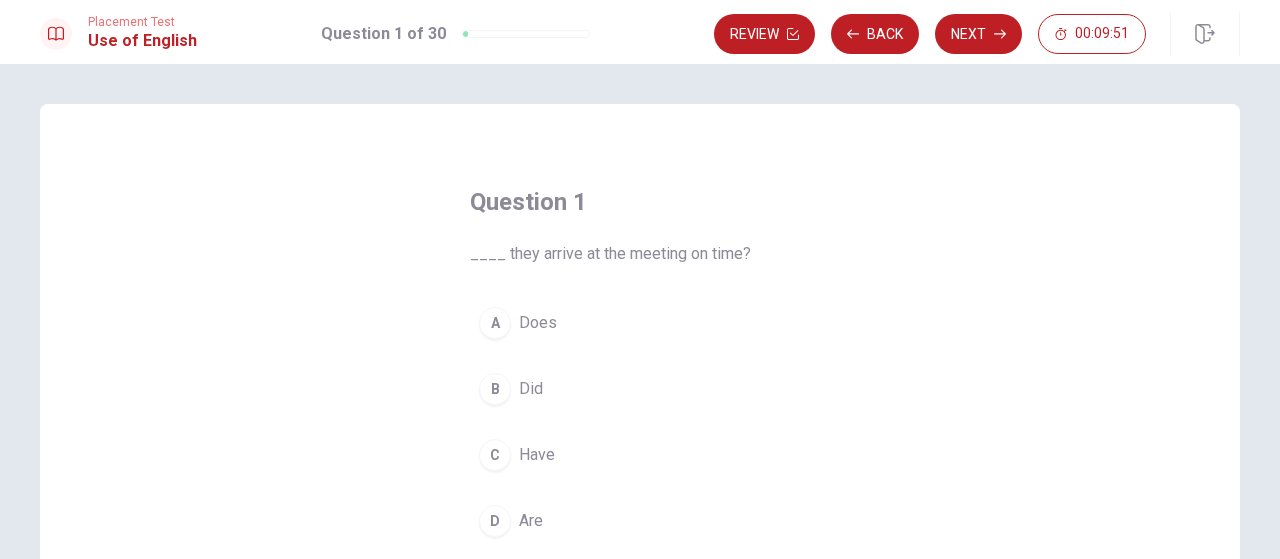 scroll, scrollTop: 100, scrollLeft: 0, axis: vertical 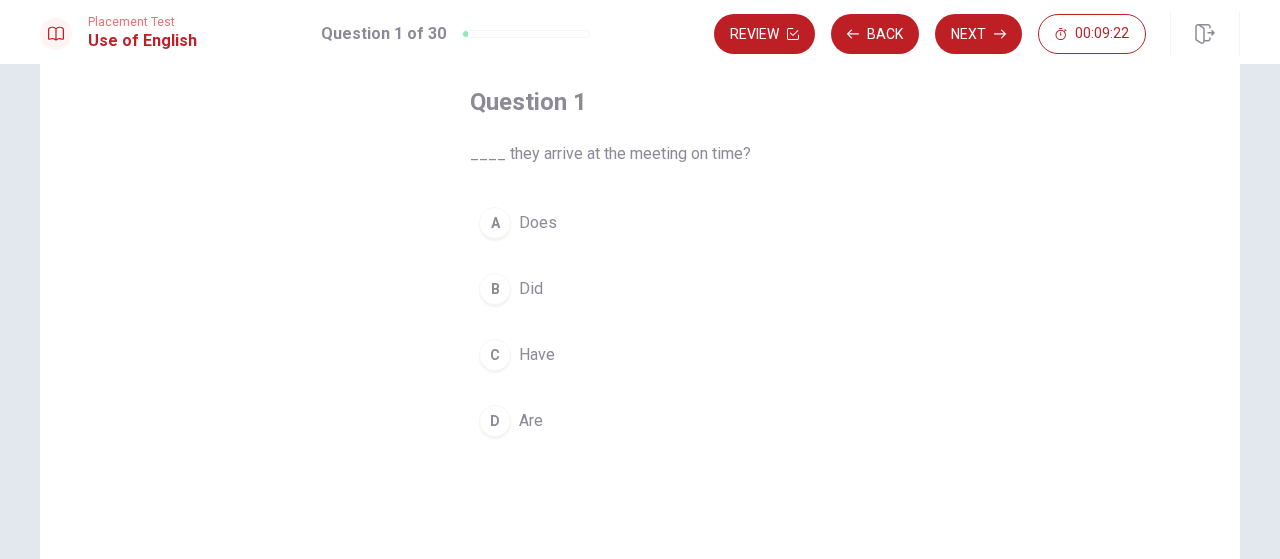 click on "Are" at bounding box center (531, 421) 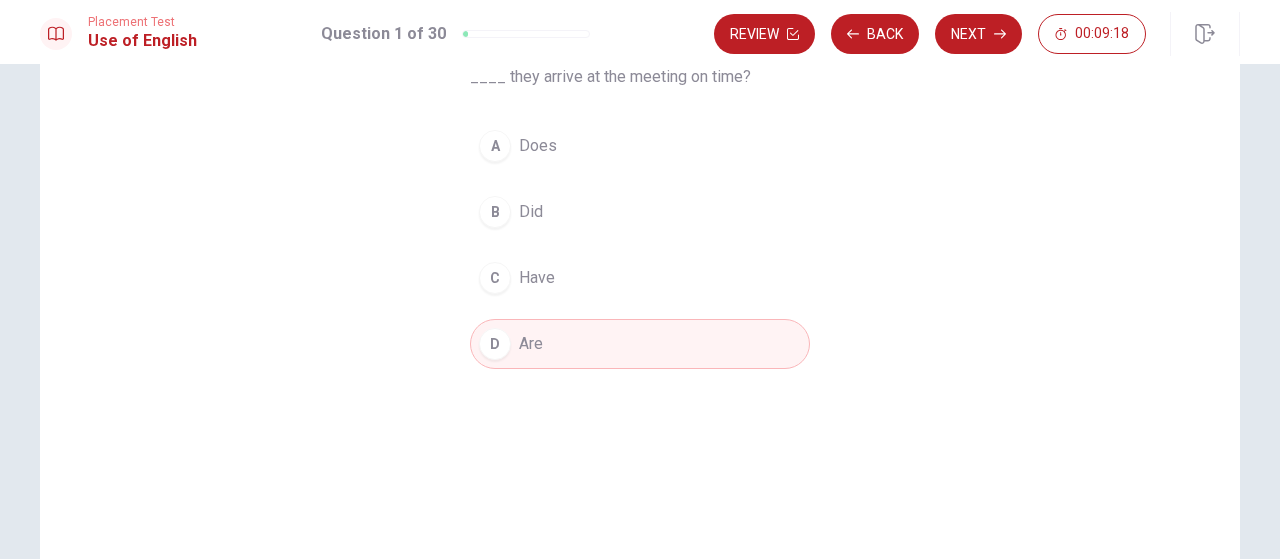 scroll, scrollTop: 100, scrollLeft: 0, axis: vertical 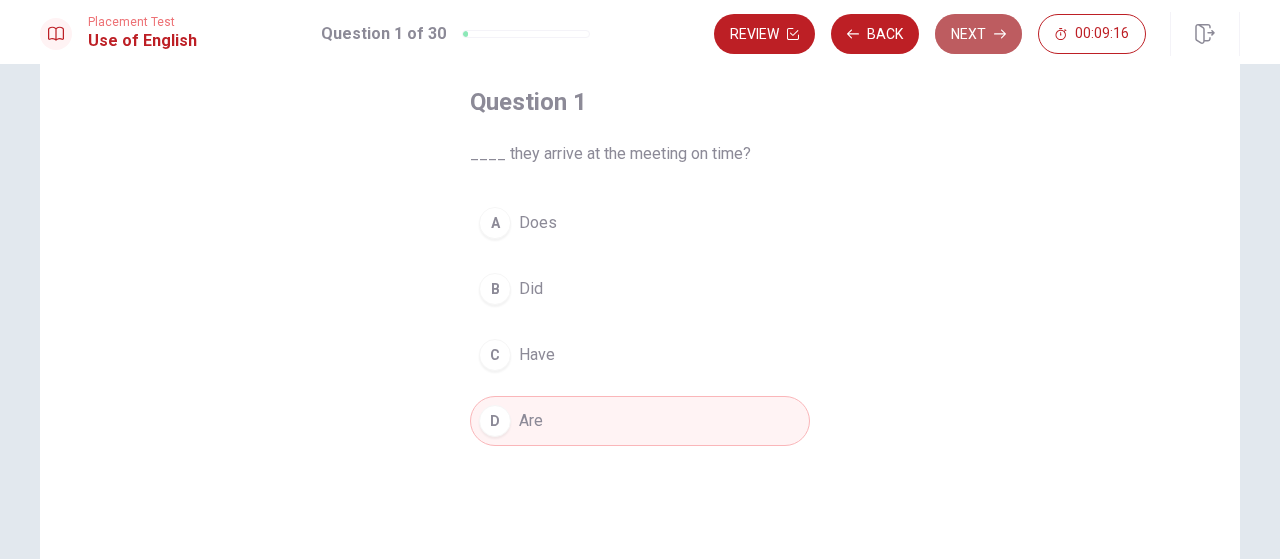 click on "Next" at bounding box center (978, 34) 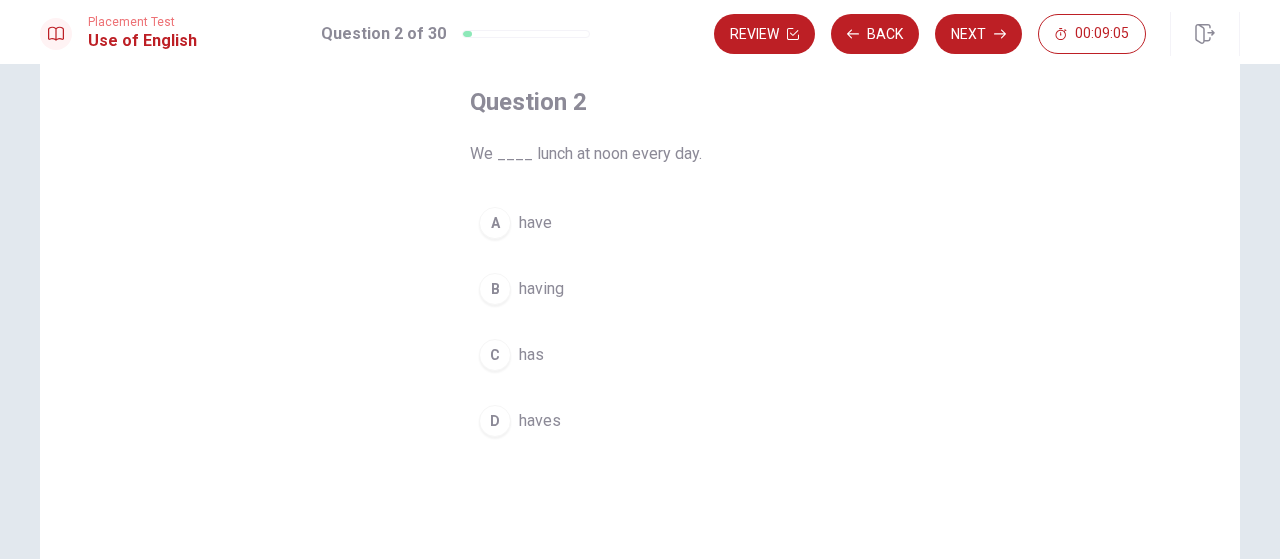 click on "have" at bounding box center [535, 223] 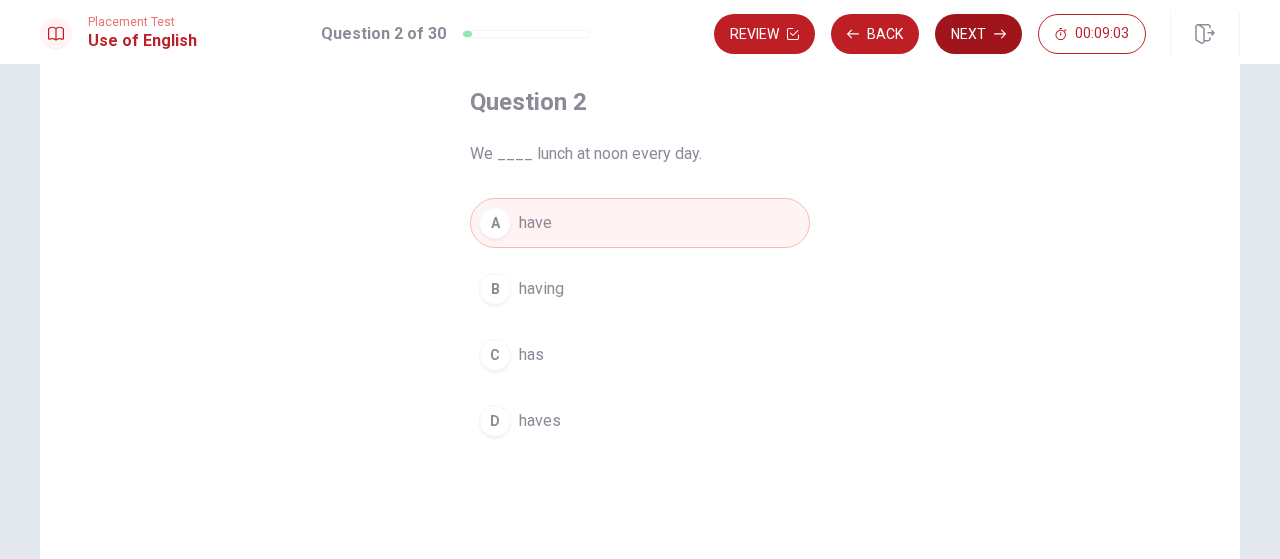 click 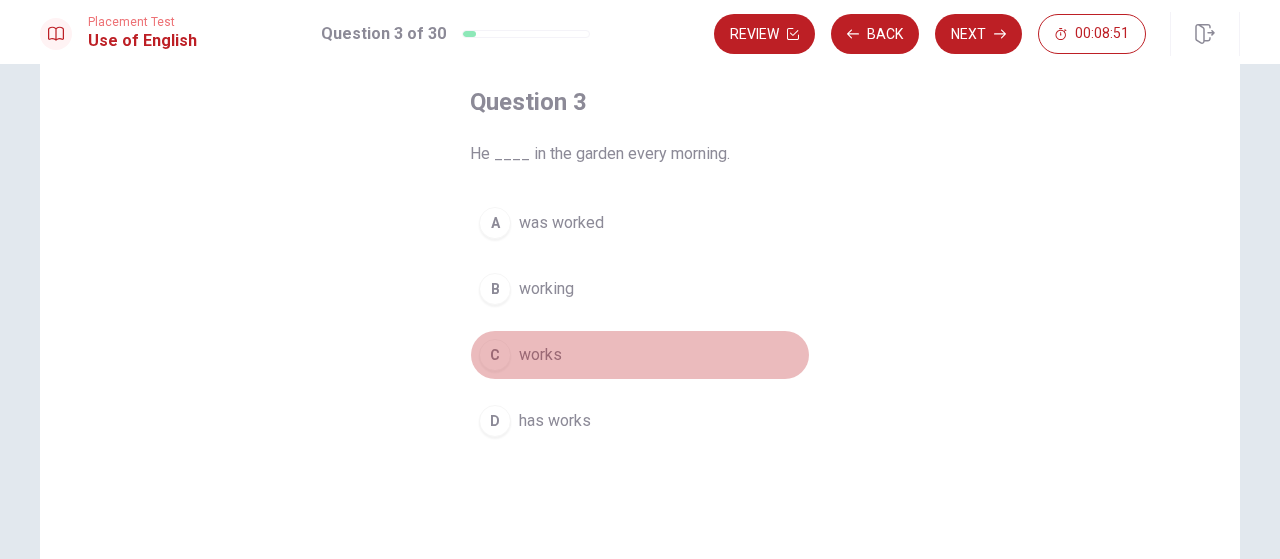 click on "works" at bounding box center (540, 355) 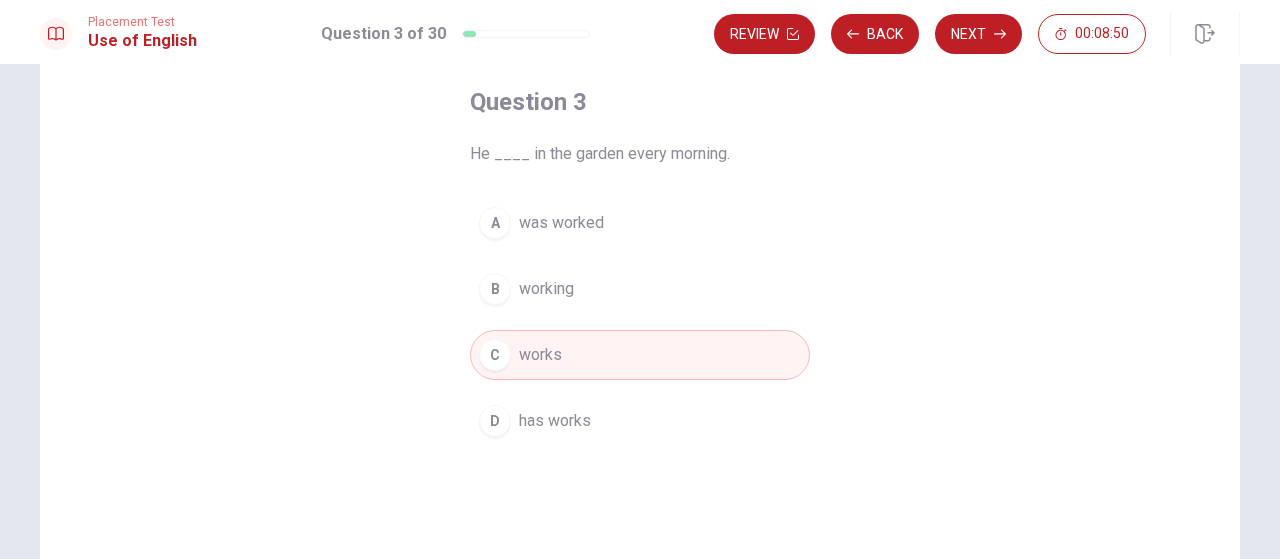 click on "Next" at bounding box center (978, 34) 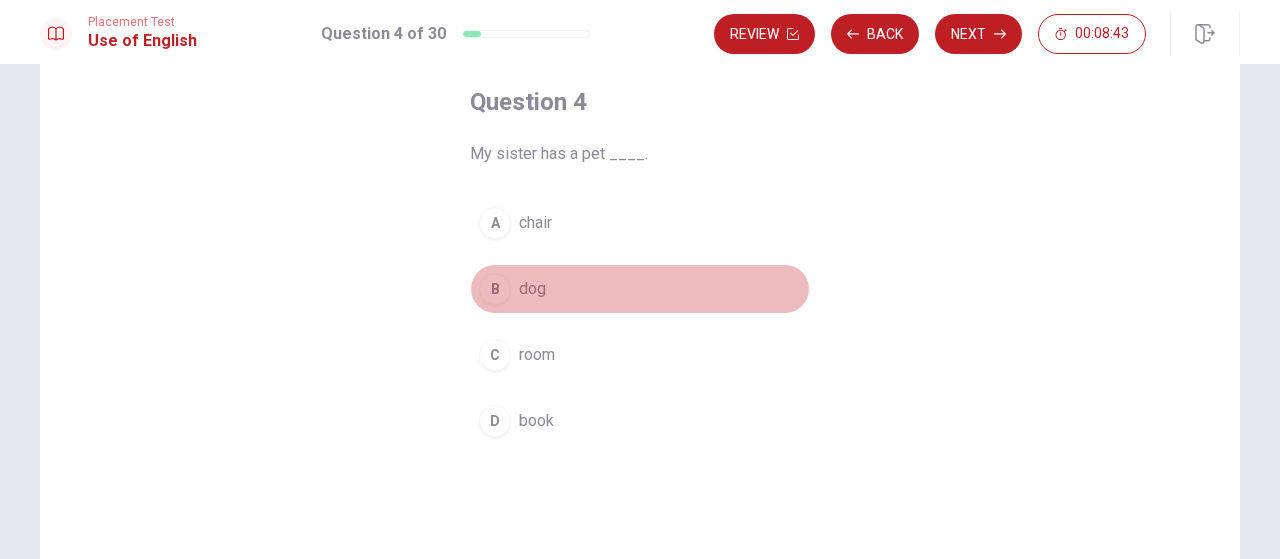 click on "dog" at bounding box center (532, 289) 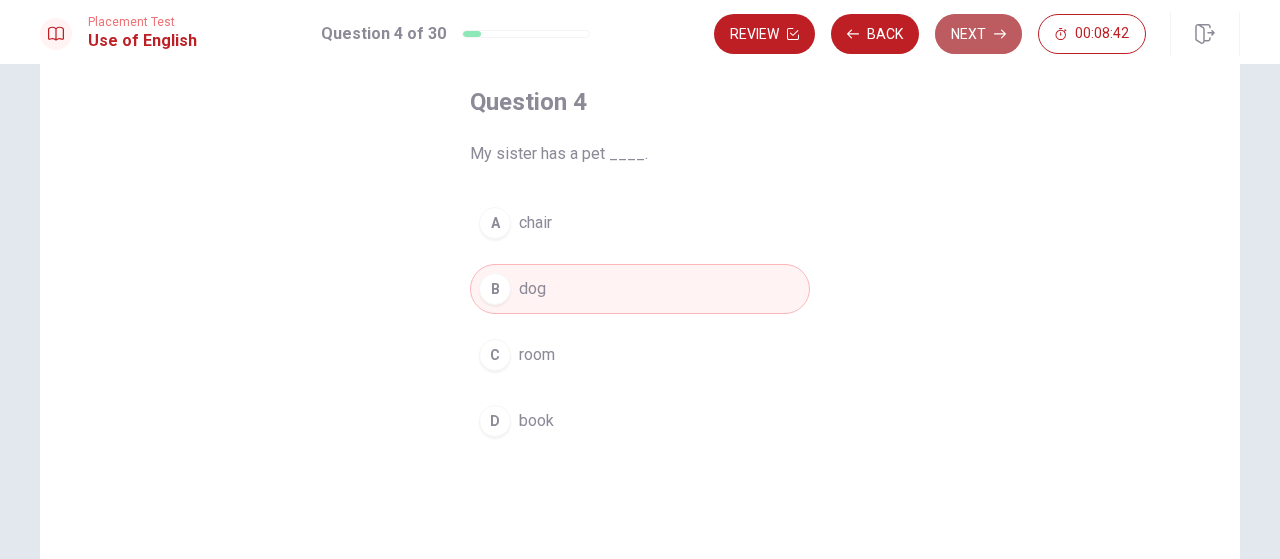 click on "Next" at bounding box center [978, 34] 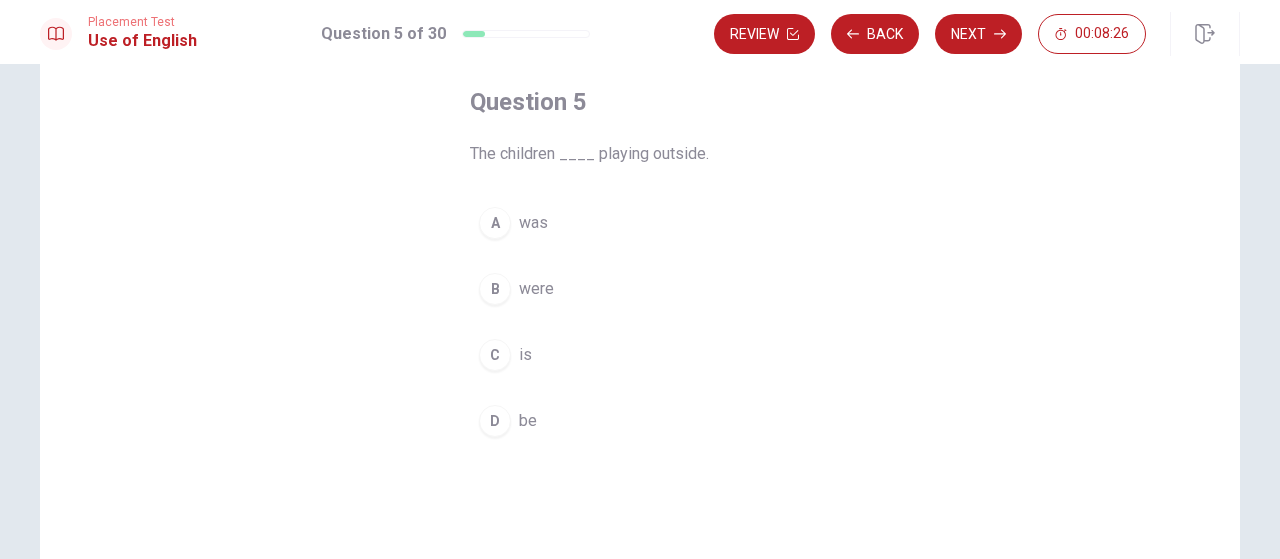 click on "were" at bounding box center [536, 289] 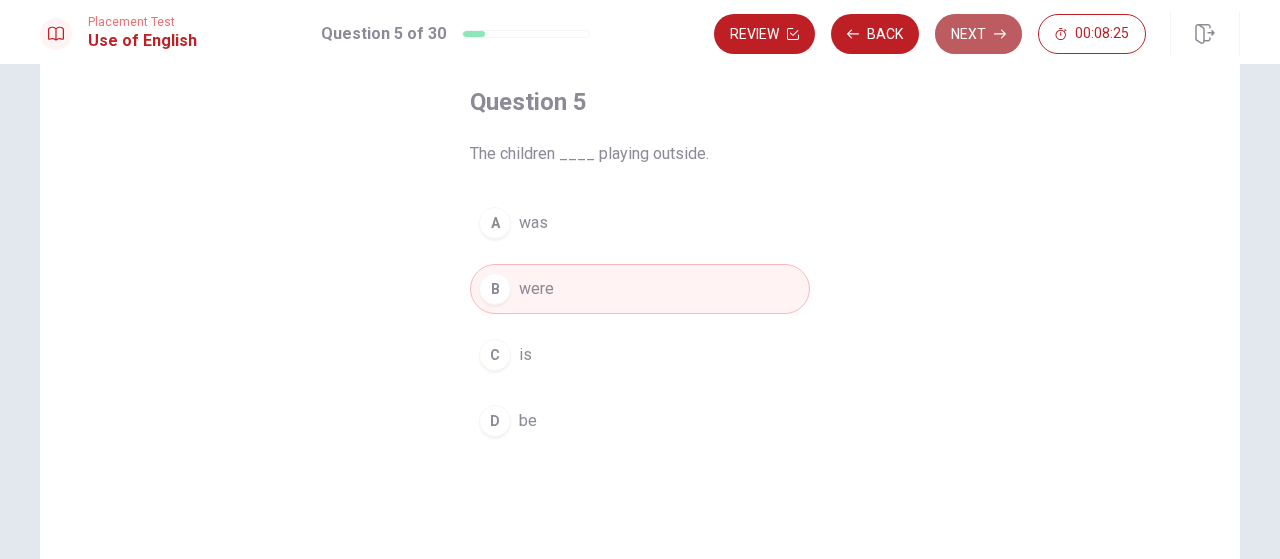 click 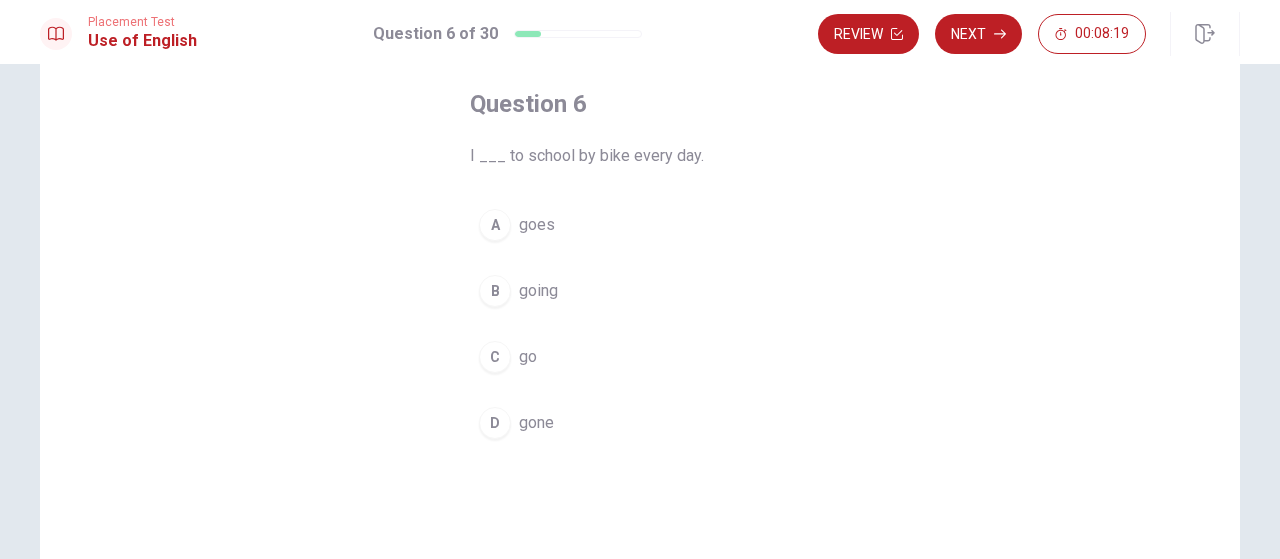 scroll, scrollTop: 100, scrollLeft: 0, axis: vertical 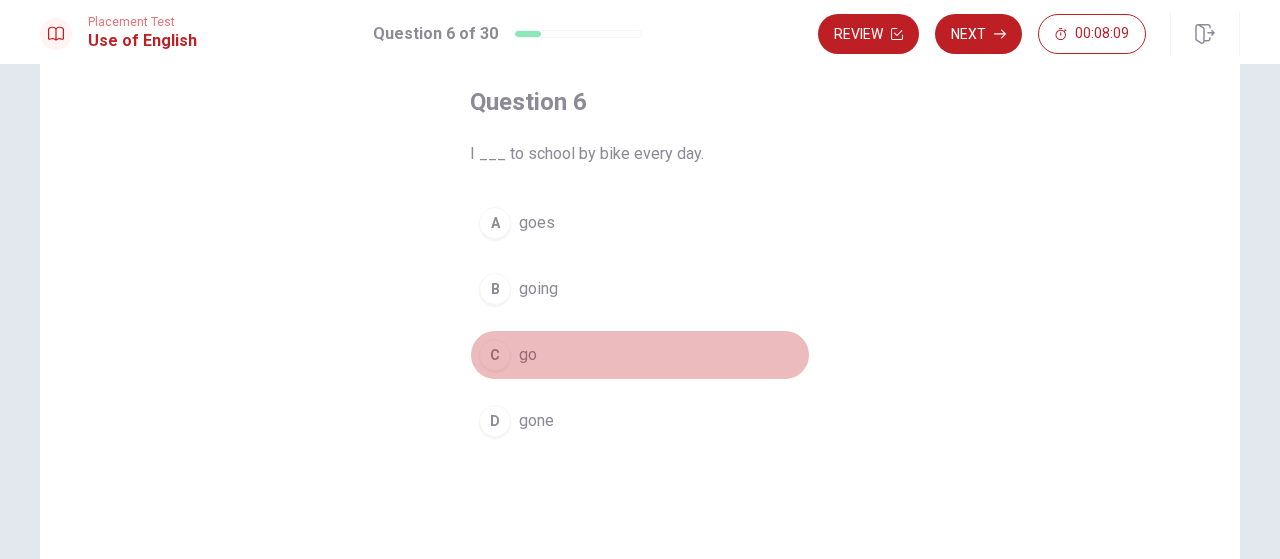 click on "go" at bounding box center (528, 355) 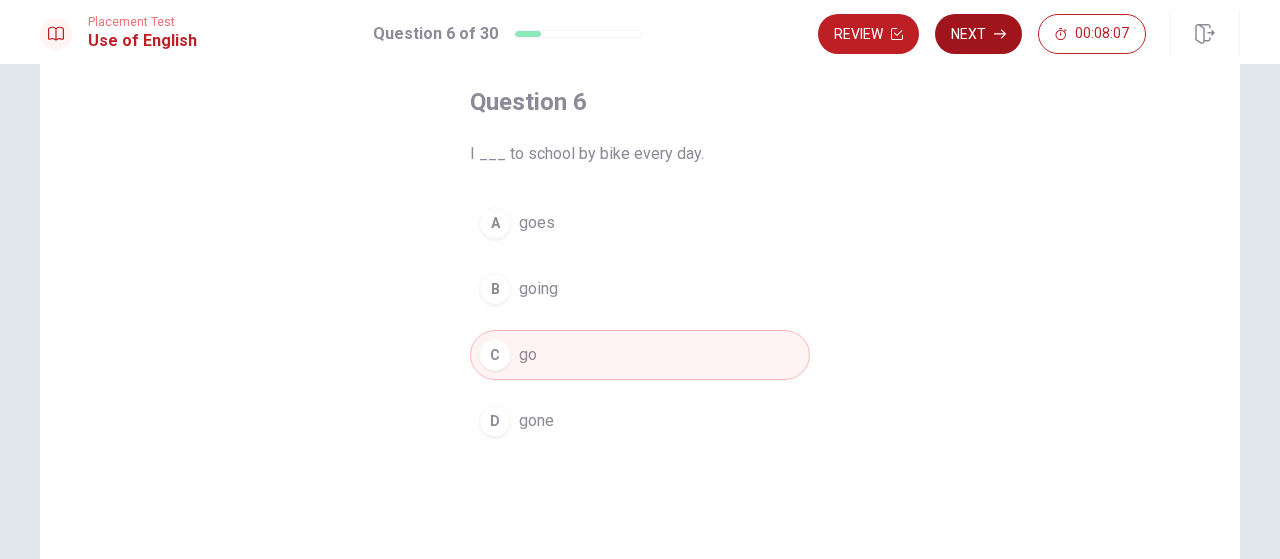 click 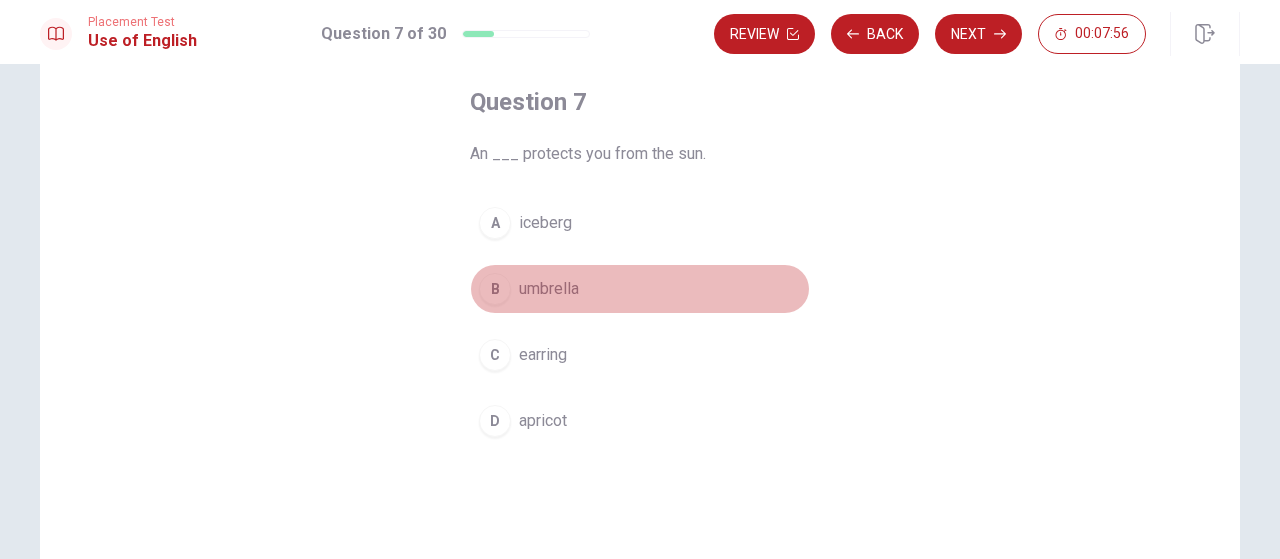 click on "umbrella" at bounding box center [549, 289] 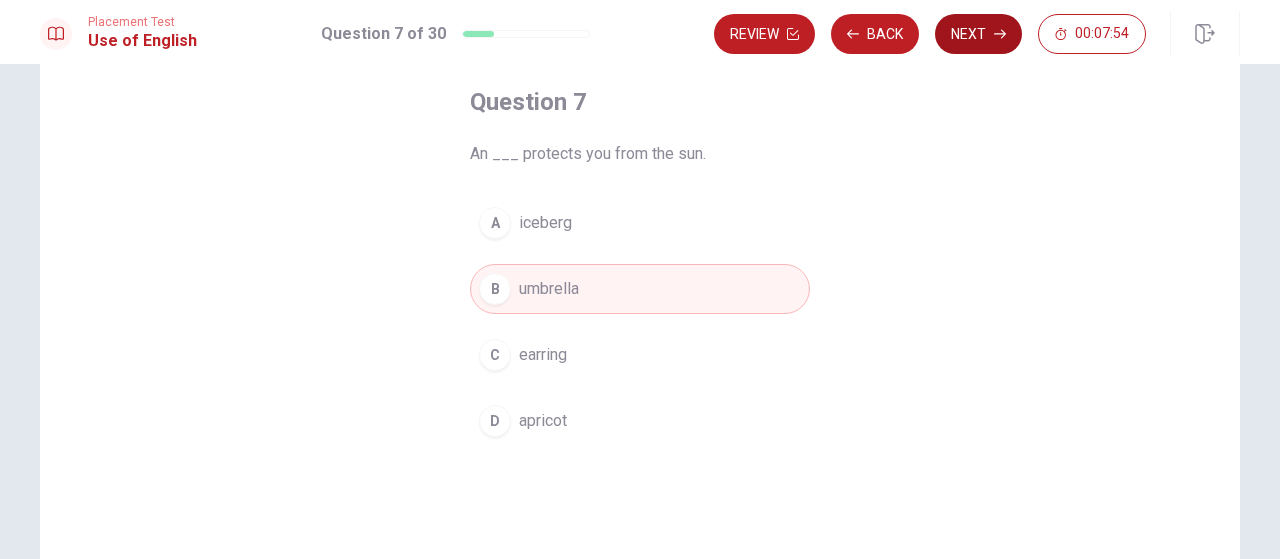 click on "Next" at bounding box center [978, 34] 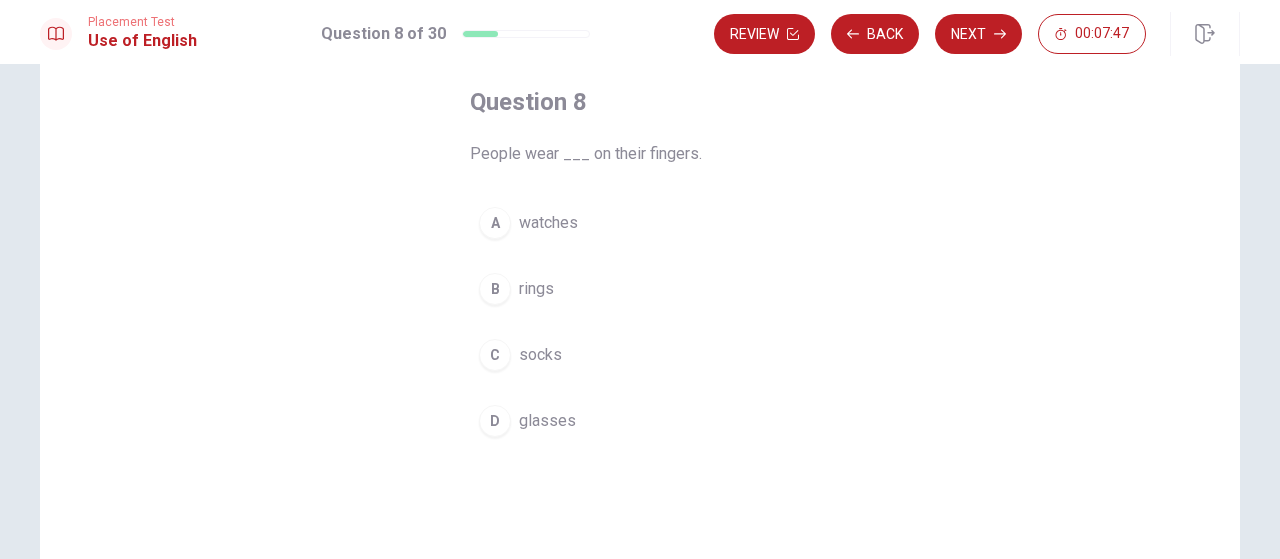 click on "rings" at bounding box center [536, 289] 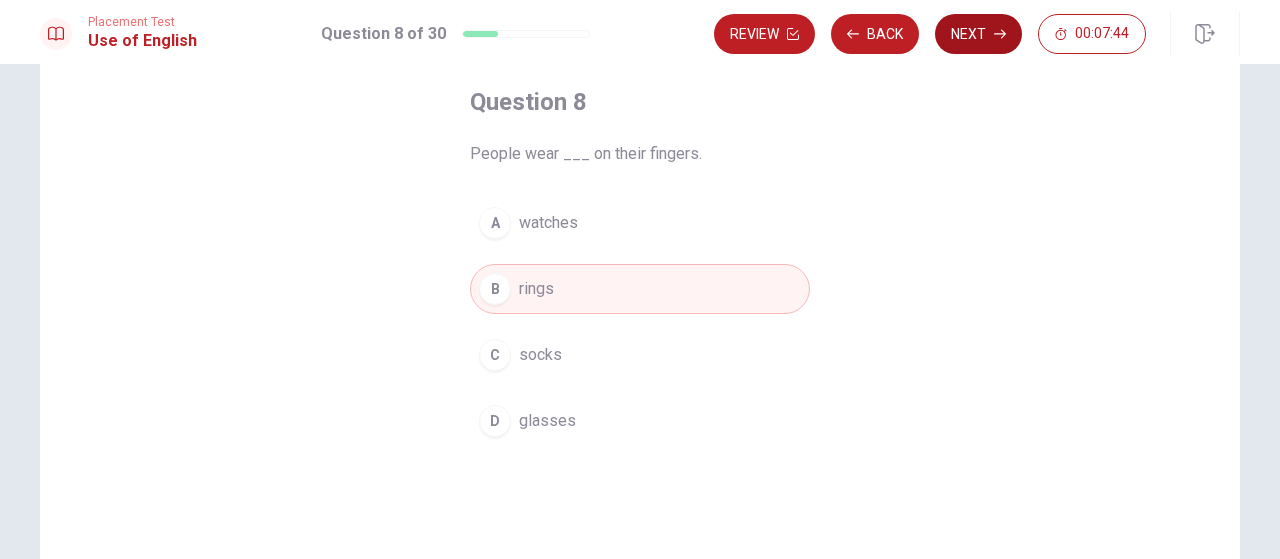 click on "Next" at bounding box center (978, 34) 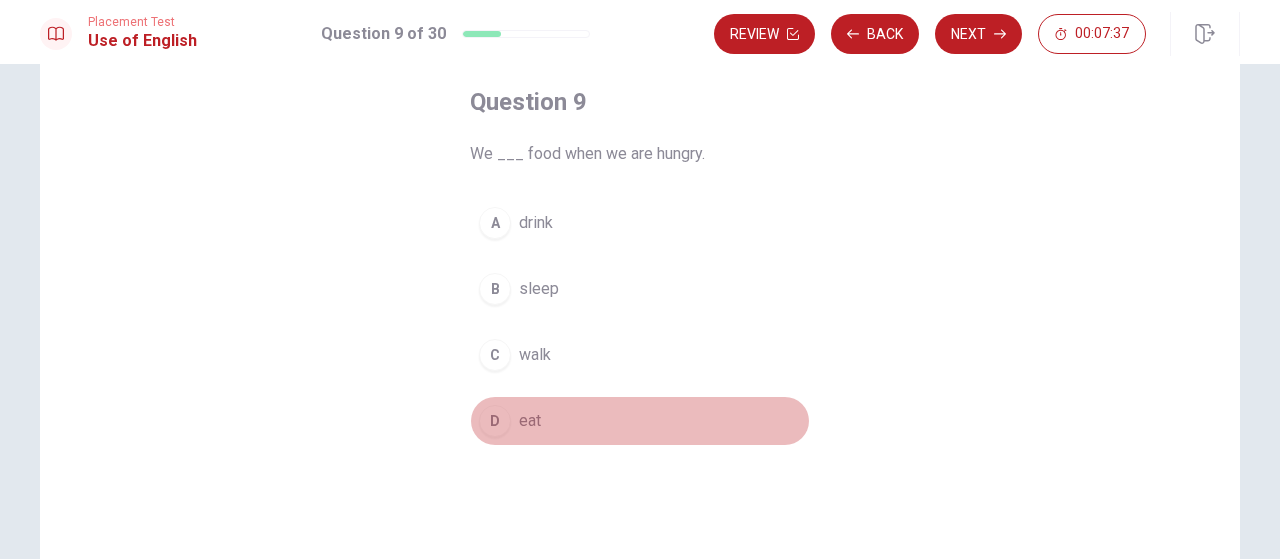 click on "eat" at bounding box center [530, 421] 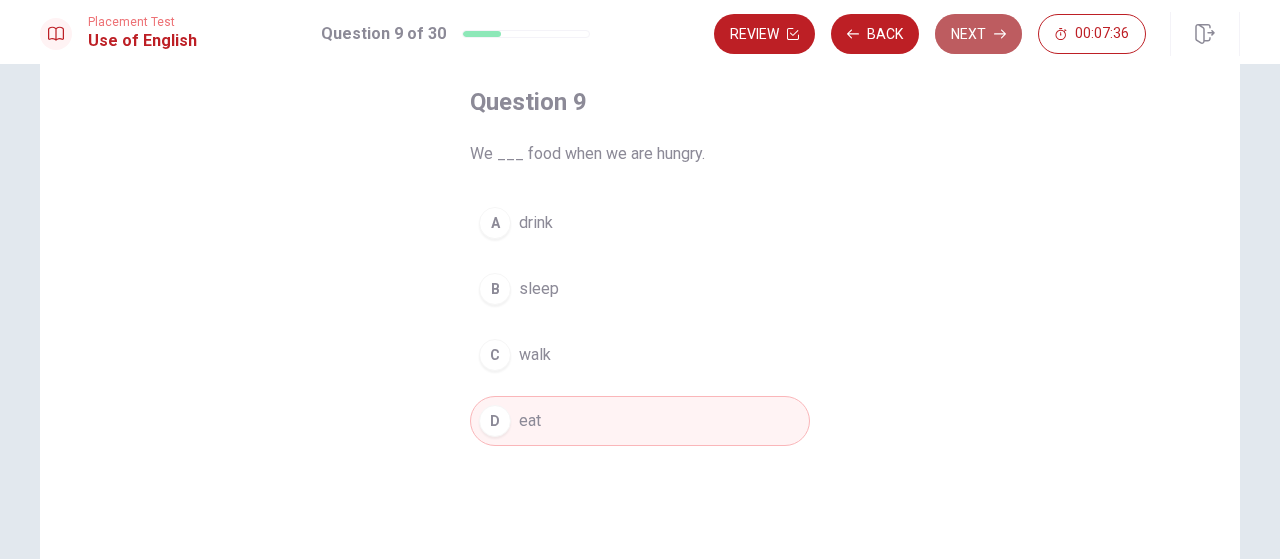 click on "Next" at bounding box center [978, 34] 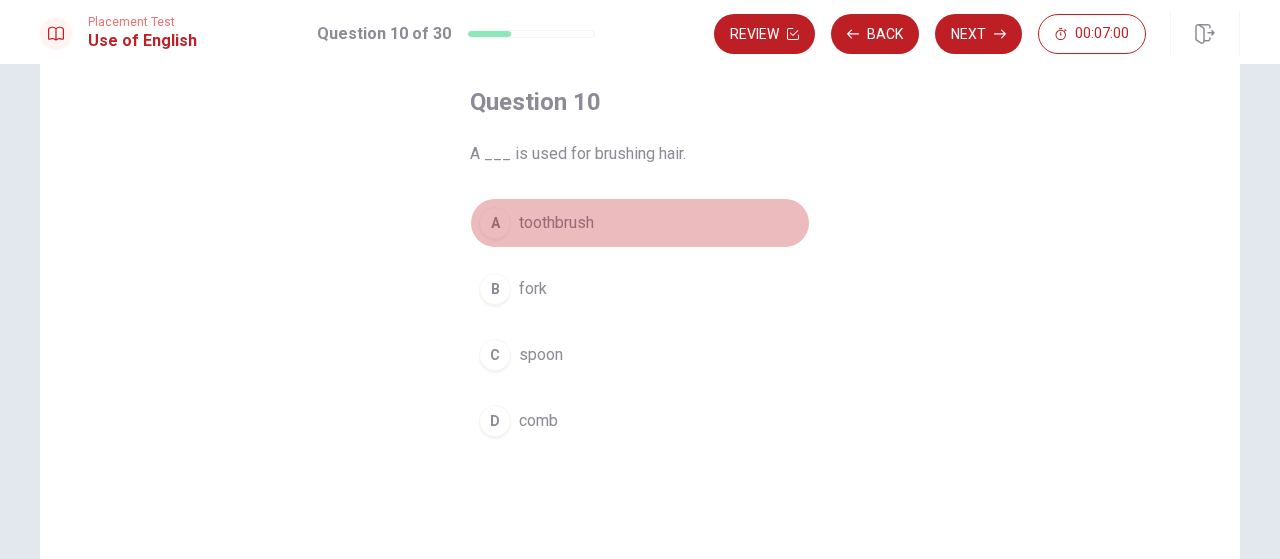 click on "toothbrush" at bounding box center (556, 223) 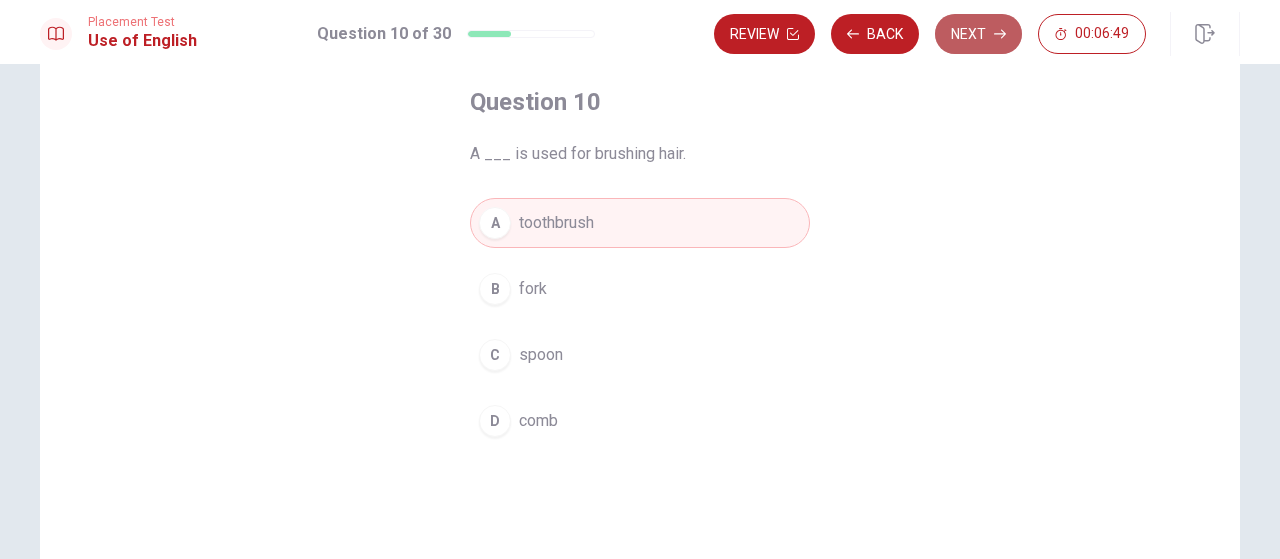 click on "Next" at bounding box center (978, 34) 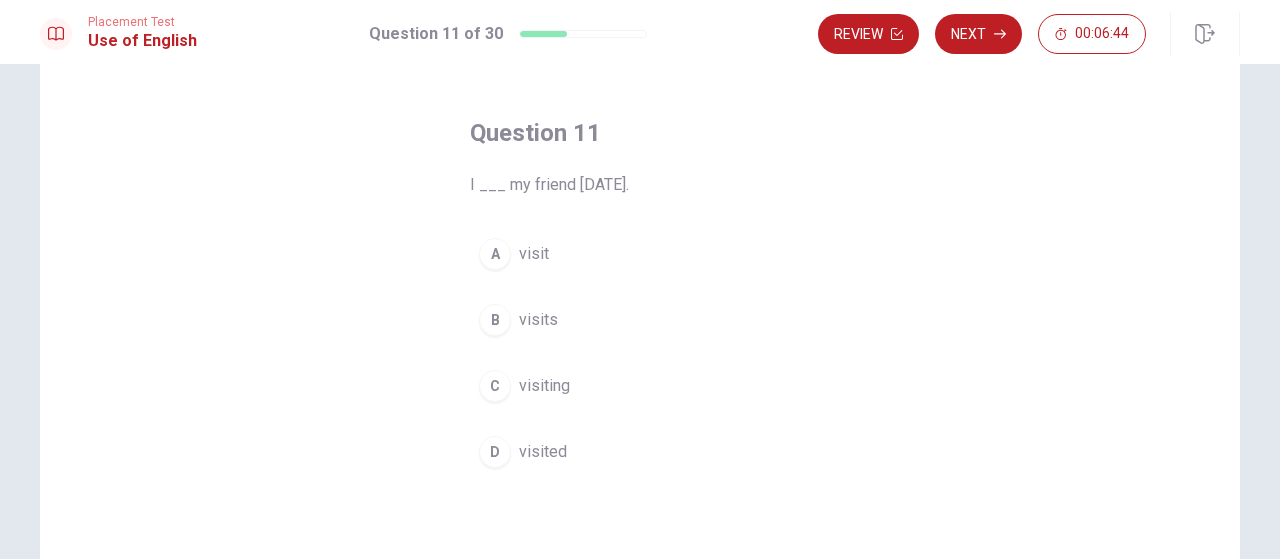 scroll, scrollTop: 100, scrollLeft: 0, axis: vertical 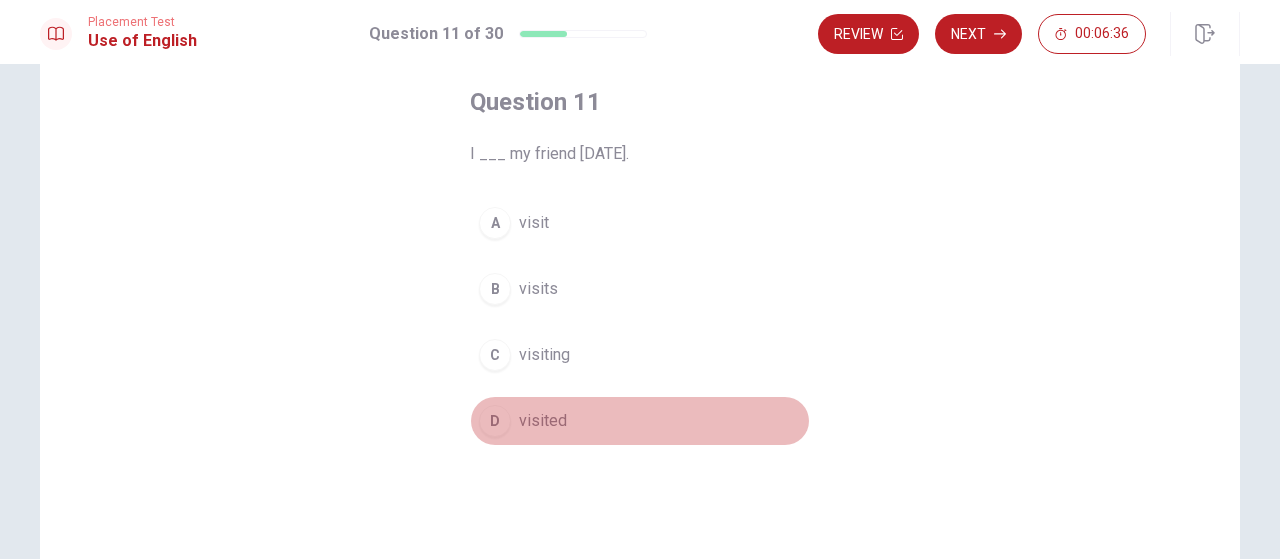 click on "visited" at bounding box center (543, 421) 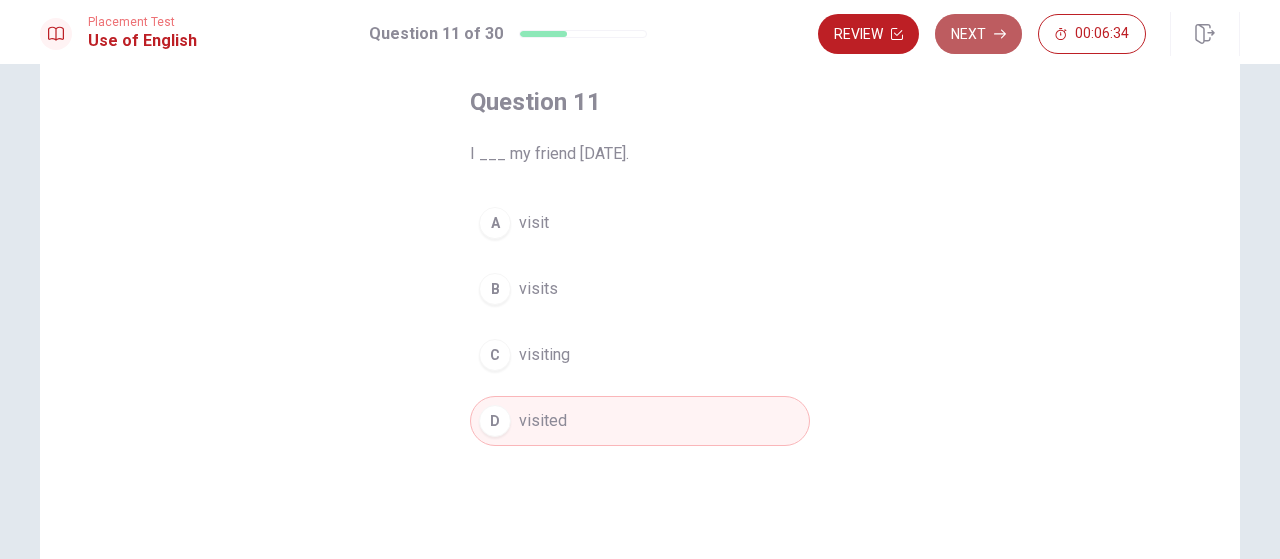 click on "Next" at bounding box center (978, 34) 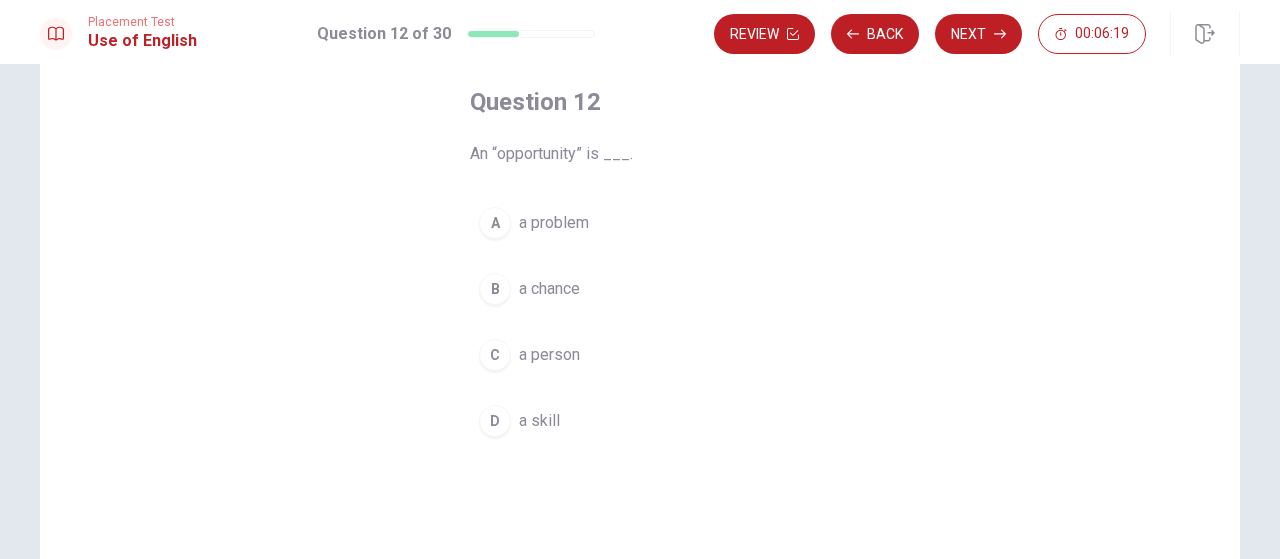 click on "a chance" at bounding box center (549, 289) 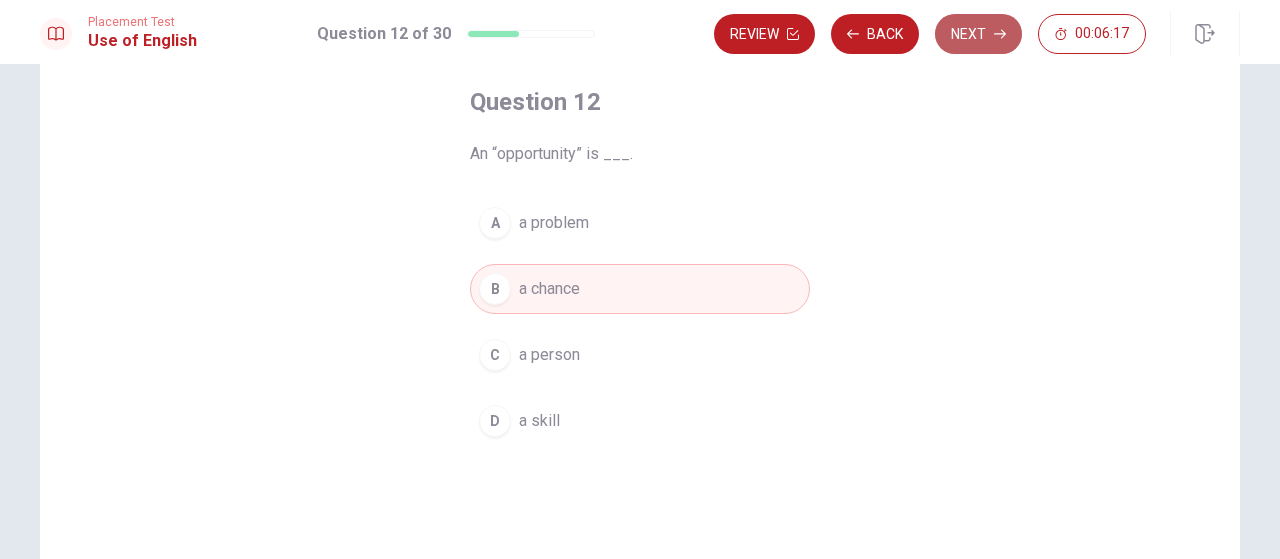 click 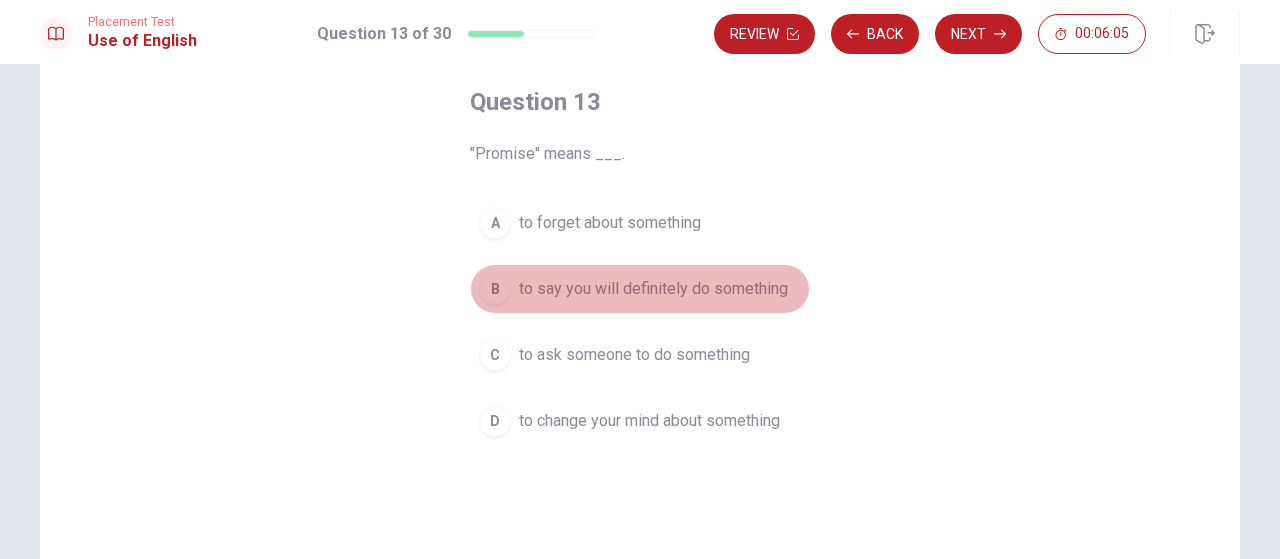 click on "to say you will definitely do something" at bounding box center (653, 289) 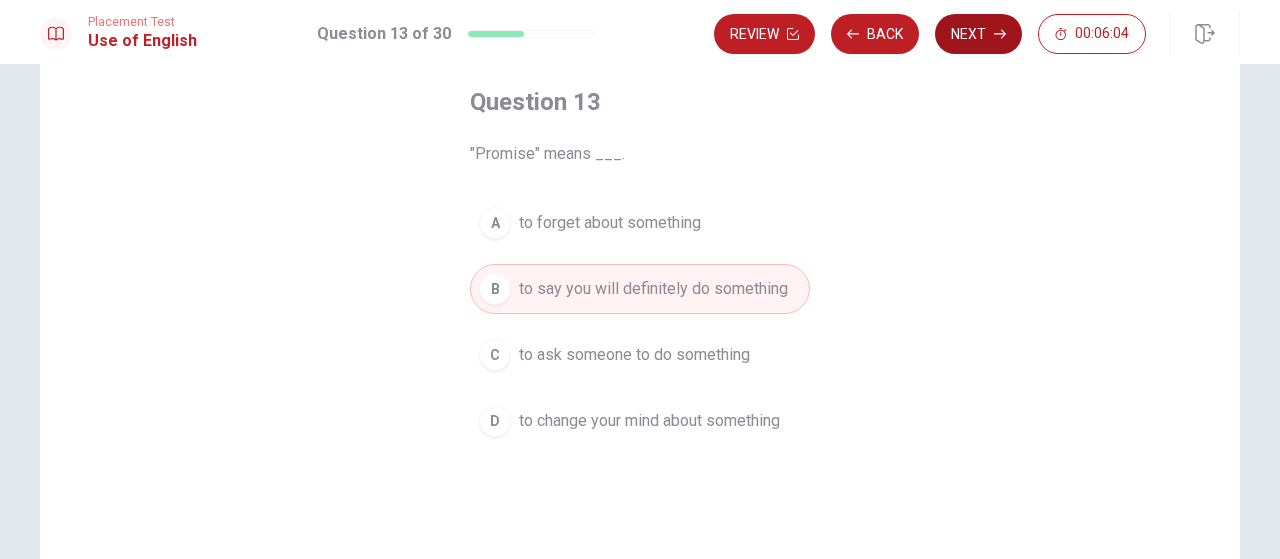 click on "Next" at bounding box center [978, 34] 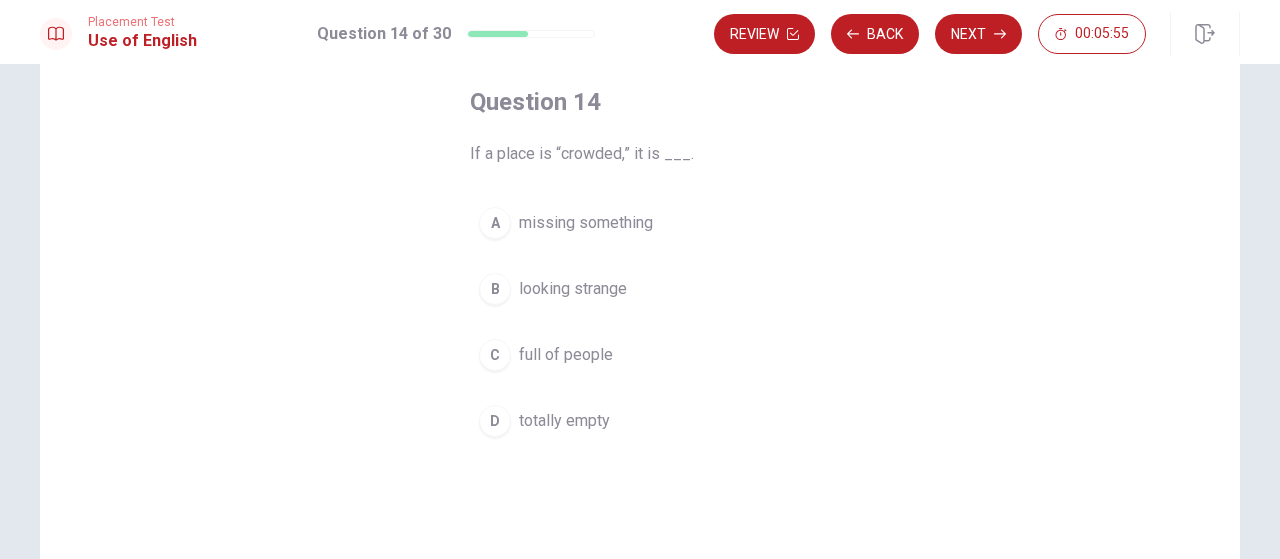 click on "full of people" at bounding box center [566, 355] 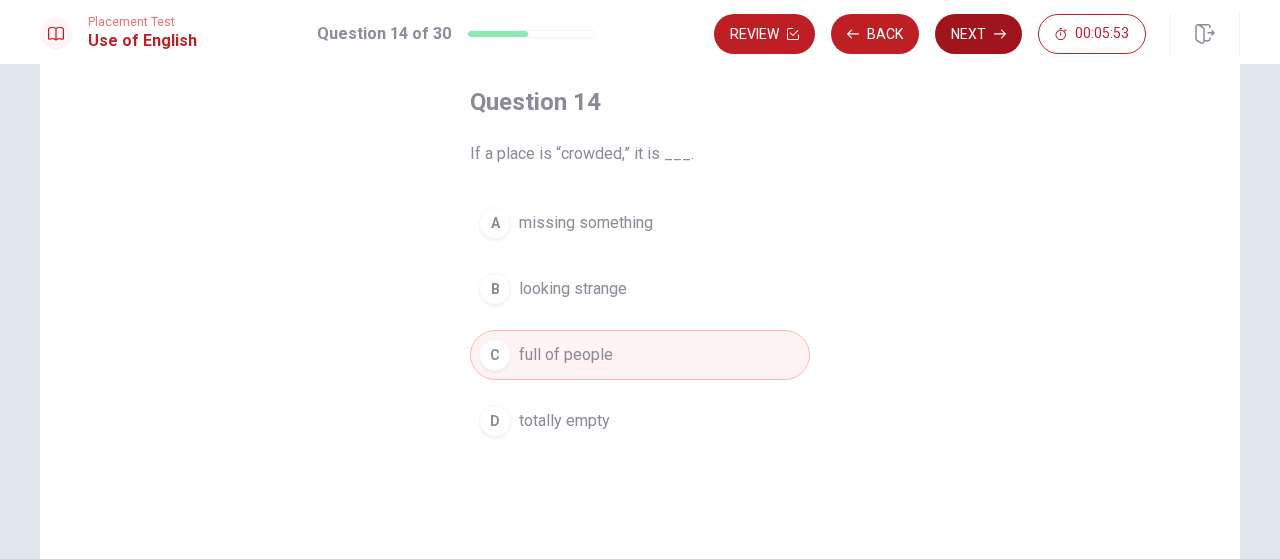 click on "Next" at bounding box center [978, 34] 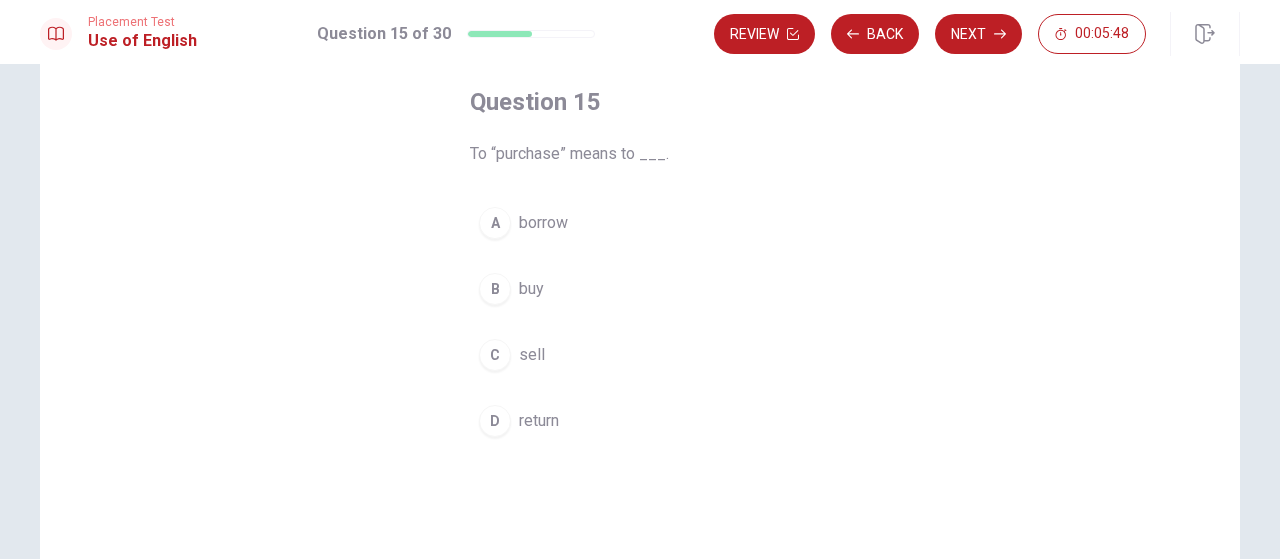 click on "buy" at bounding box center (531, 289) 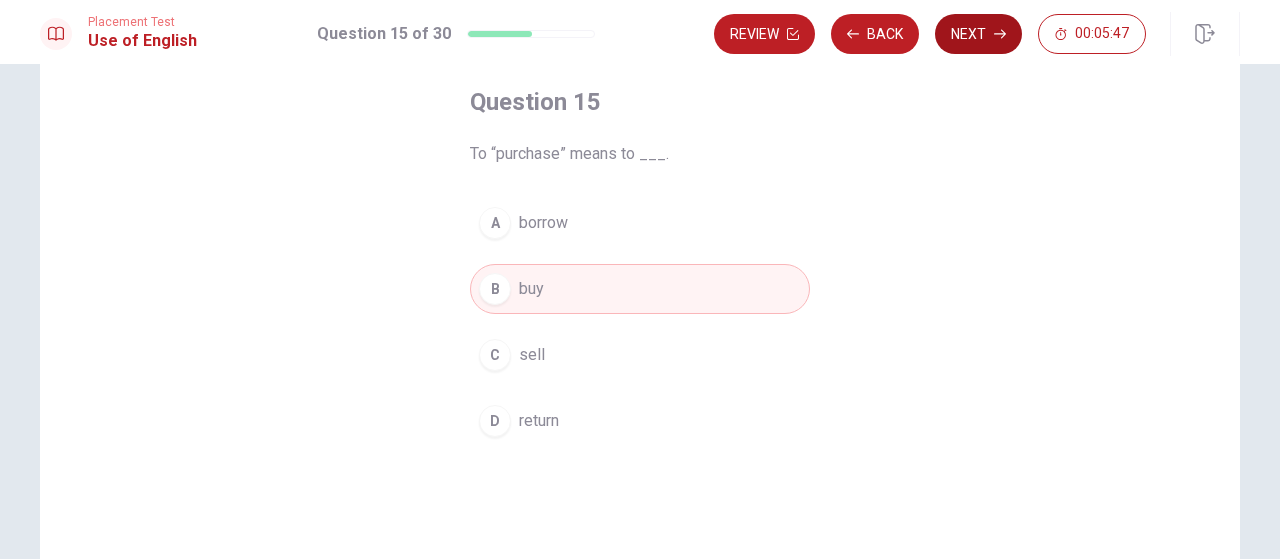 click on "Next" at bounding box center (978, 34) 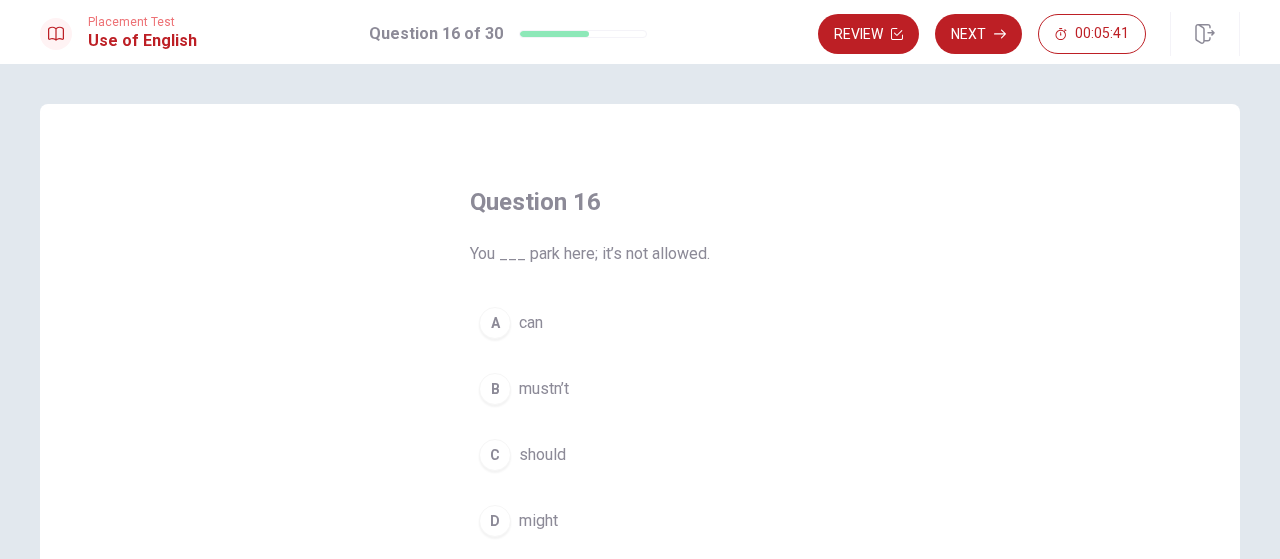 scroll, scrollTop: 100, scrollLeft: 0, axis: vertical 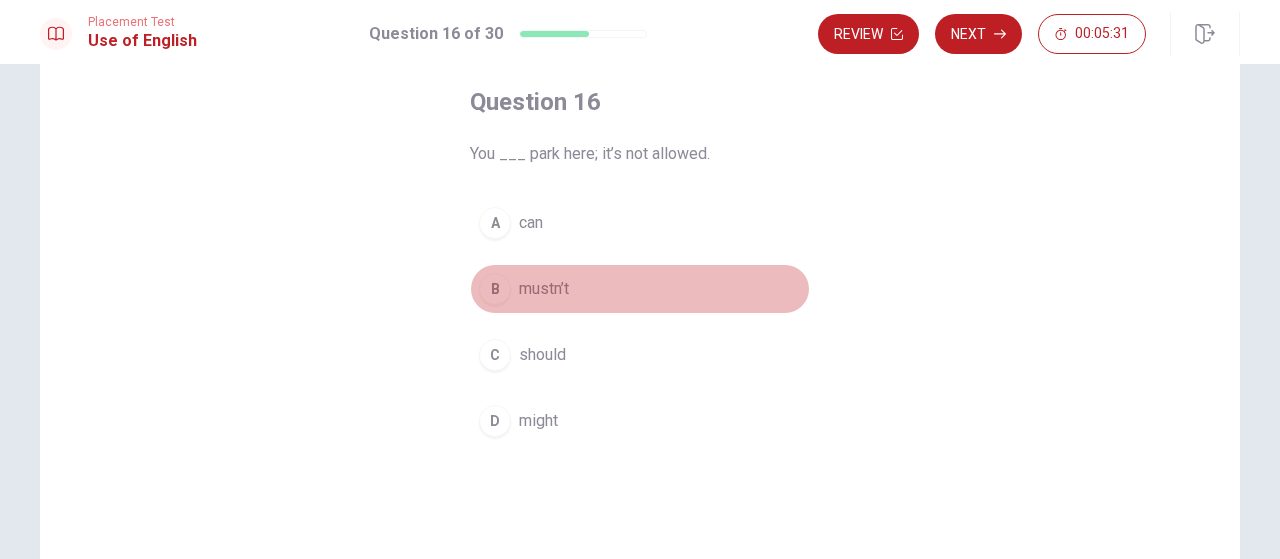 click on "mustn’t" at bounding box center (544, 289) 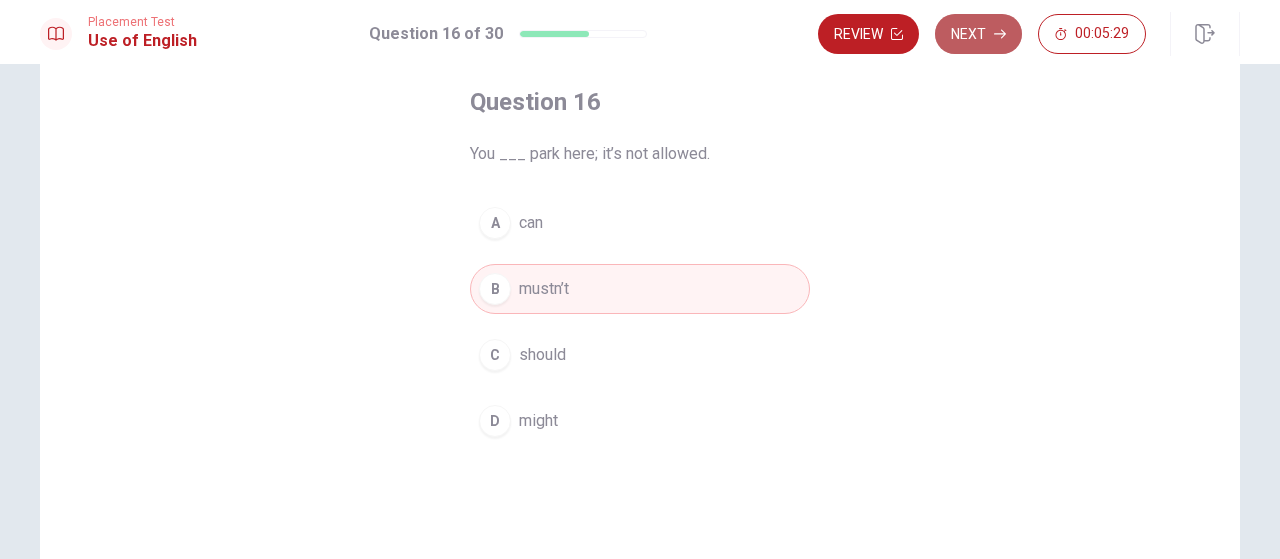 click on "Next" at bounding box center [978, 34] 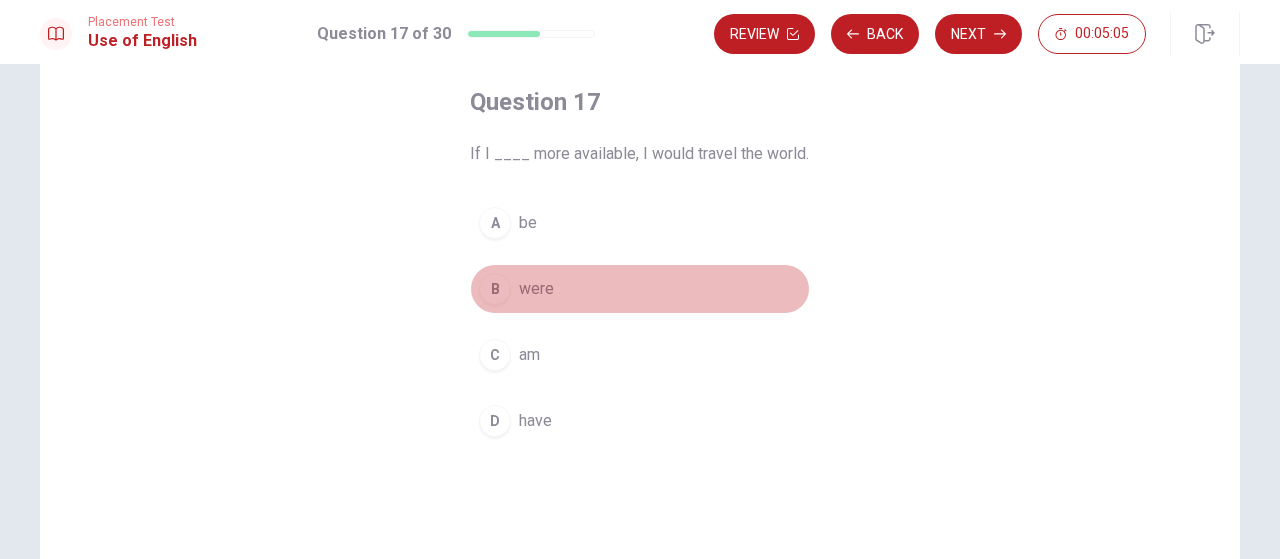 click on "were" at bounding box center [536, 289] 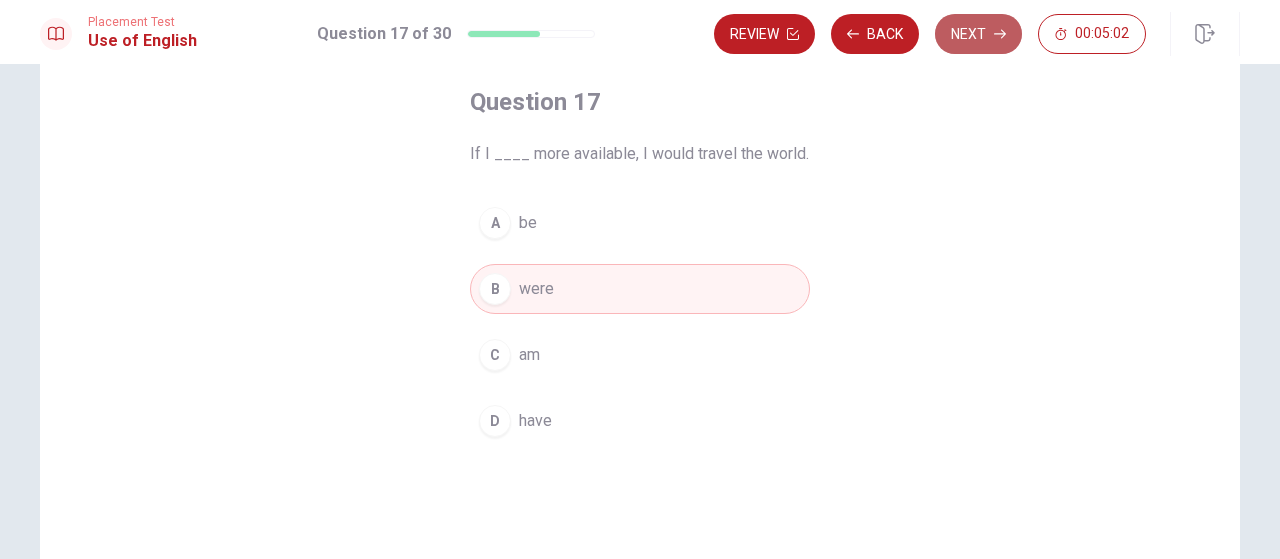 click on "Next" at bounding box center (978, 34) 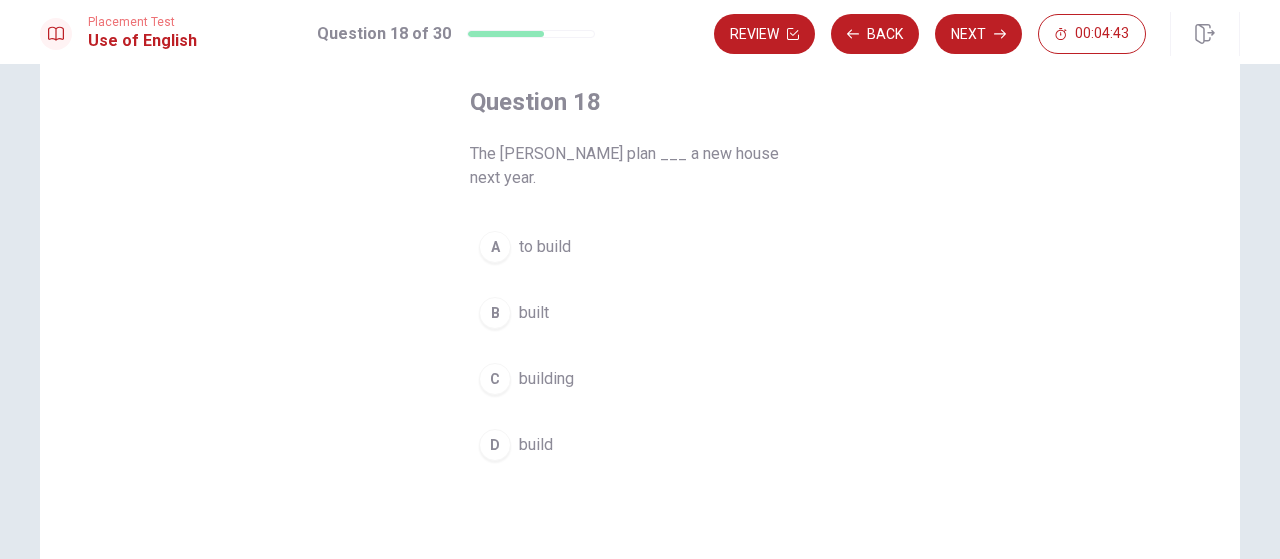 click on "to build" at bounding box center [545, 247] 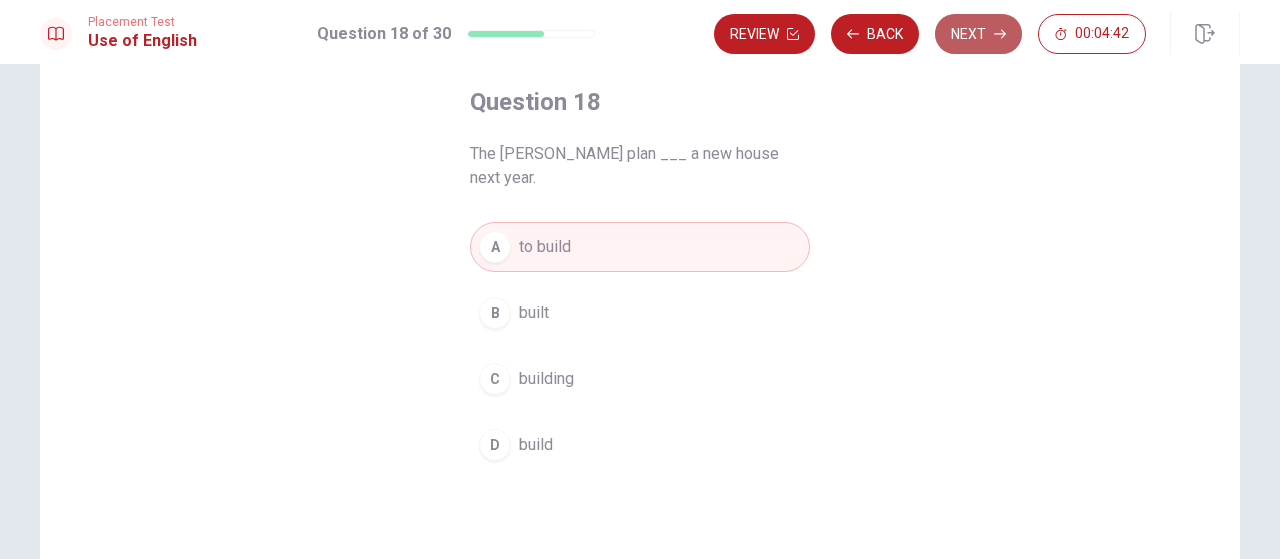 click on "Next" at bounding box center [978, 34] 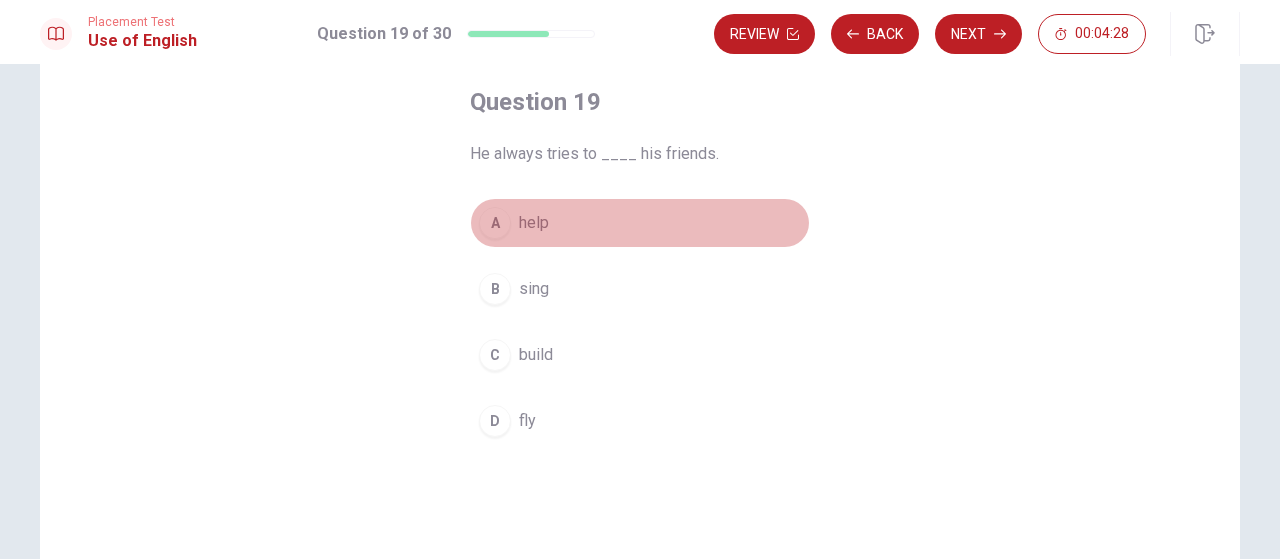 click on "help" at bounding box center (534, 223) 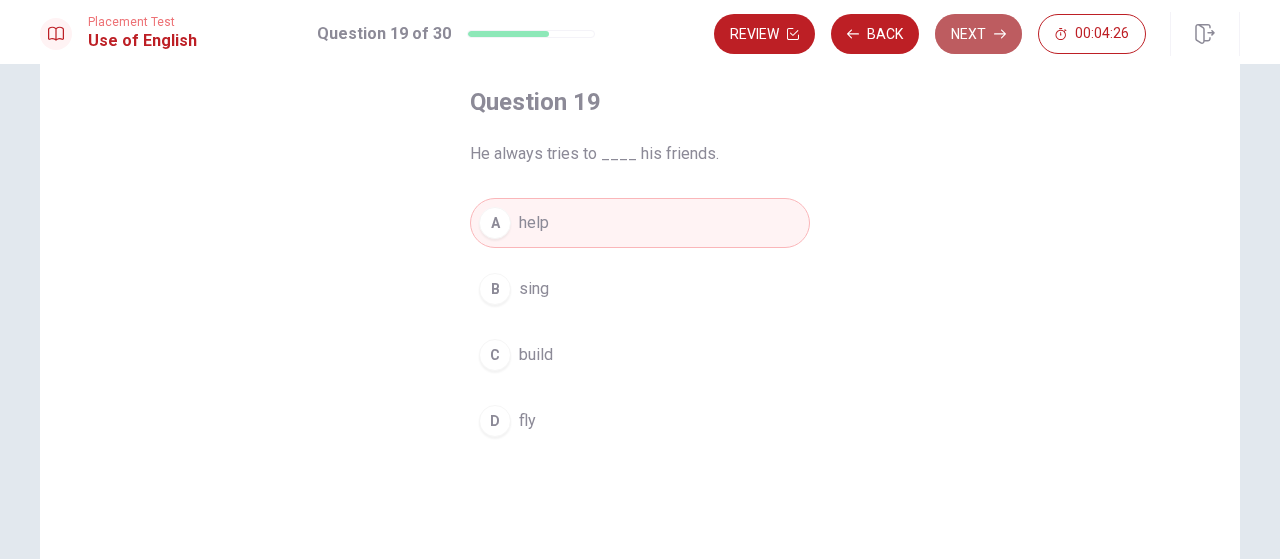 click on "Next" at bounding box center [978, 34] 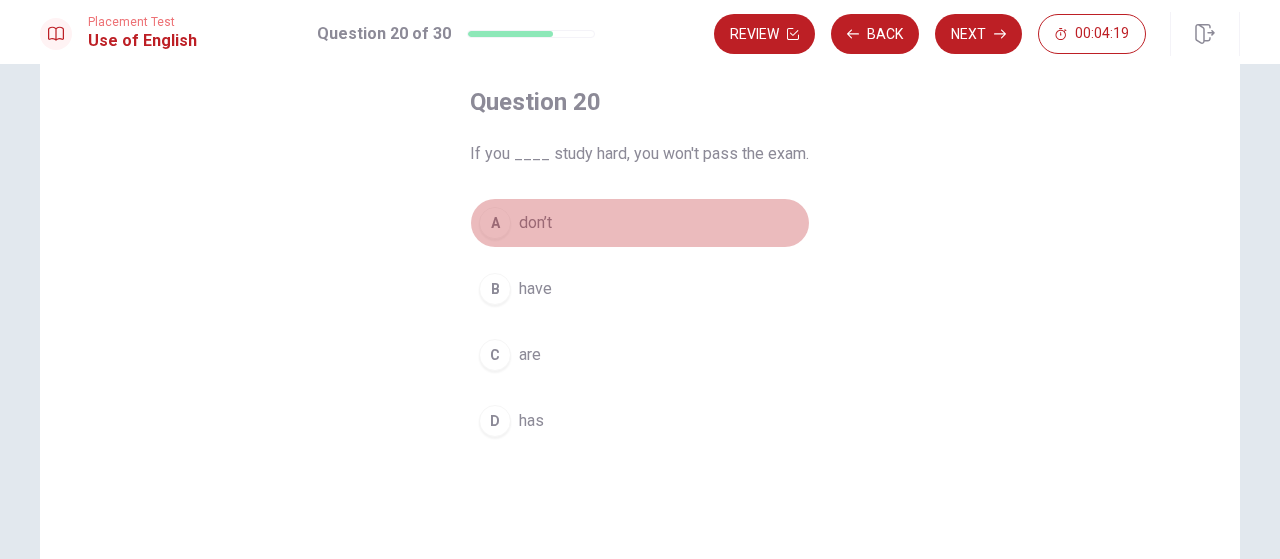 click on "don’t" at bounding box center (535, 223) 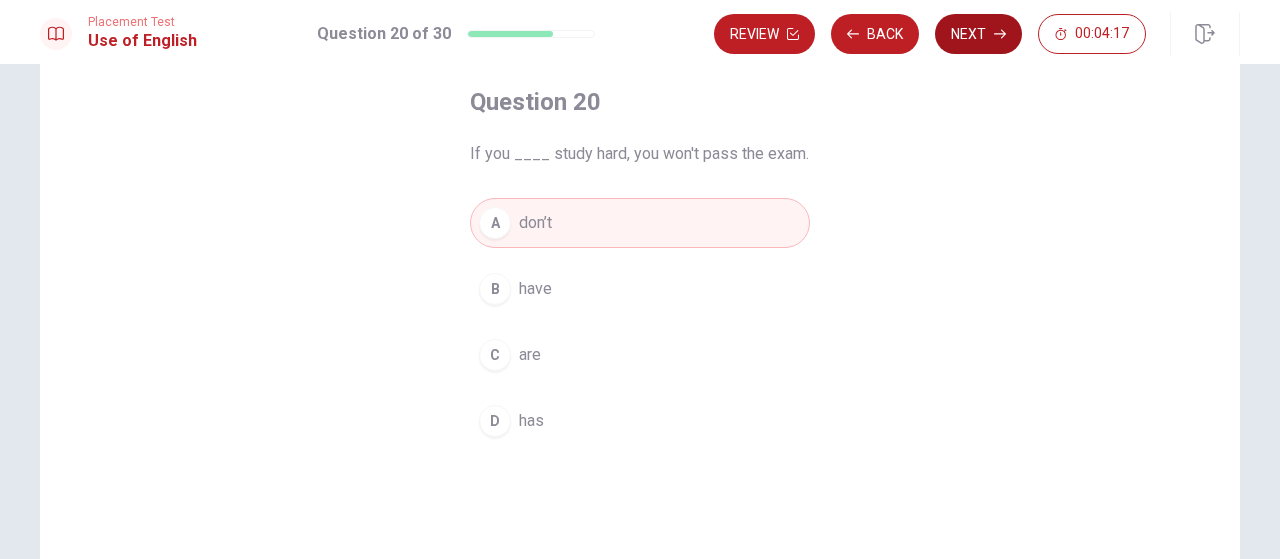 click on "Next" at bounding box center [978, 34] 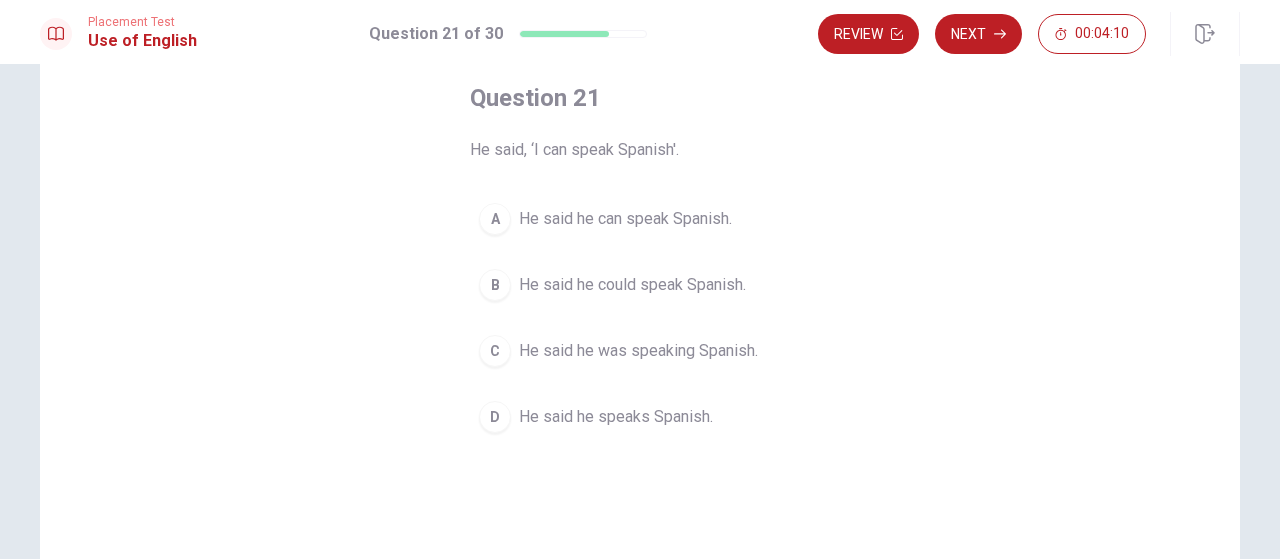scroll, scrollTop: 100, scrollLeft: 0, axis: vertical 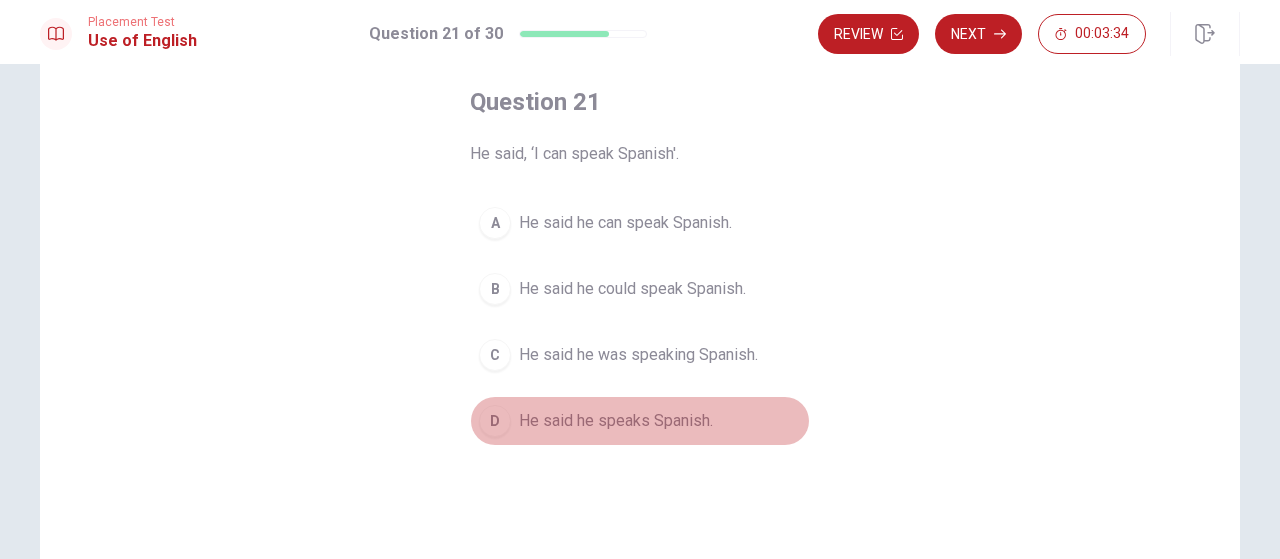 click on "D" at bounding box center (495, 421) 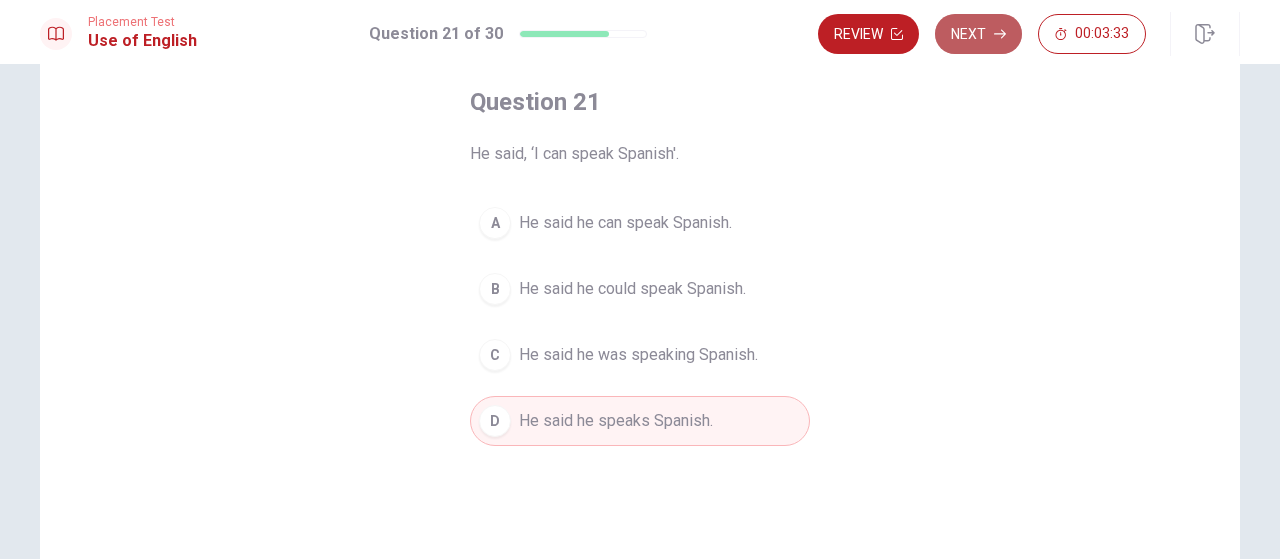 click on "Next" at bounding box center (978, 34) 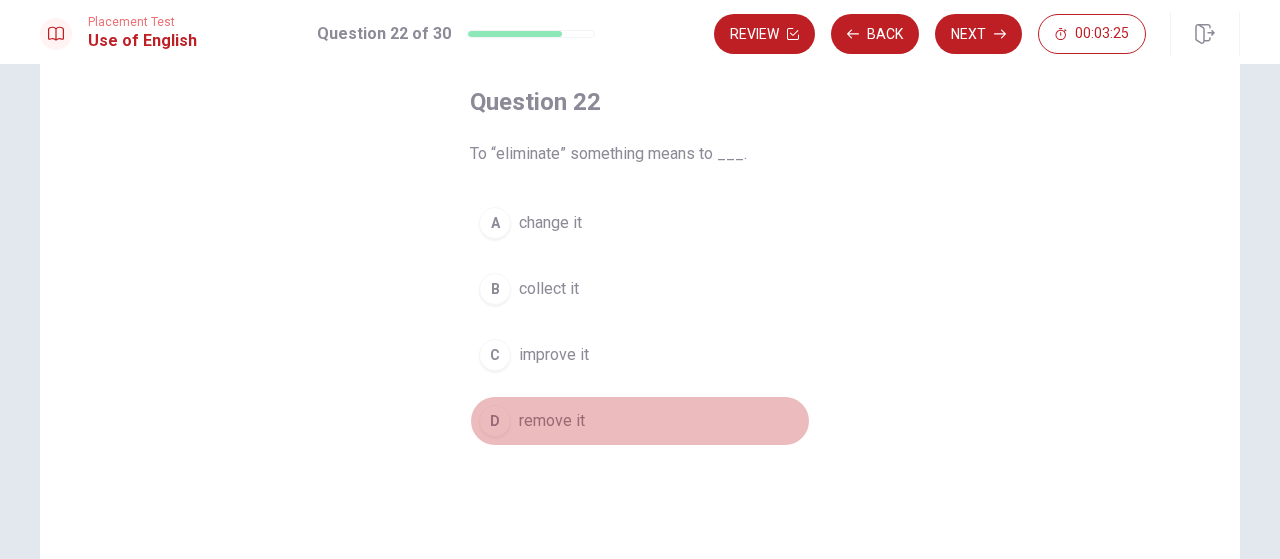click on "D" at bounding box center (495, 421) 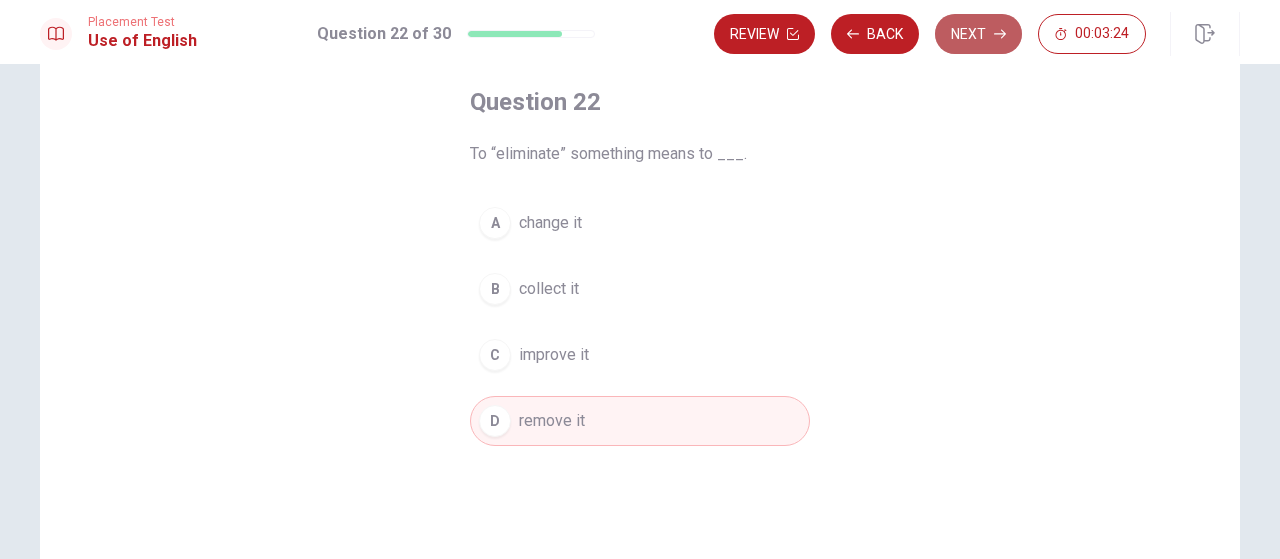 click on "Next" at bounding box center [978, 34] 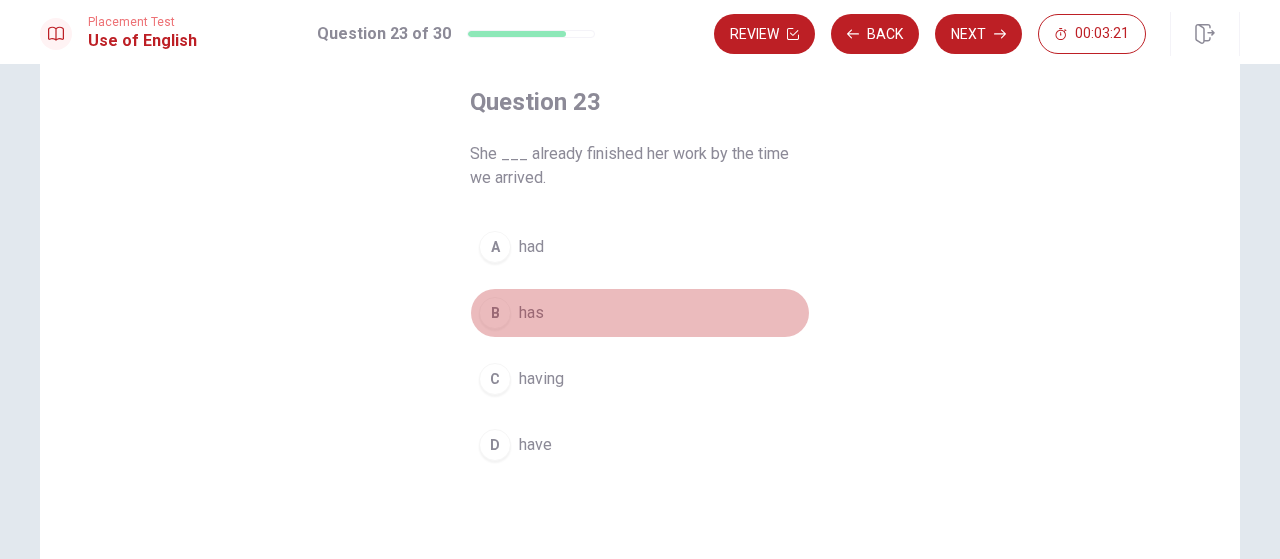 click on "B" at bounding box center [495, 313] 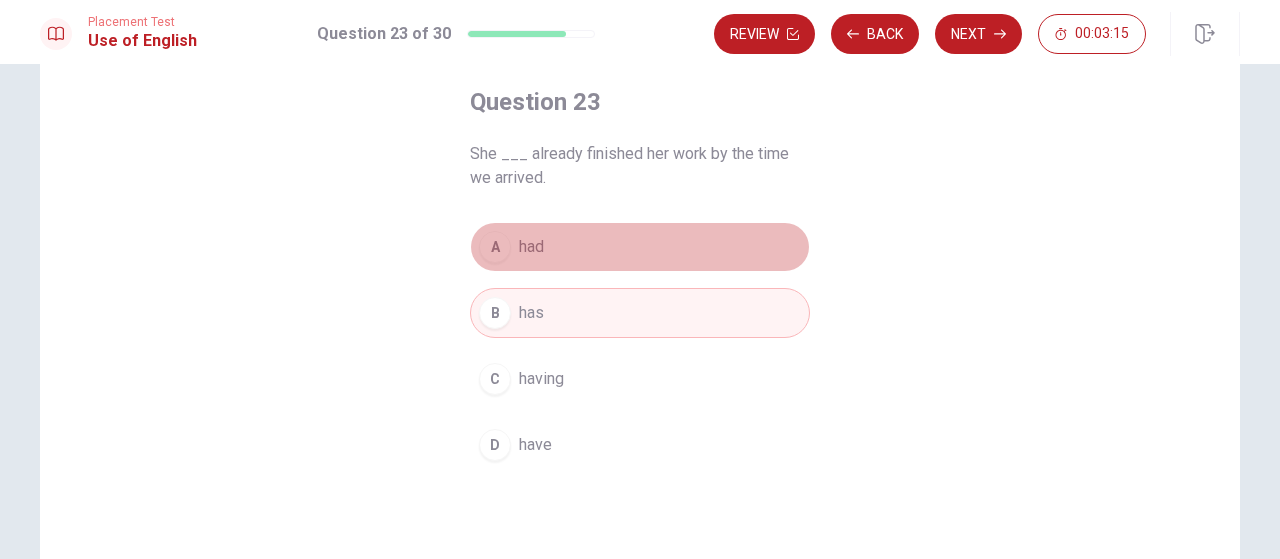 click on "A" at bounding box center (495, 247) 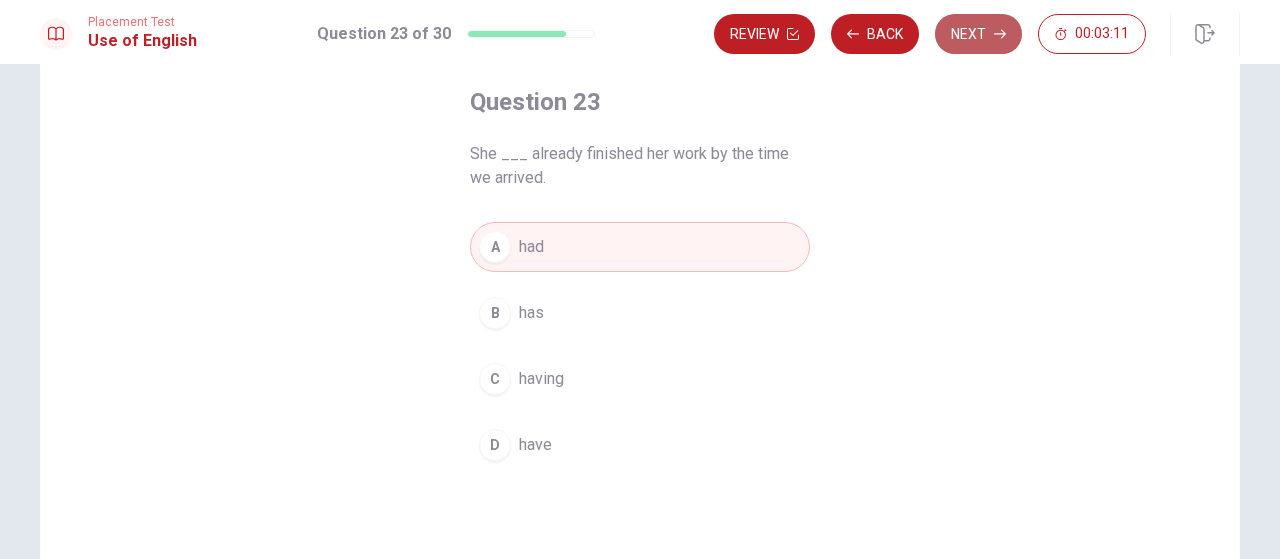 click 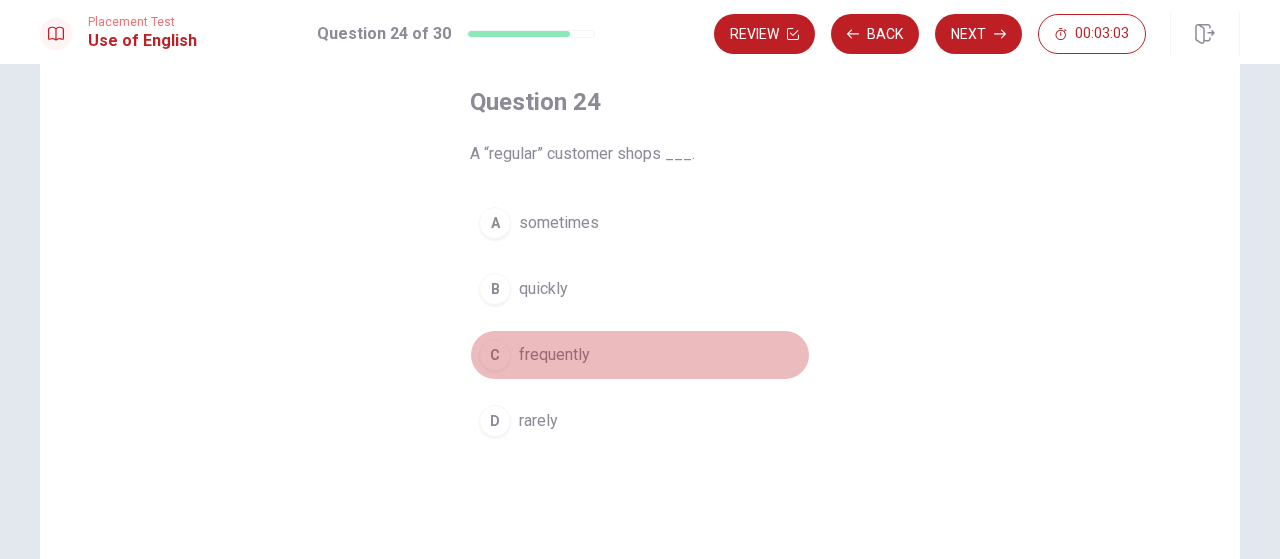 click on "C" at bounding box center [495, 355] 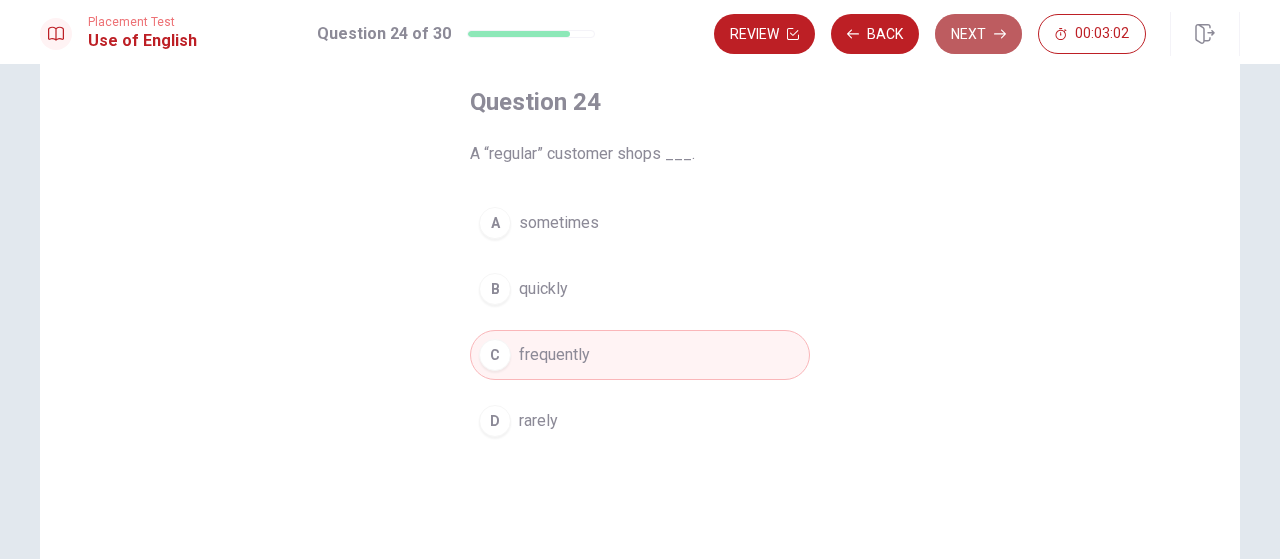 click on "Next" at bounding box center [978, 34] 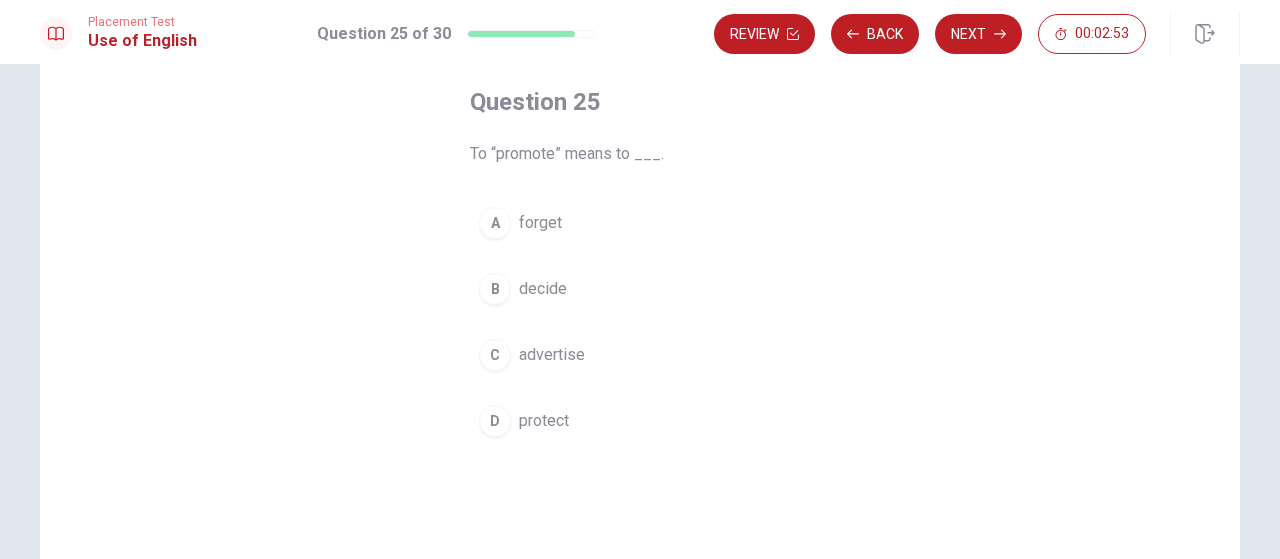 click on "B" at bounding box center [495, 289] 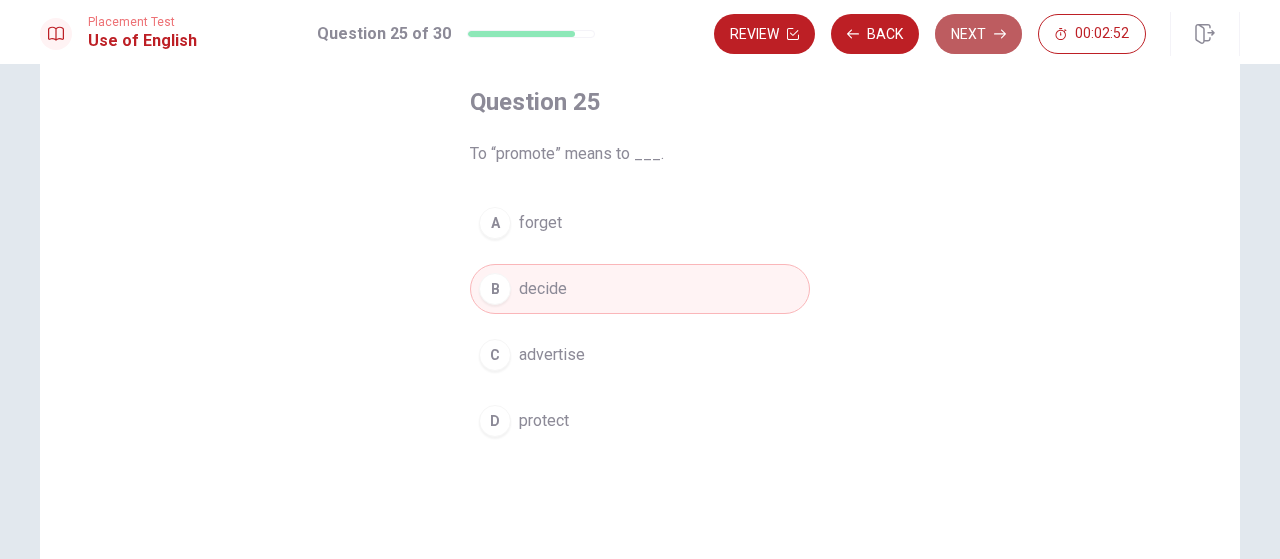 click on "Next" at bounding box center [978, 34] 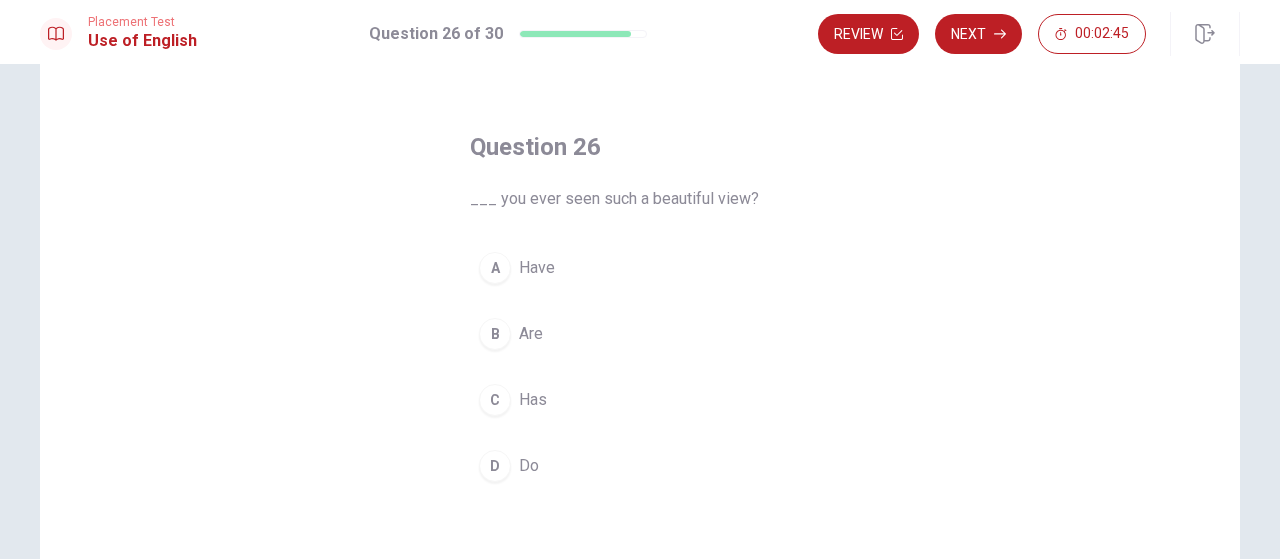 scroll, scrollTop: 100, scrollLeft: 0, axis: vertical 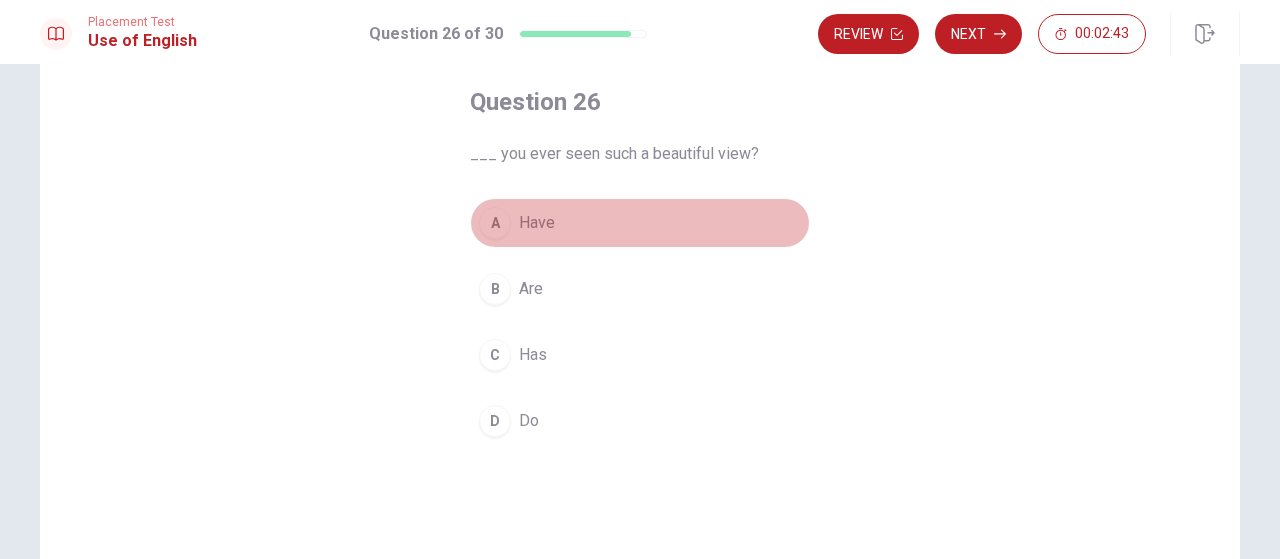 click on "A" at bounding box center (495, 223) 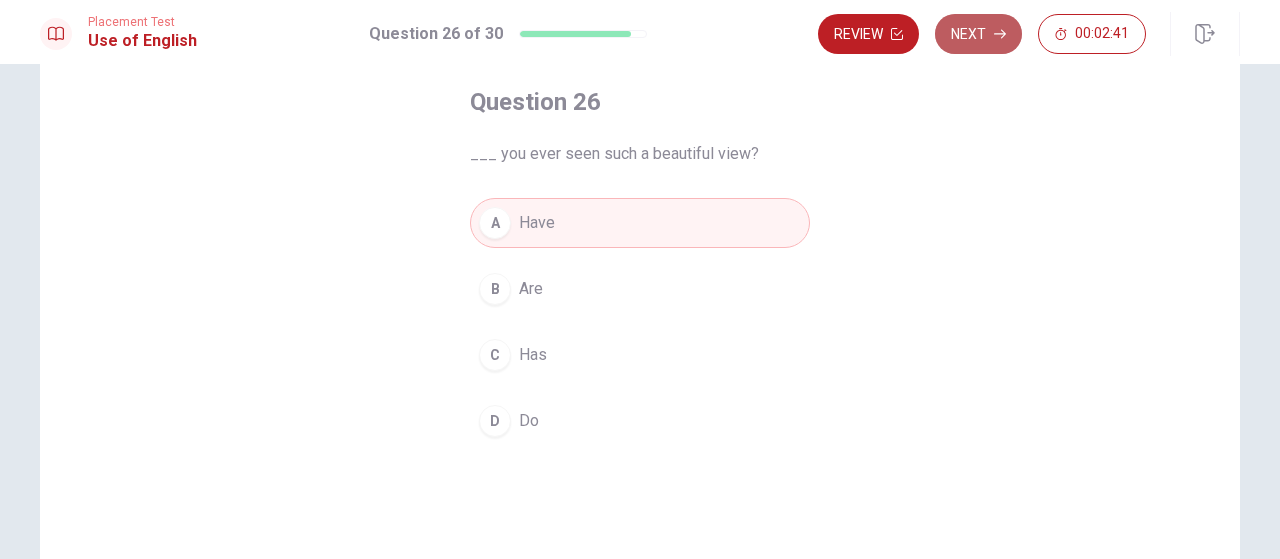 click 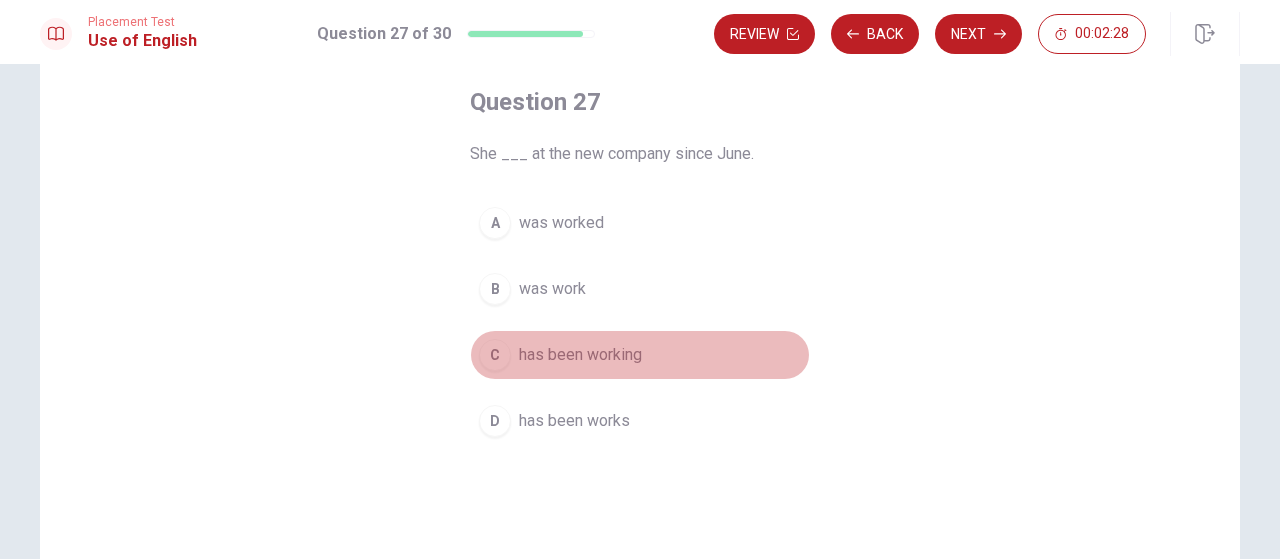 click on "C" at bounding box center [495, 355] 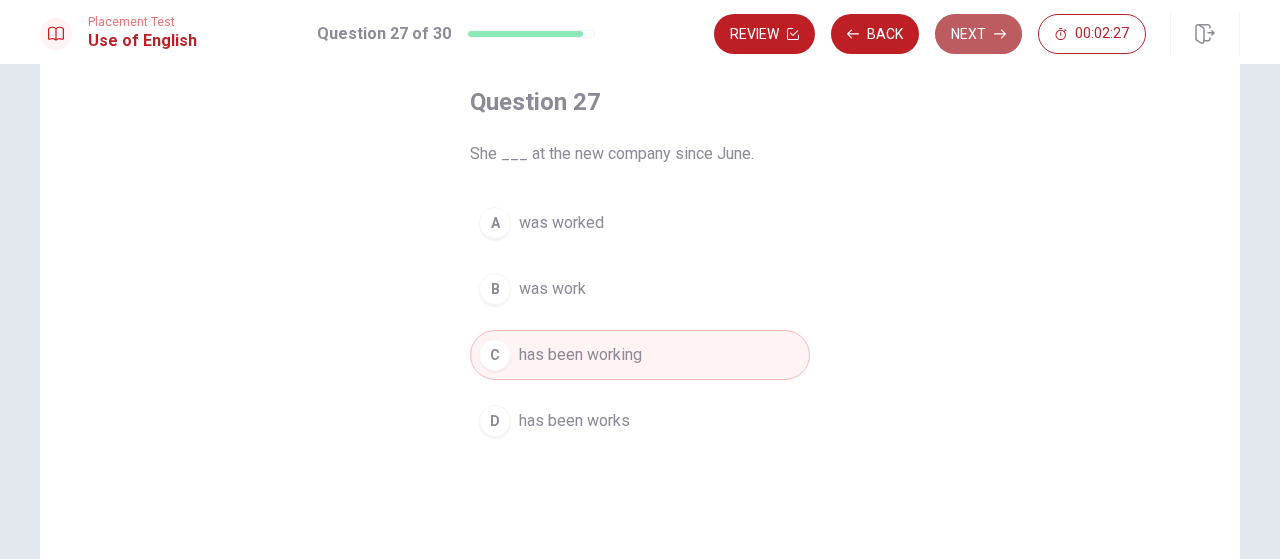 click on "Next" at bounding box center [978, 34] 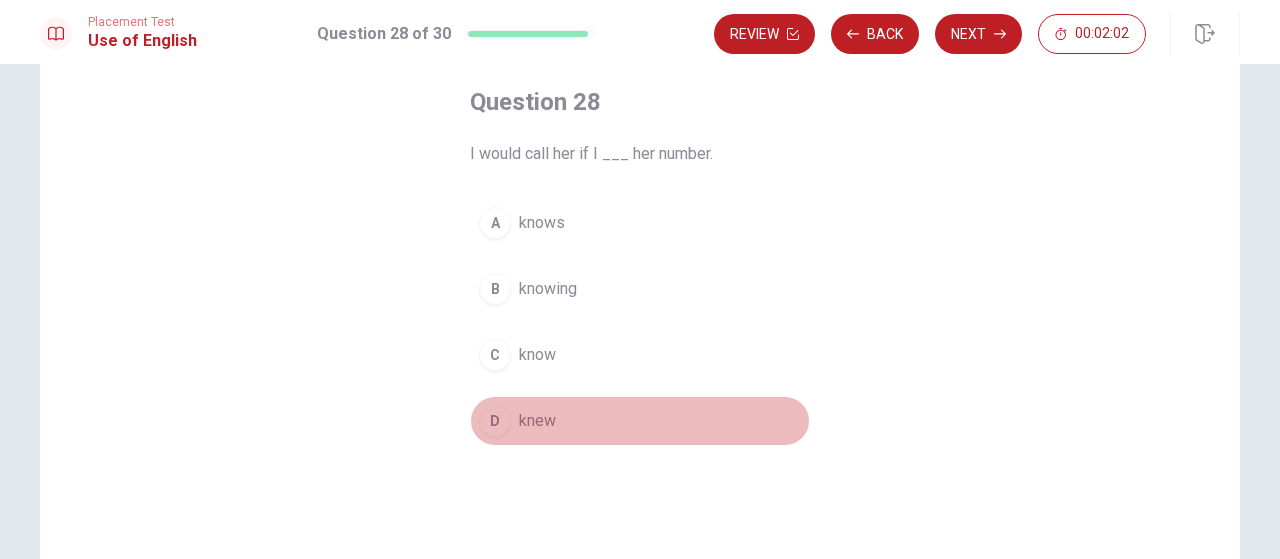 click on "D" at bounding box center (495, 421) 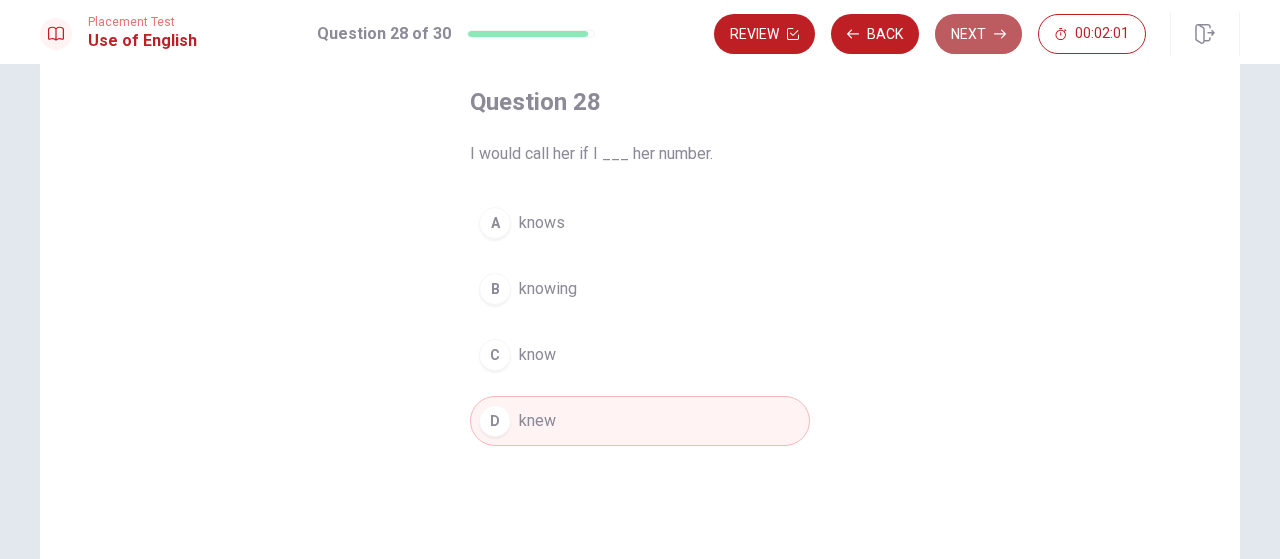 click on "Next" at bounding box center [978, 34] 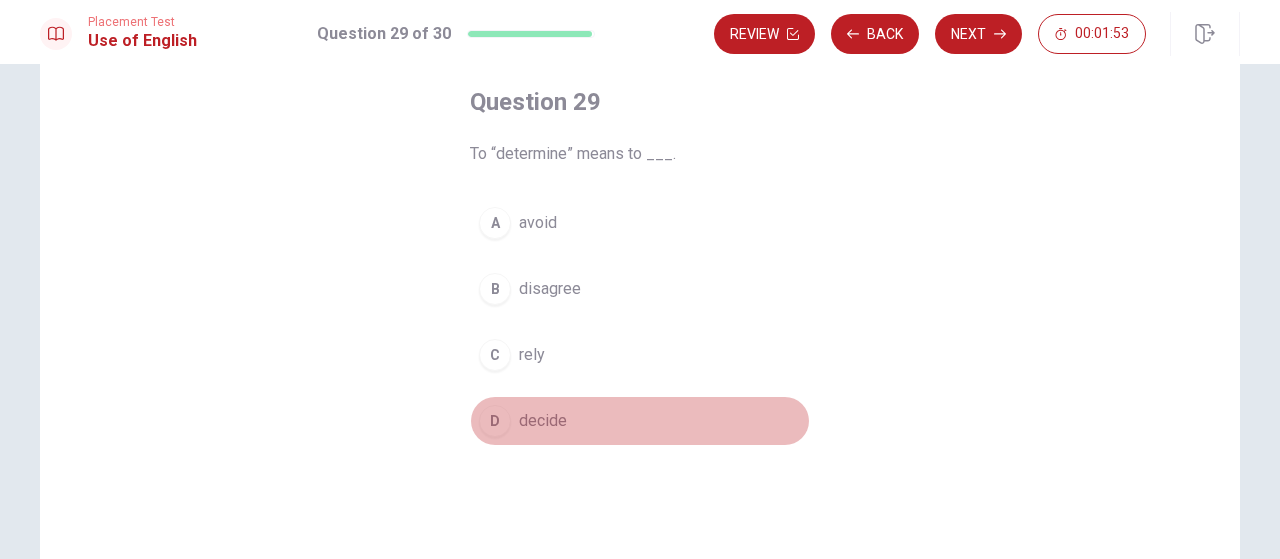 click on "D" at bounding box center [495, 421] 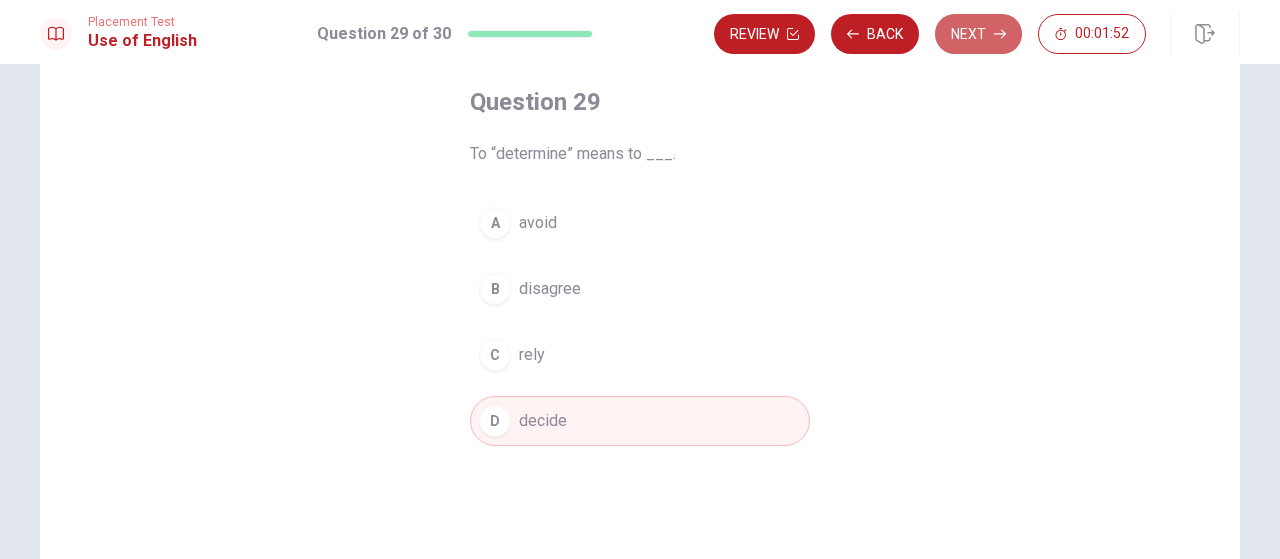 click on "Next" at bounding box center [978, 34] 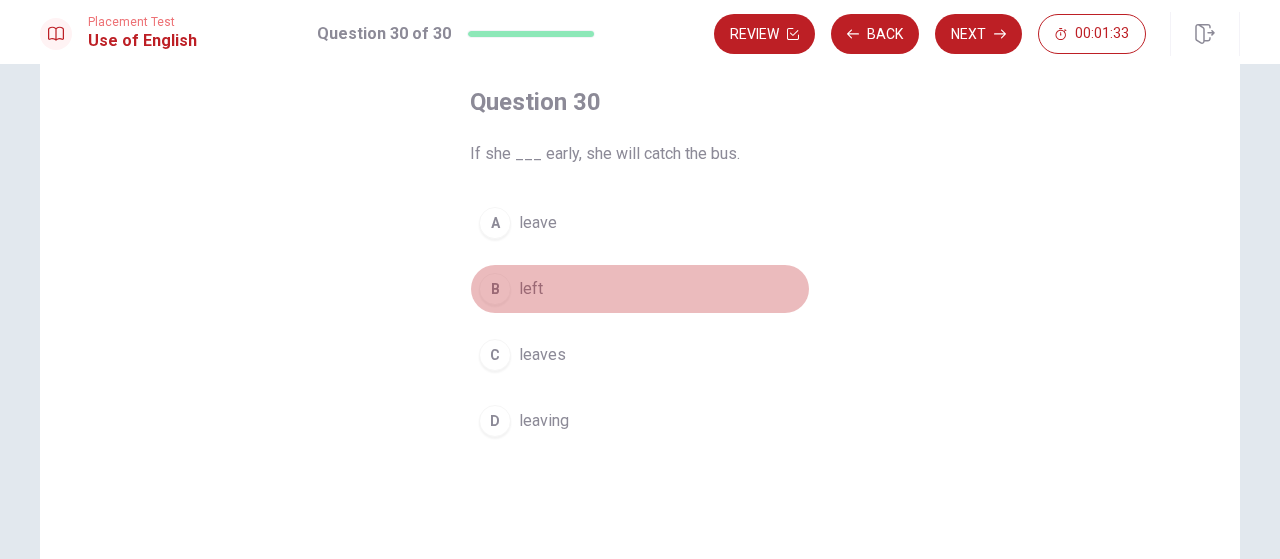 click on "B" at bounding box center [495, 289] 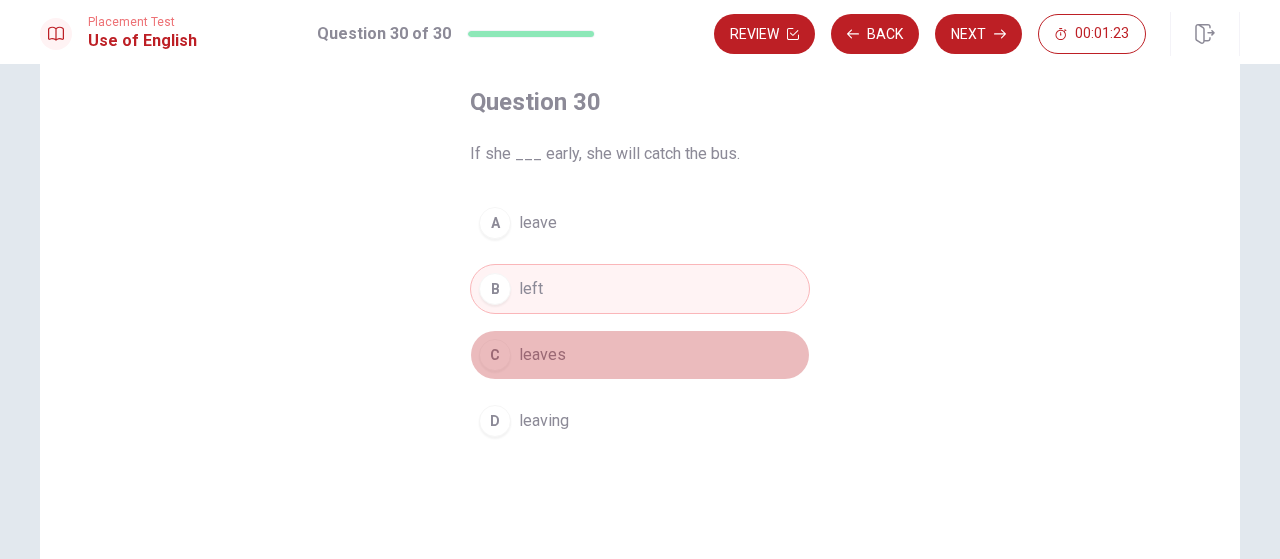 click on "C" at bounding box center [495, 355] 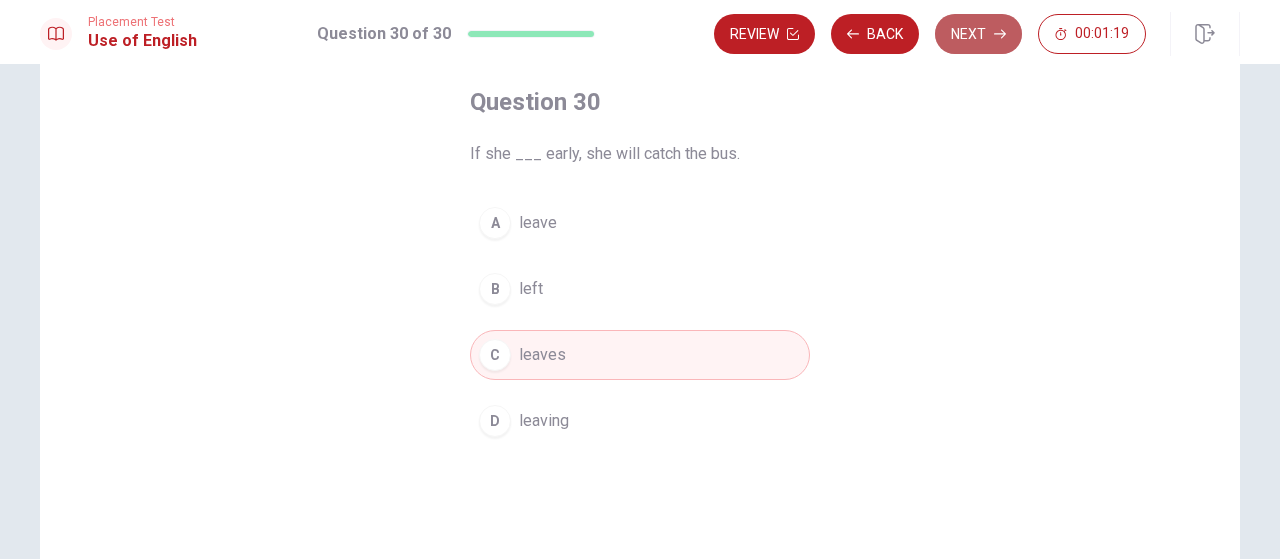 click on "Next" at bounding box center (978, 34) 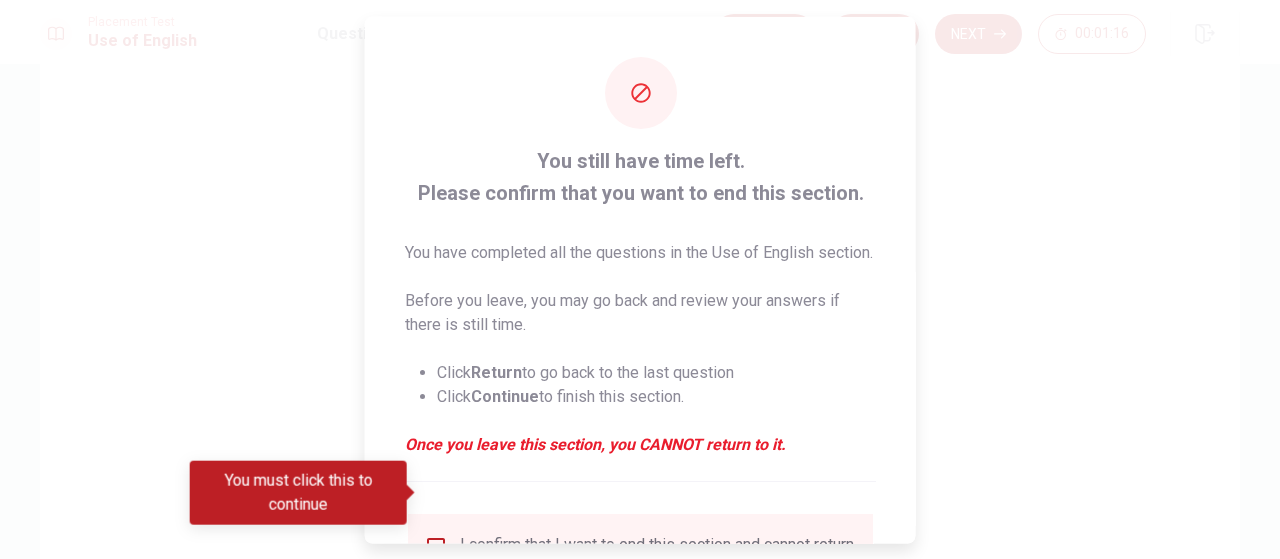 scroll, scrollTop: 210, scrollLeft: 0, axis: vertical 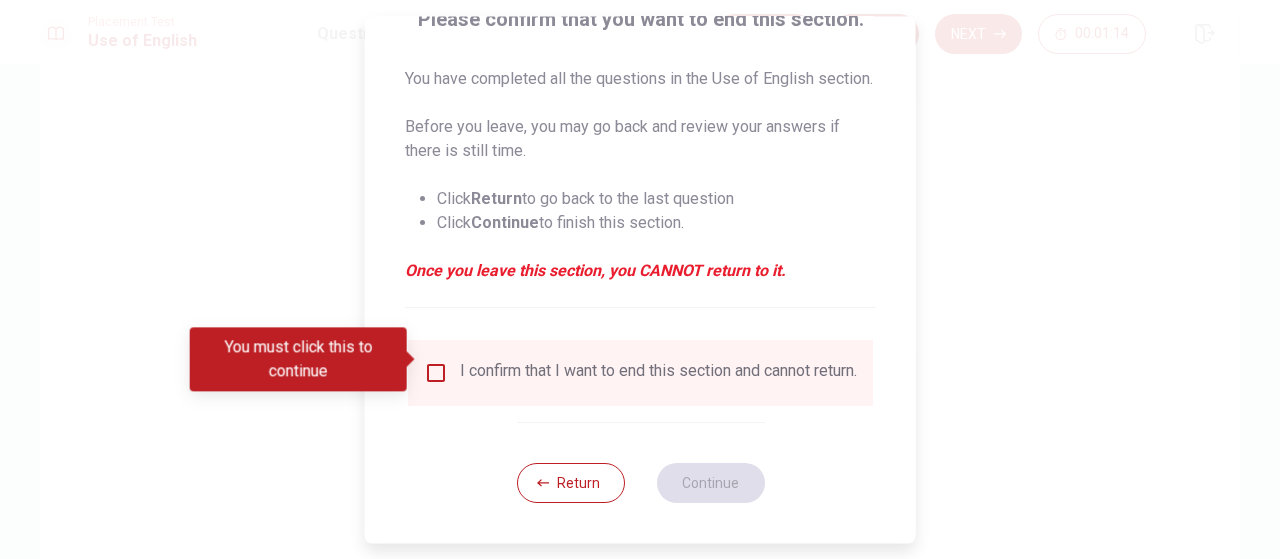click at bounding box center [436, 373] 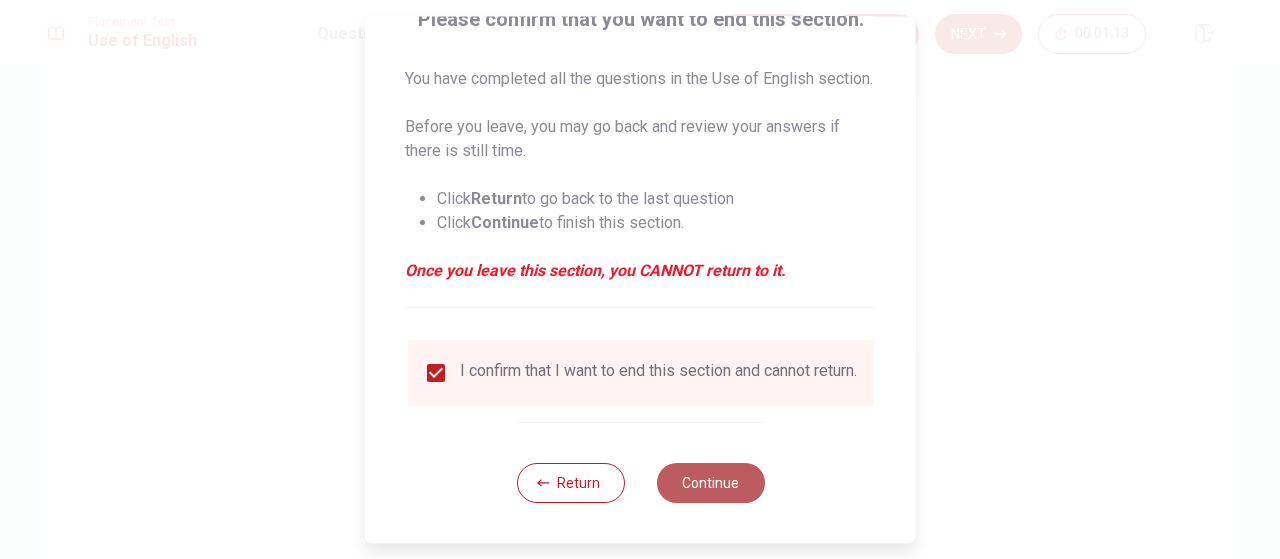click on "Continue" at bounding box center (710, 483) 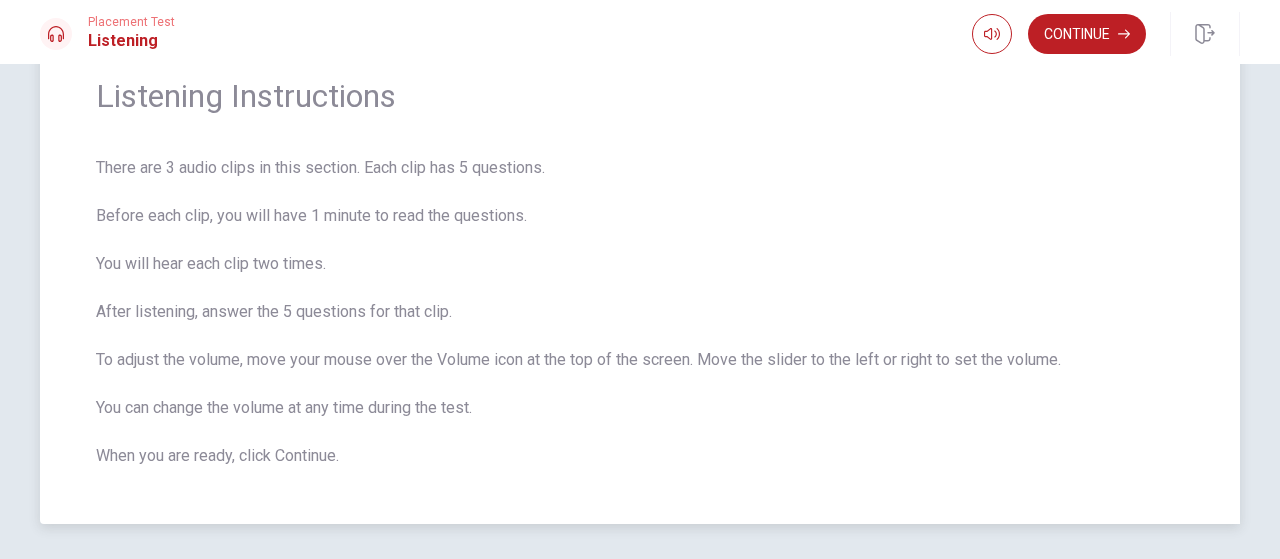 scroll, scrollTop: 52, scrollLeft: 0, axis: vertical 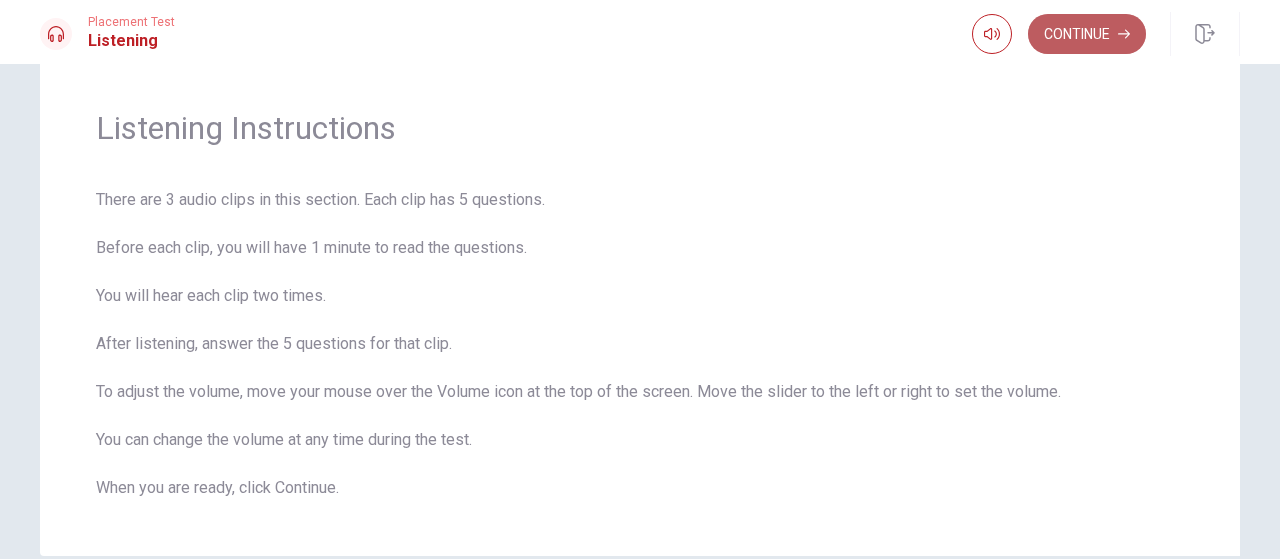 click on "Continue" at bounding box center (1087, 34) 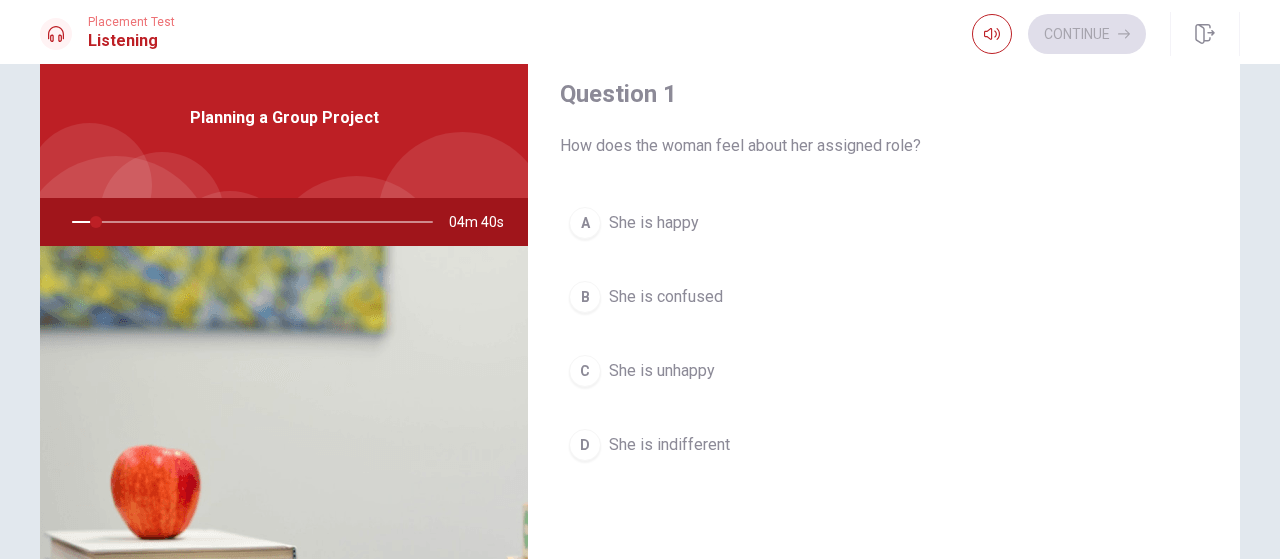 scroll, scrollTop: 44, scrollLeft: 0, axis: vertical 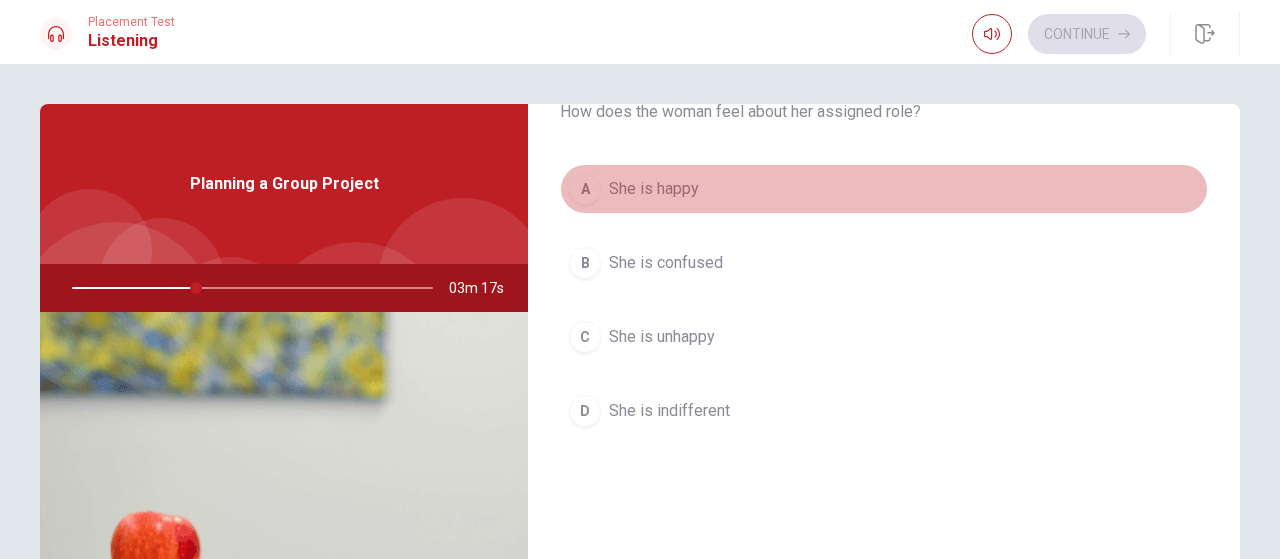 click on "A She is happy" at bounding box center (884, 189) 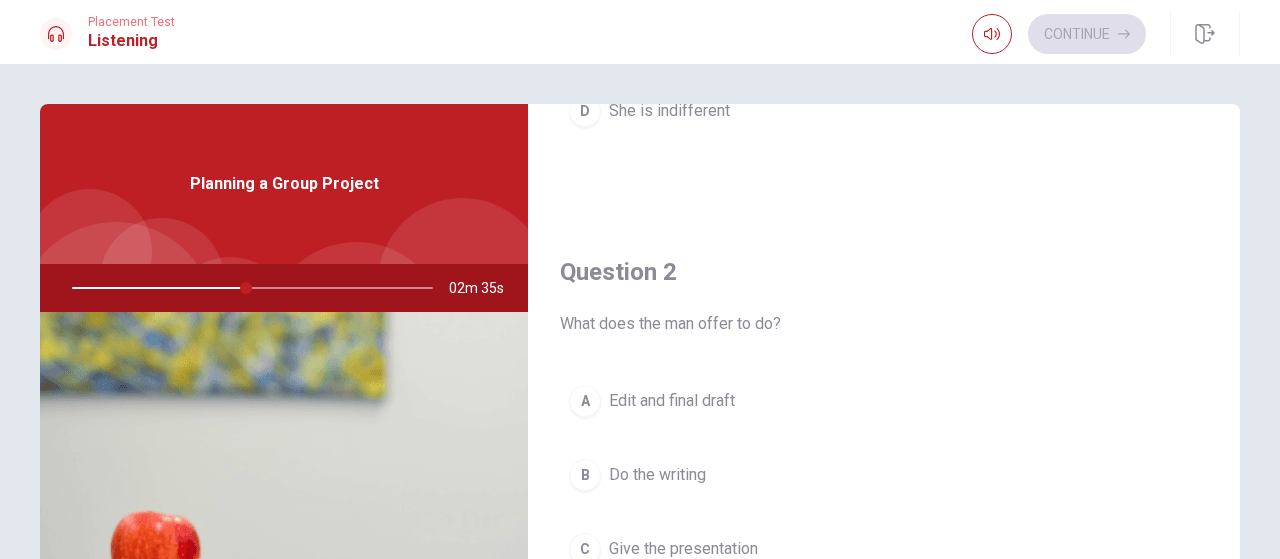 scroll, scrollTop: 500, scrollLeft: 0, axis: vertical 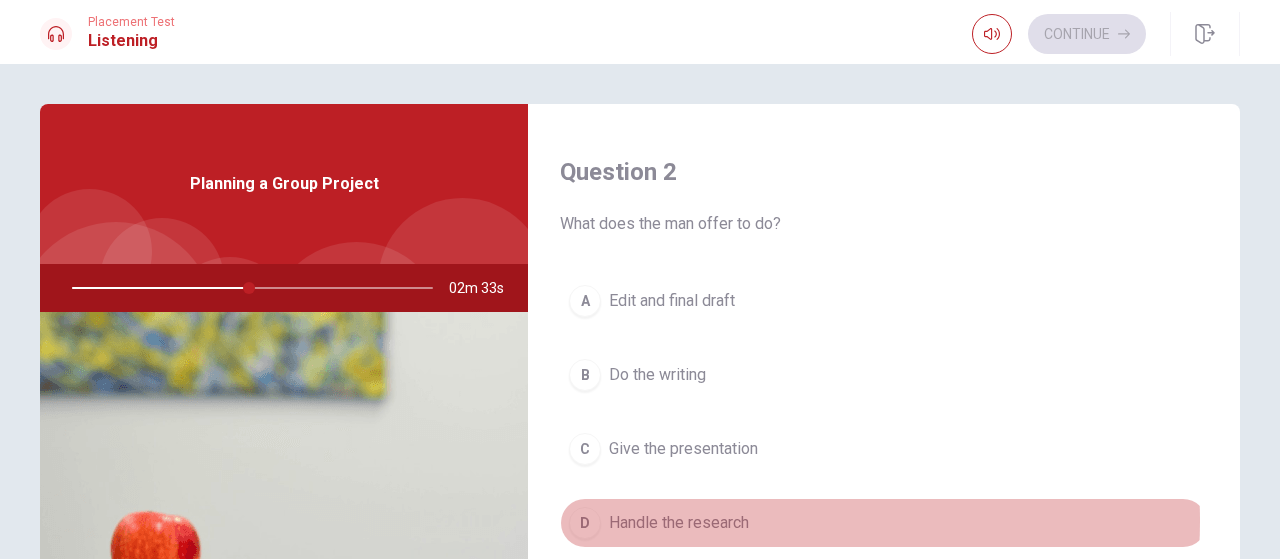 click on "Handle the research" at bounding box center [679, 523] 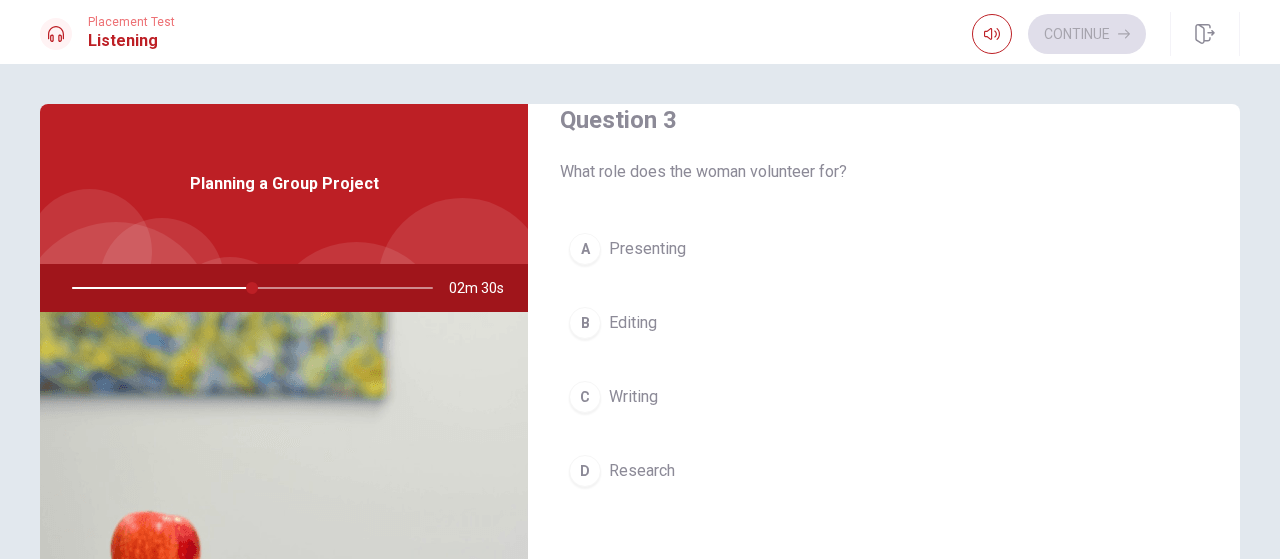 scroll, scrollTop: 1100, scrollLeft: 0, axis: vertical 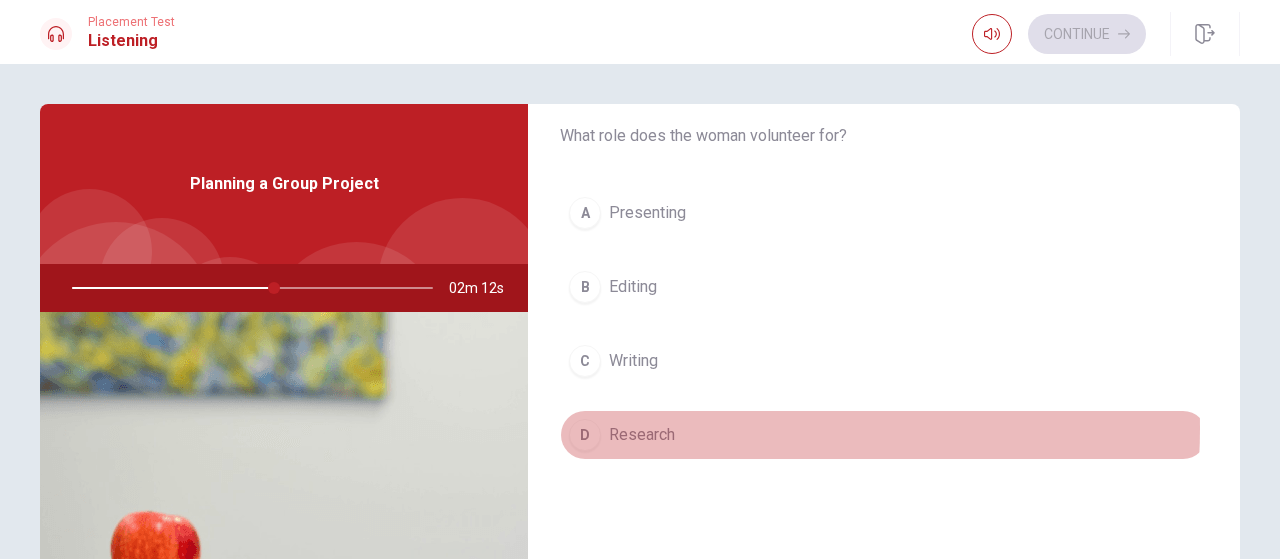 click on "Research" at bounding box center (642, 435) 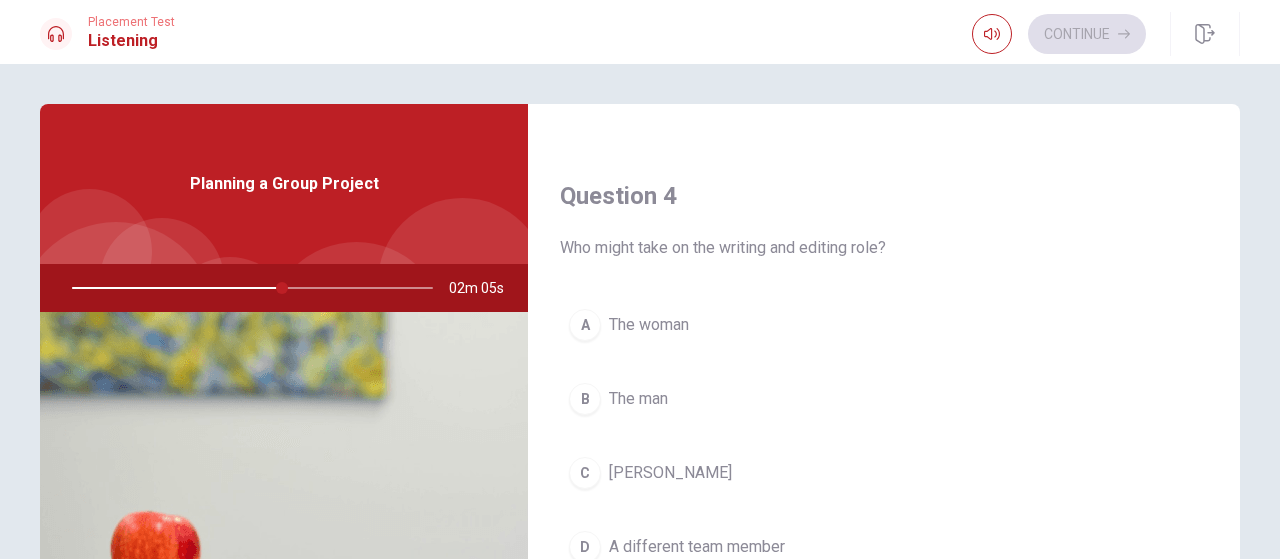 scroll, scrollTop: 1600, scrollLeft: 0, axis: vertical 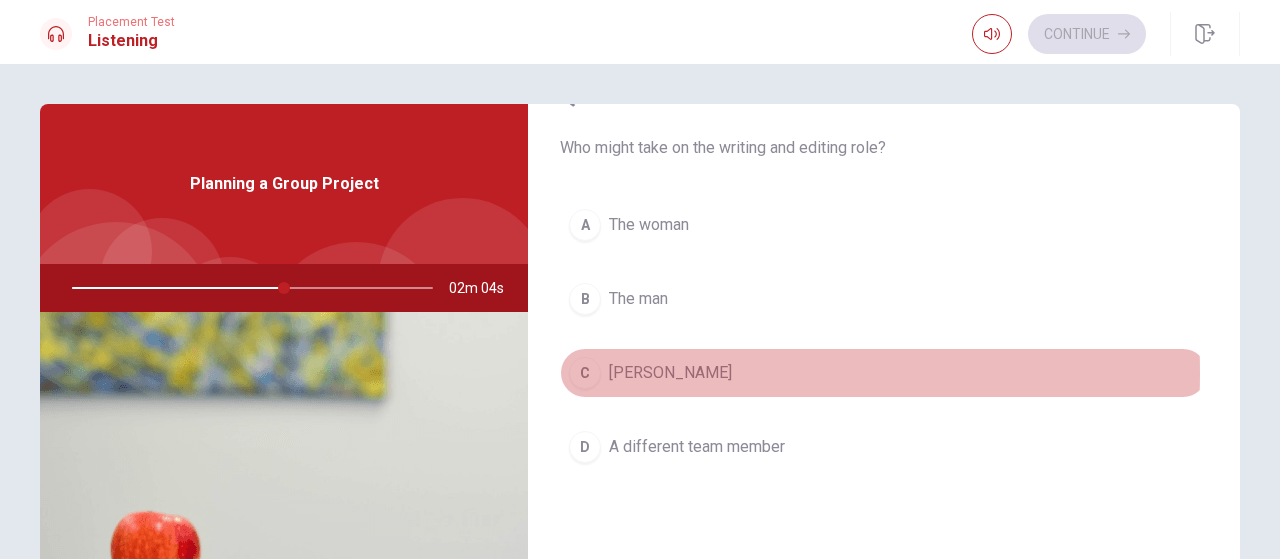 click on "[PERSON_NAME]" at bounding box center [670, 373] 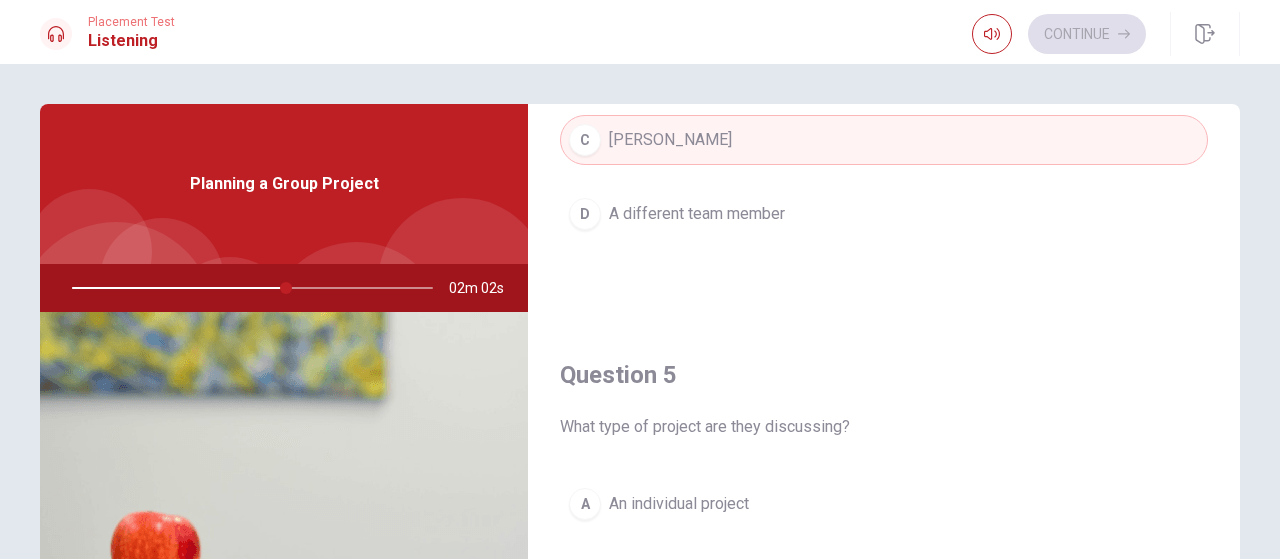 scroll, scrollTop: 1851, scrollLeft: 0, axis: vertical 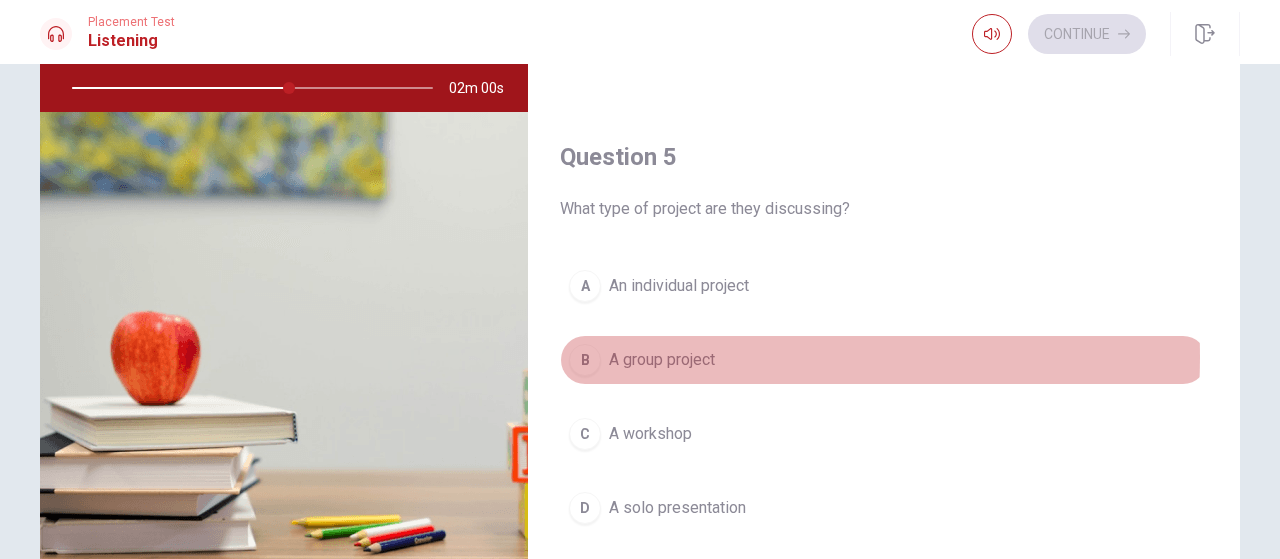 click on "A group project" at bounding box center [662, 360] 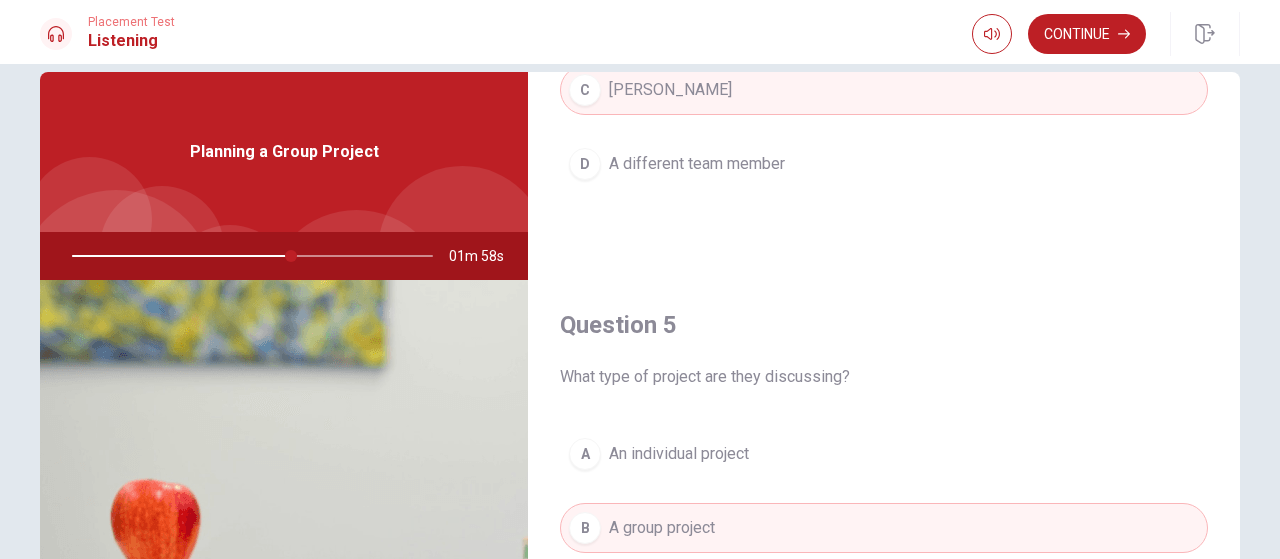 scroll, scrollTop: 0, scrollLeft: 0, axis: both 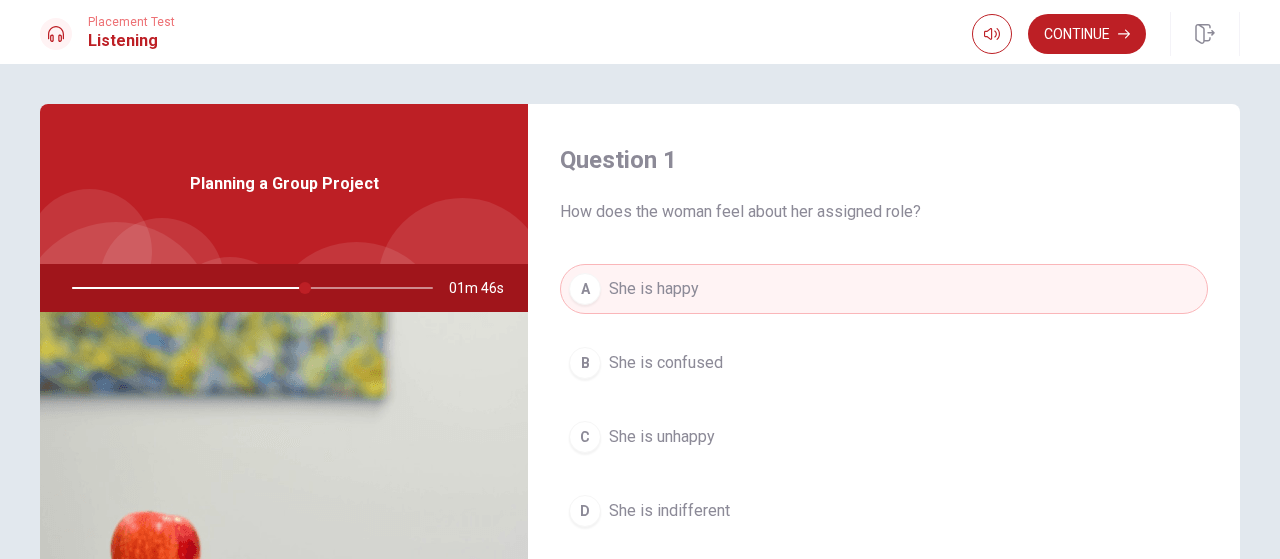 click at bounding box center [248, 288] 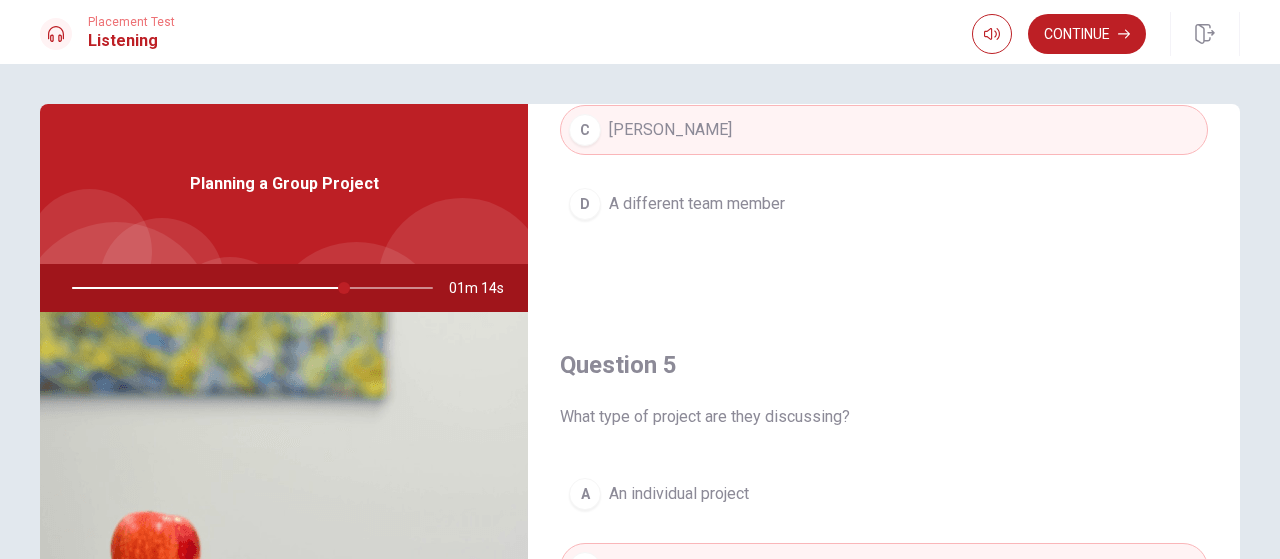scroll, scrollTop: 1851, scrollLeft: 0, axis: vertical 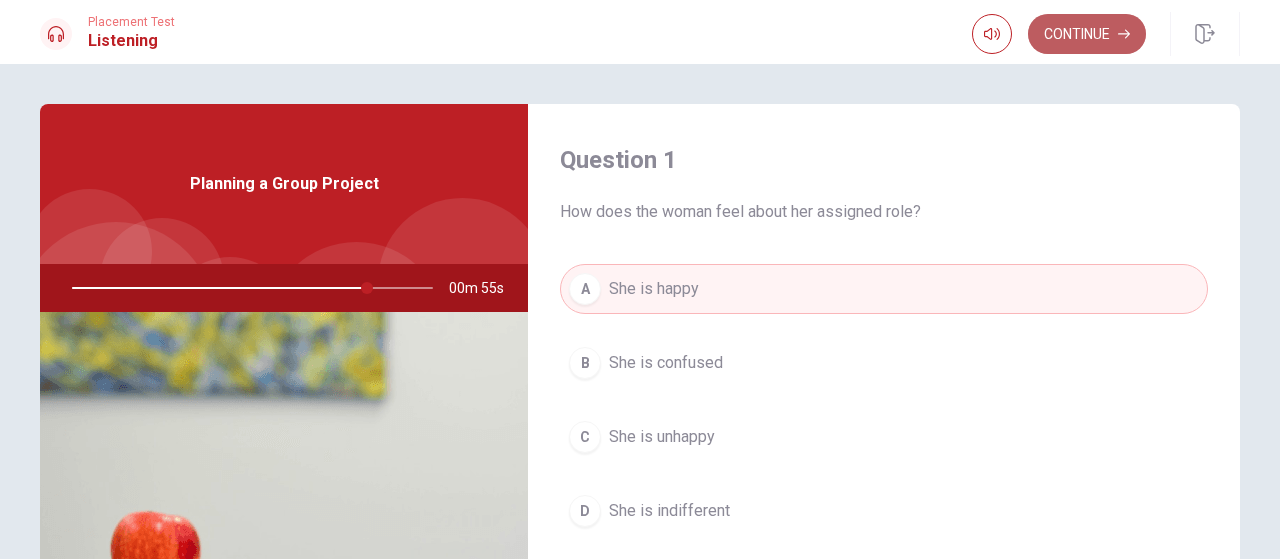 click on "Continue" at bounding box center [1087, 34] 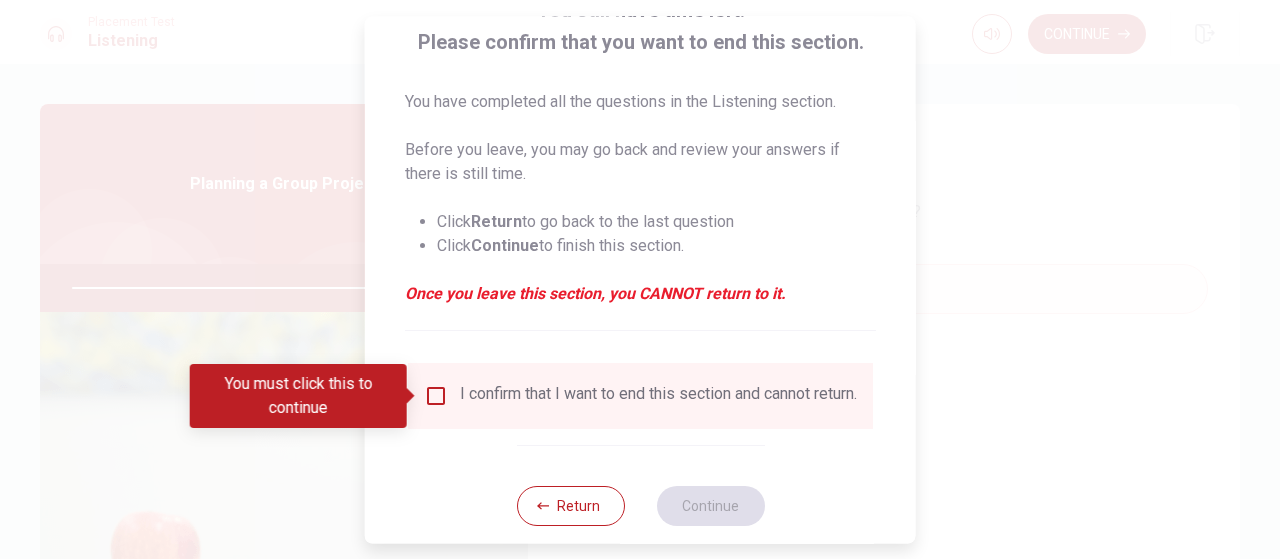 scroll, scrollTop: 186, scrollLeft: 0, axis: vertical 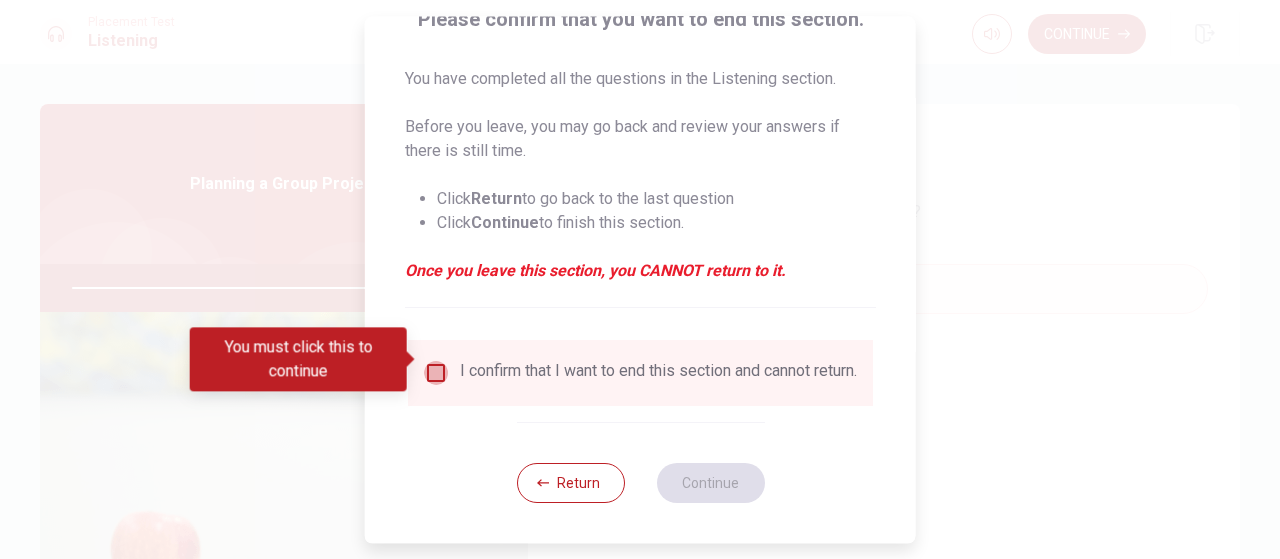 click at bounding box center (436, 373) 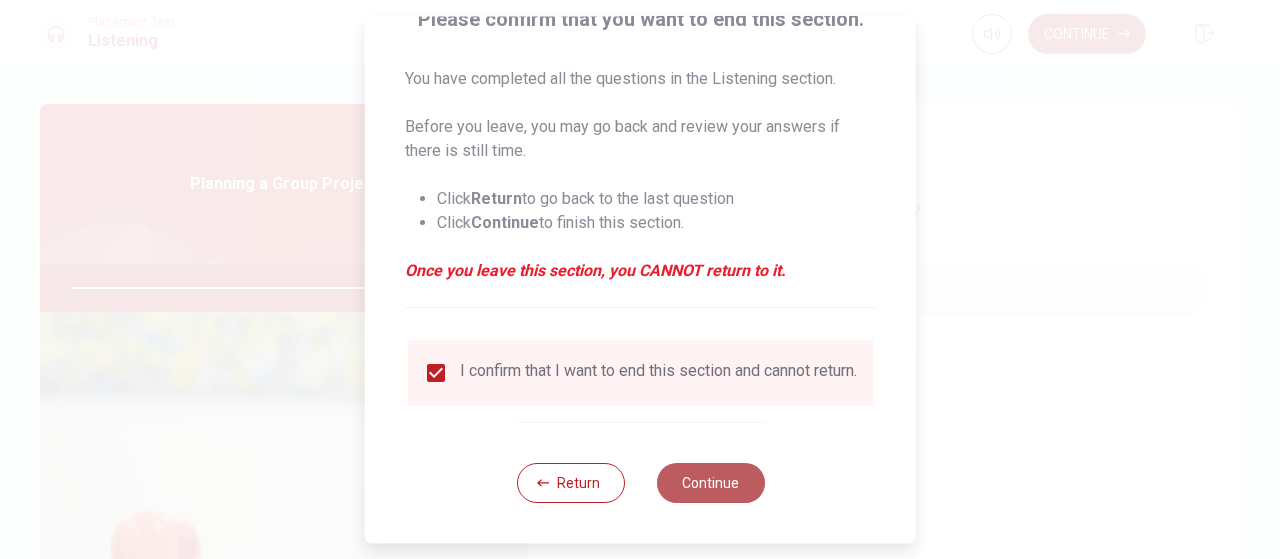 click on "Continue" at bounding box center (710, 483) 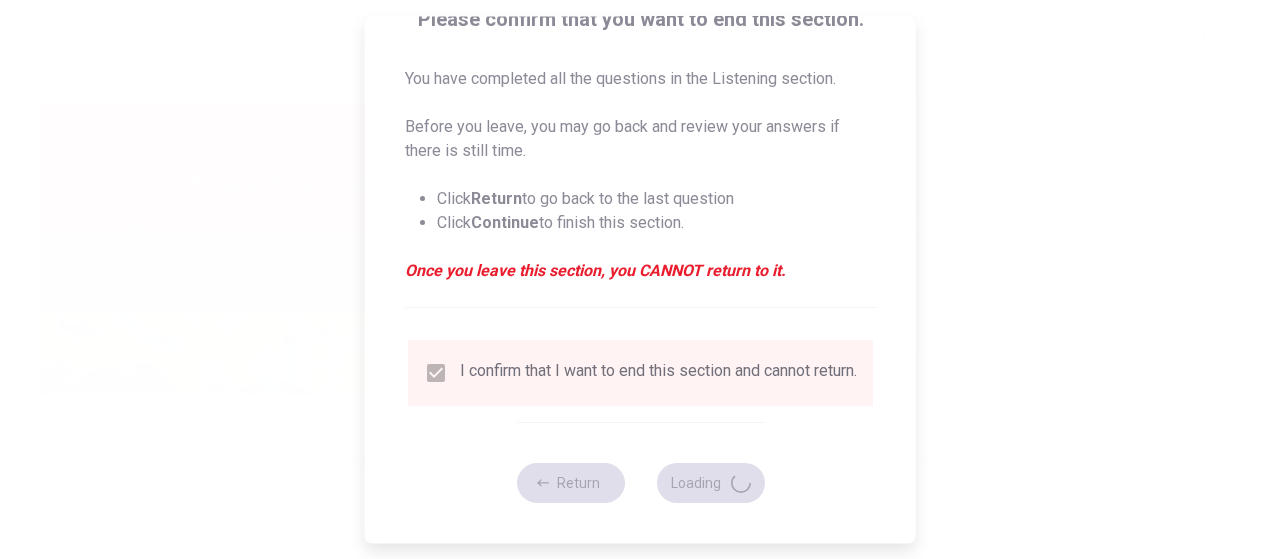 type on "88" 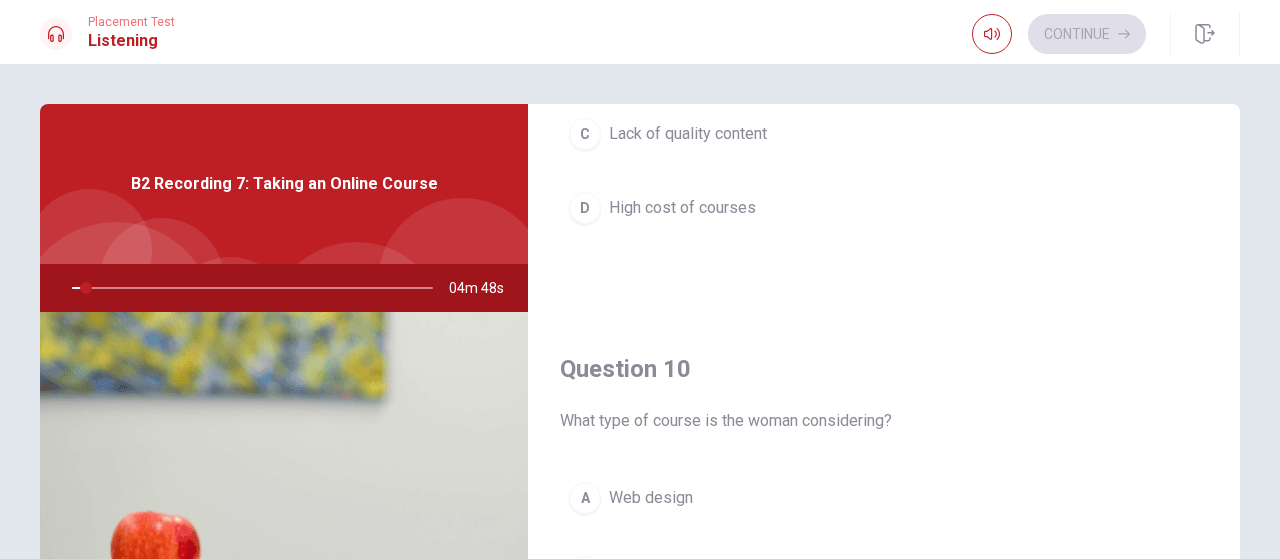 scroll, scrollTop: 1851, scrollLeft: 0, axis: vertical 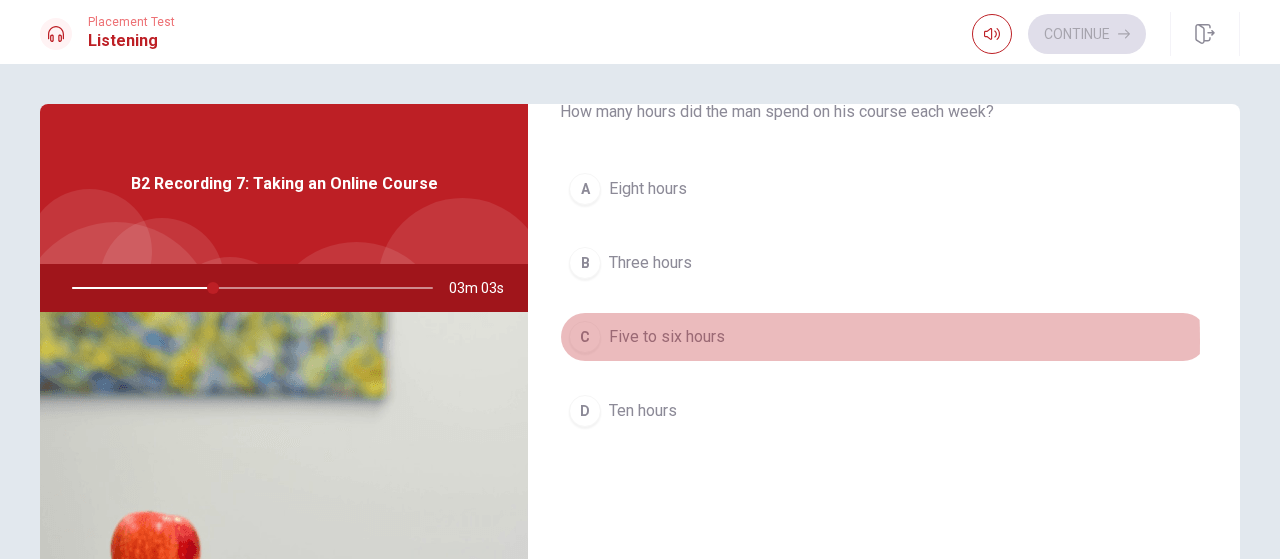 click on "C" at bounding box center (585, 337) 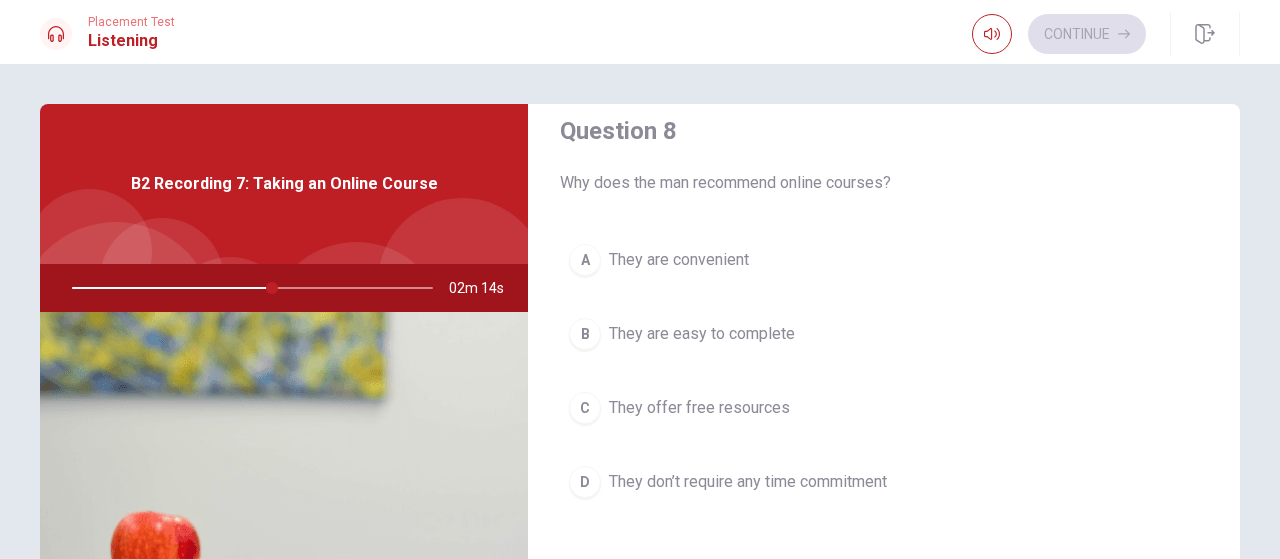 scroll, scrollTop: 1100, scrollLeft: 0, axis: vertical 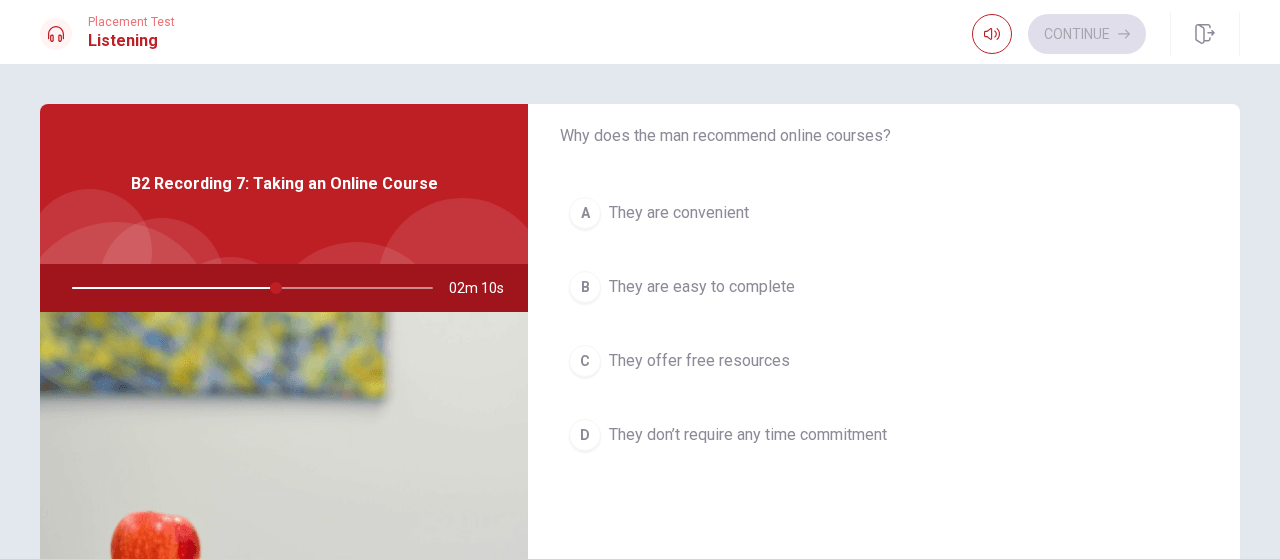 click on "They are convenient" at bounding box center (679, 213) 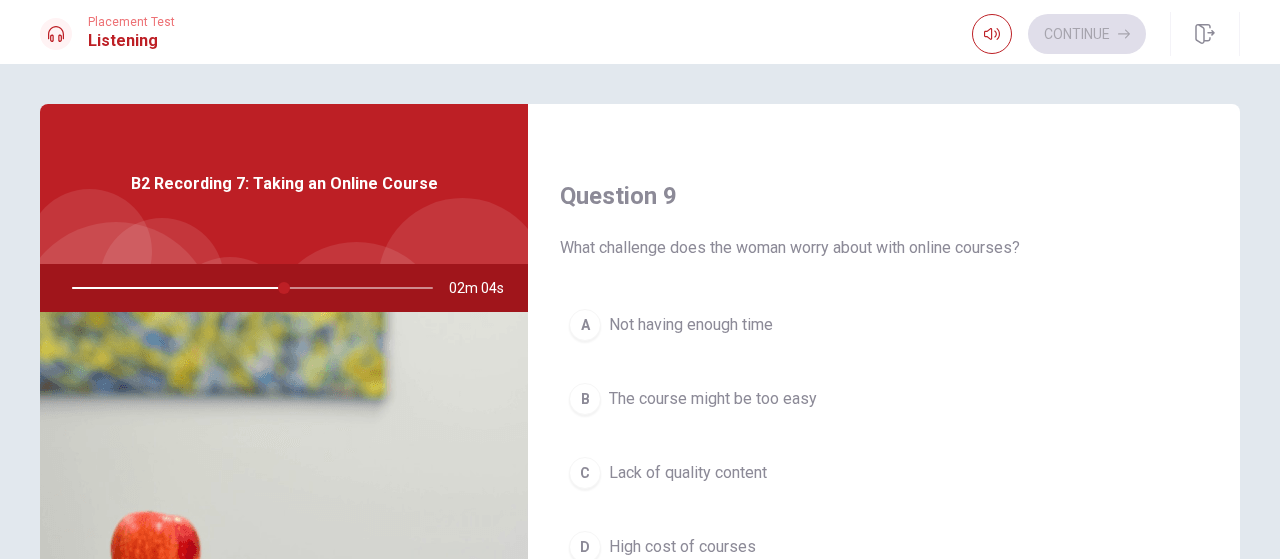 scroll, scrollTop: 1600, scrollLeft: 0, axis: vertical 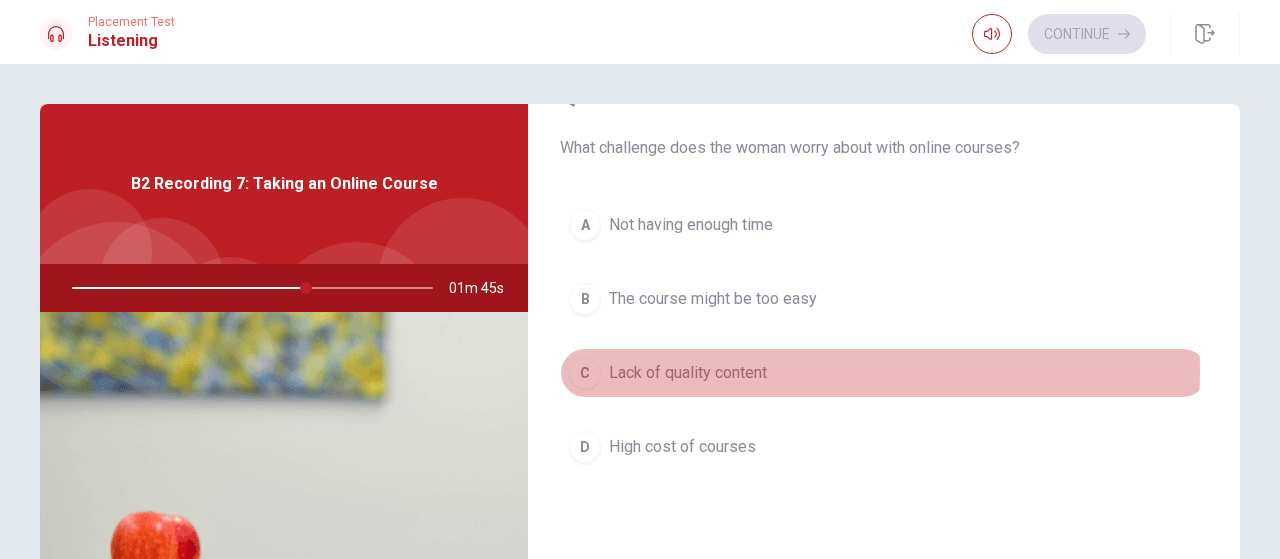 click on "Lack of quality content" at bounding box center [688, 373] 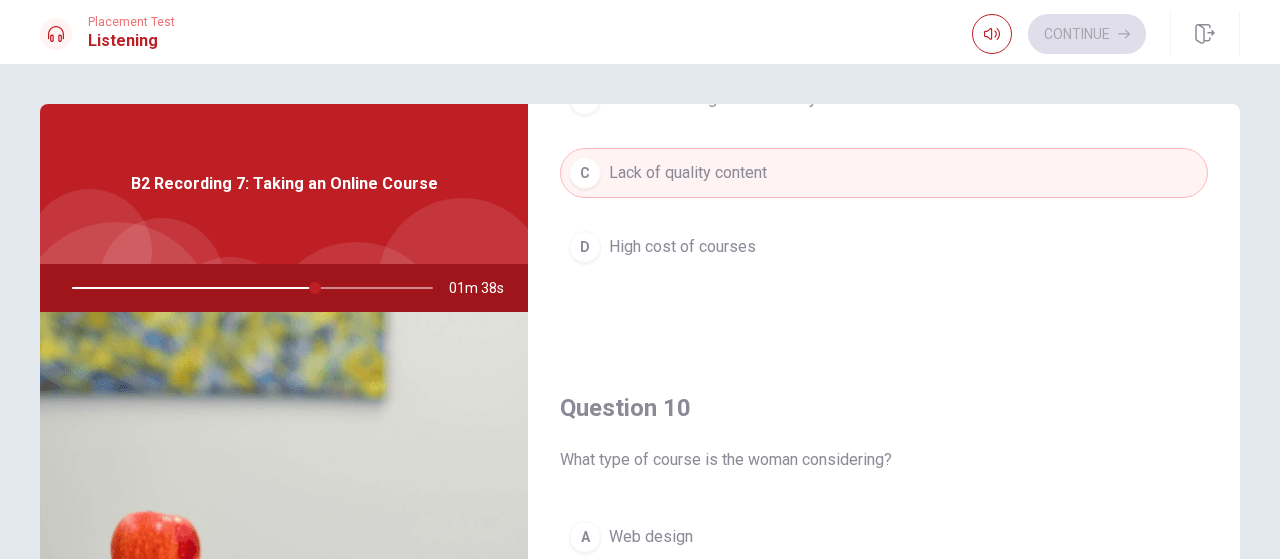 scroll, scrollTop: 1851, scrollLeft: 0, axis: vertical 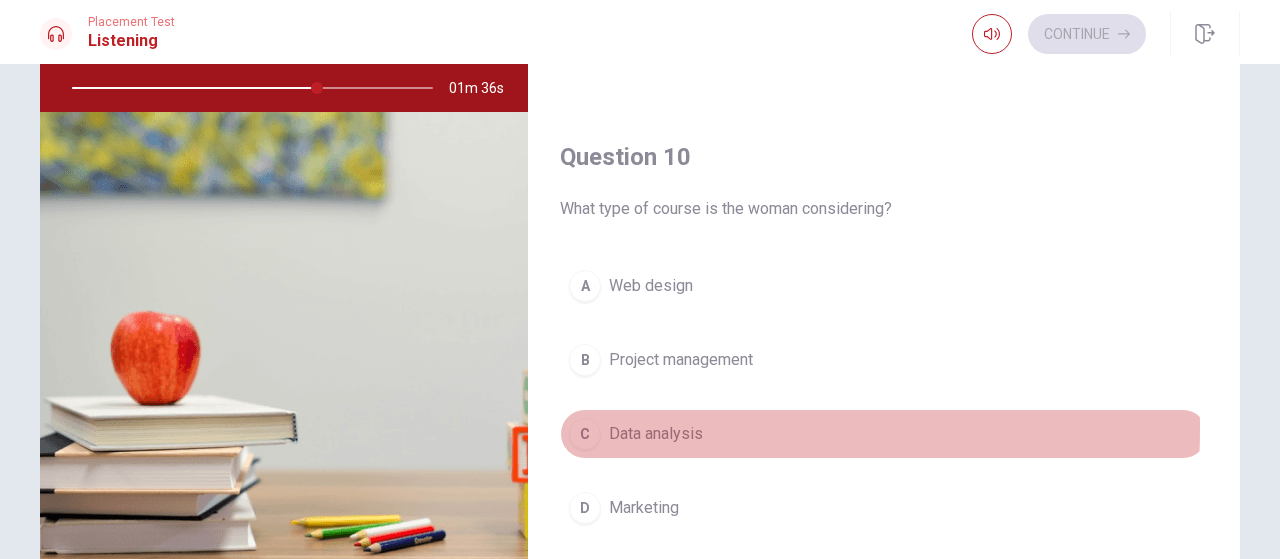 click on "Data analysis" at bounding box center (656, 434) 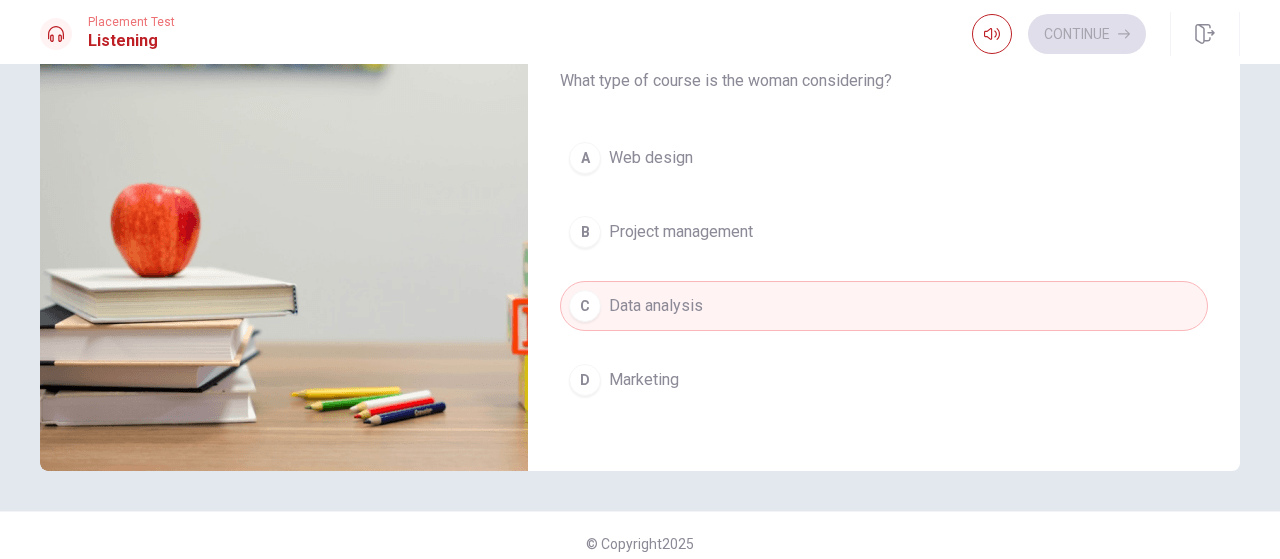 scroll, scrollTop: 344, scrollLeft: 0, axis: vertical 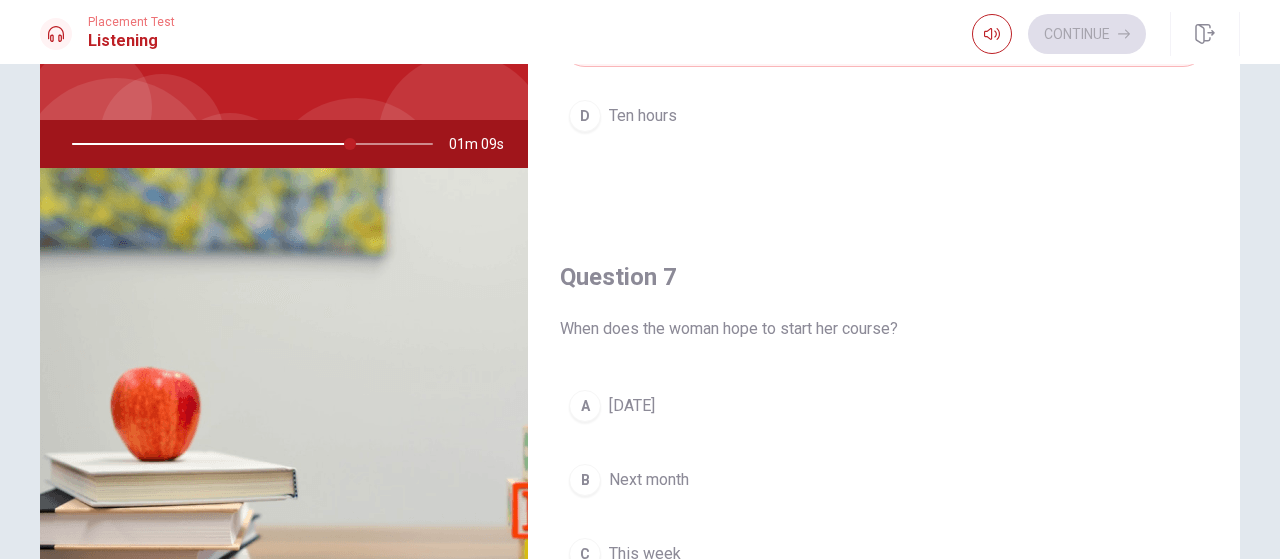 drag, startPoint x: 340, startPoint y: 143, endPoint x: 203, endPoint y: 156, distance: 137.6154 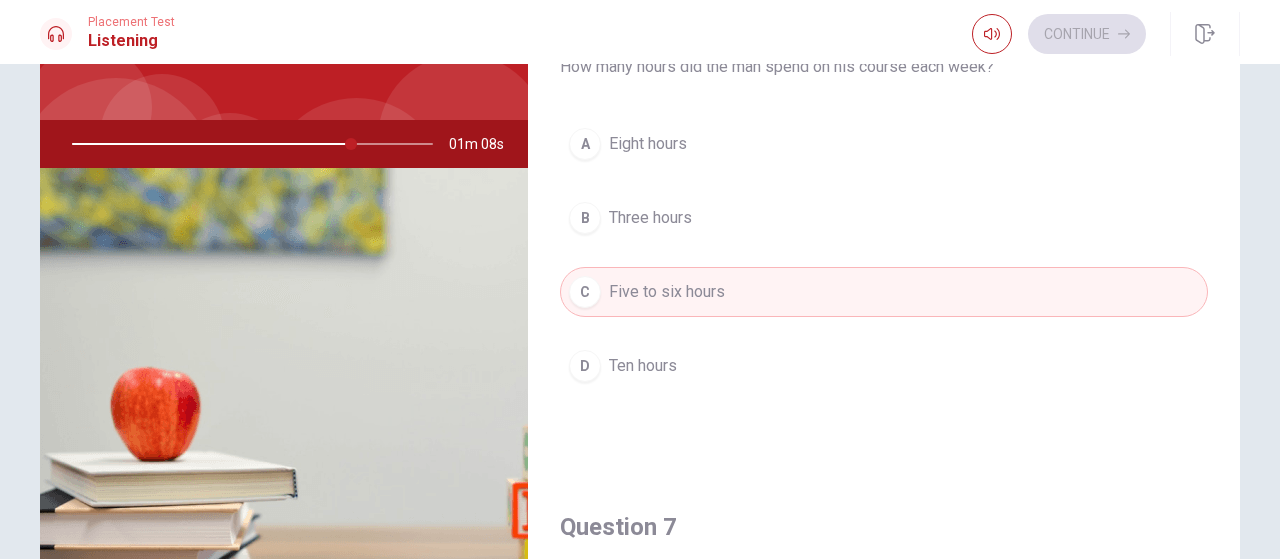 scroll, scrollTop: 0, scrollLeft: 0, axis: both 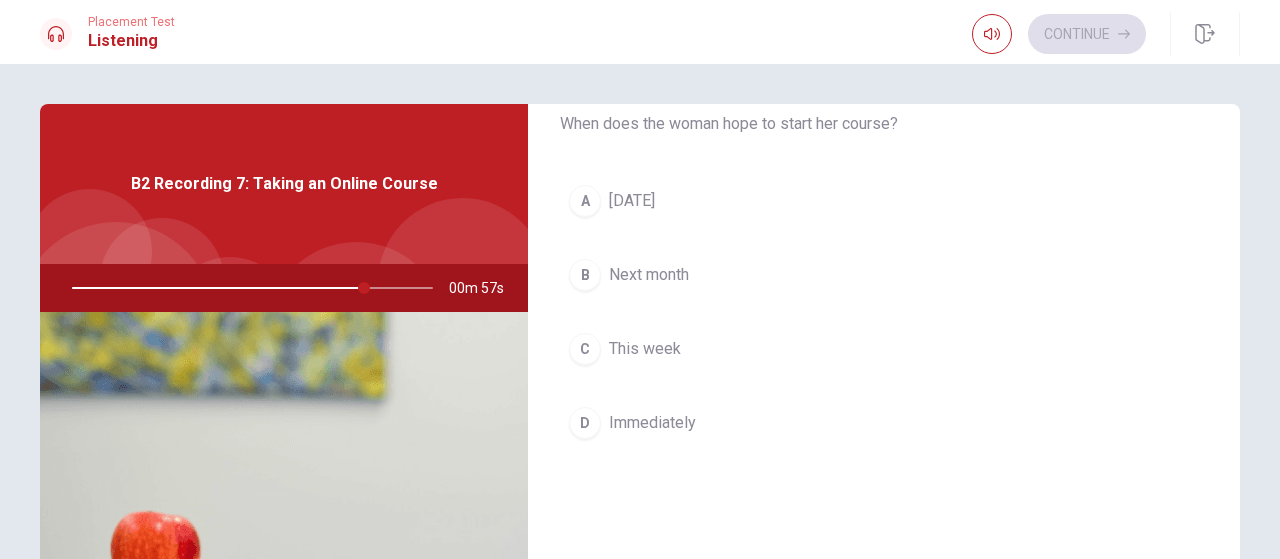 click on "Next month" at bounding box center [649, 275] 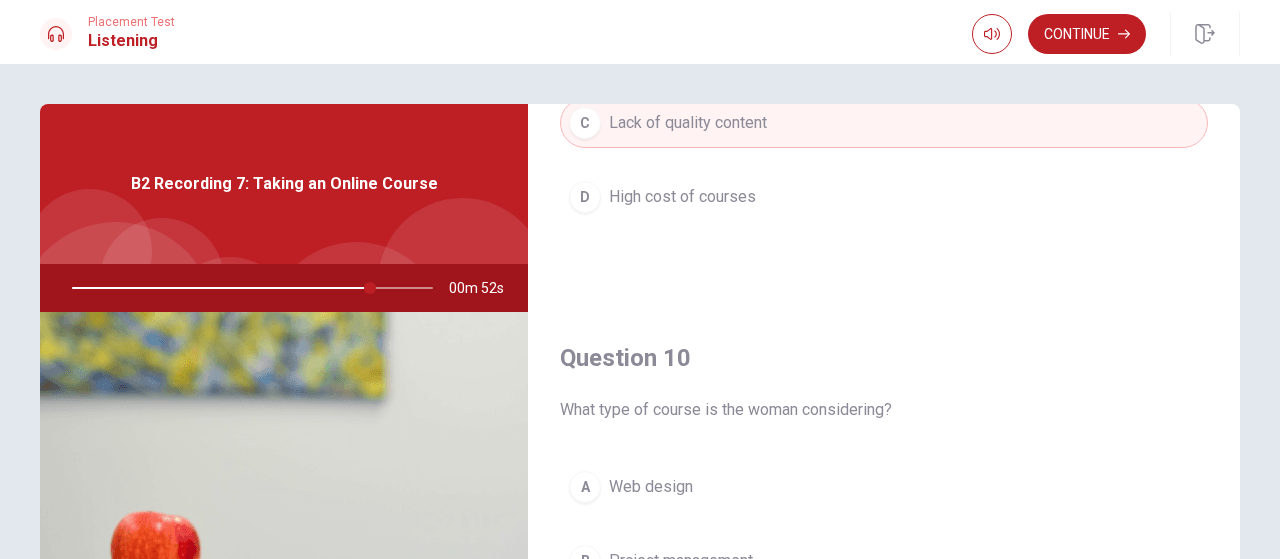 scroll, scrollTop: 1851, scrollLeft: 0, axis: vertical 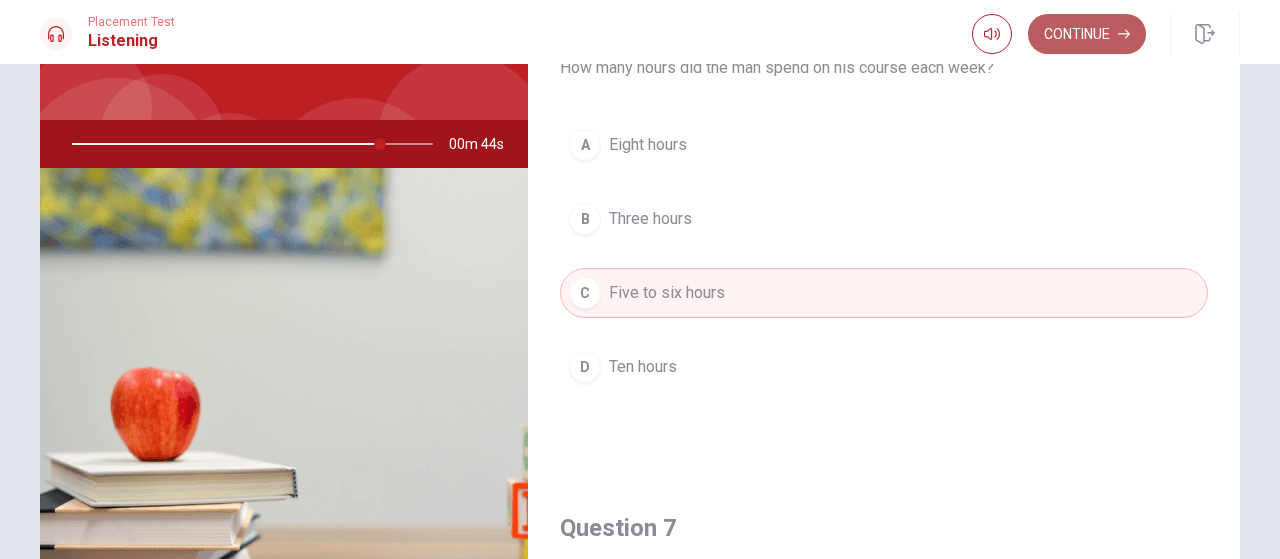 click on "Continue" at bounding box center (1087, 34) 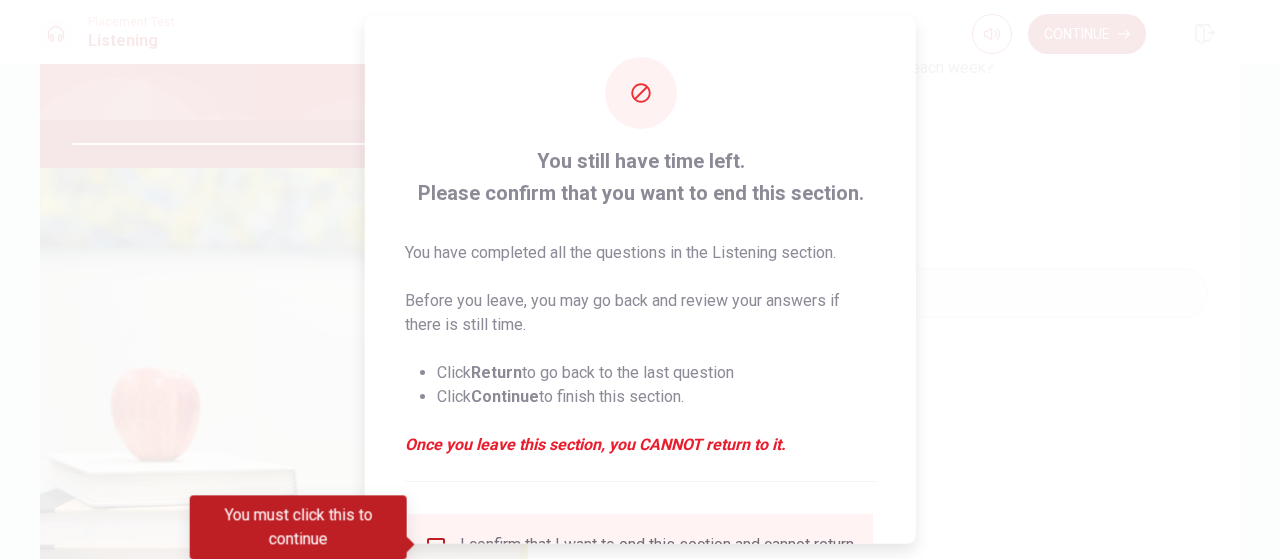 scroll, scrollTop: 186, scrollLeft: 0, axis: vertical 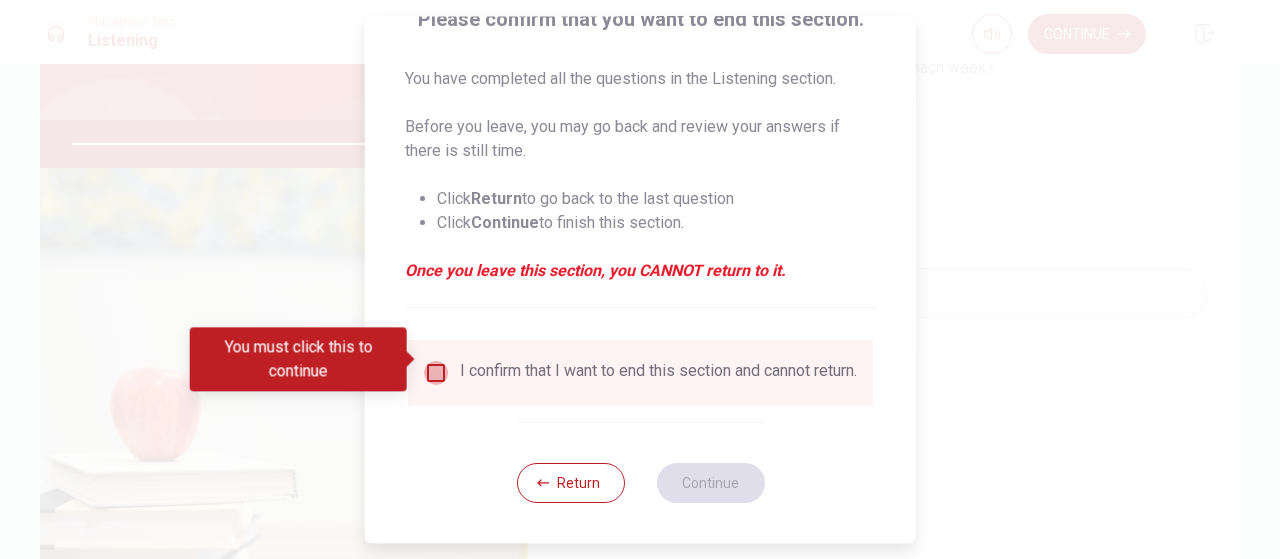 click at bounding box center (436, 373) 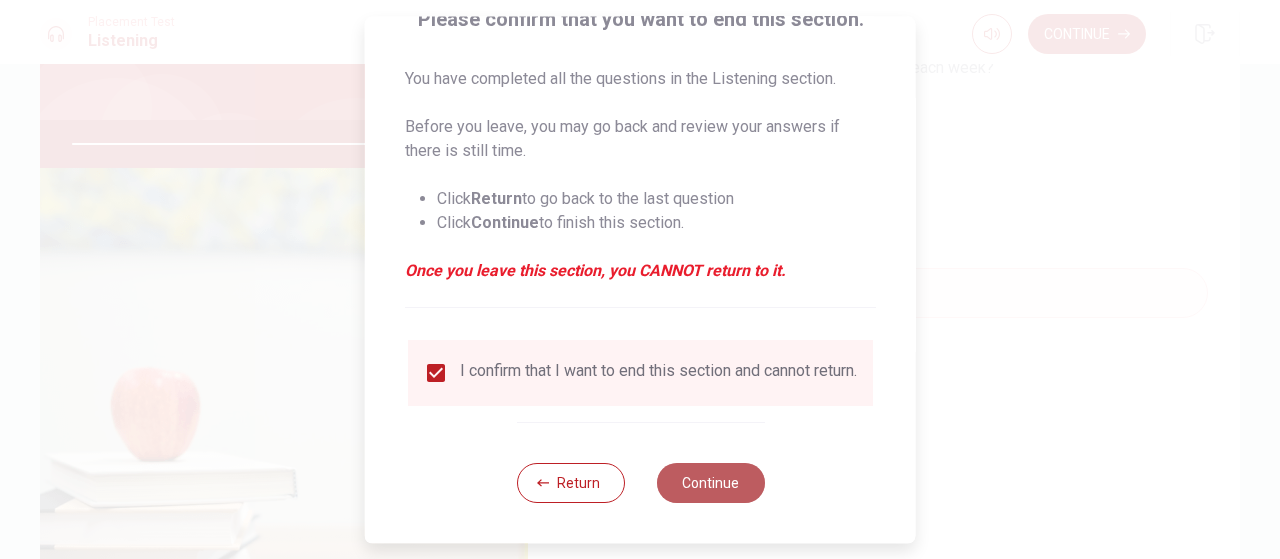 click on "Continue" at bounding box center [710, 483] 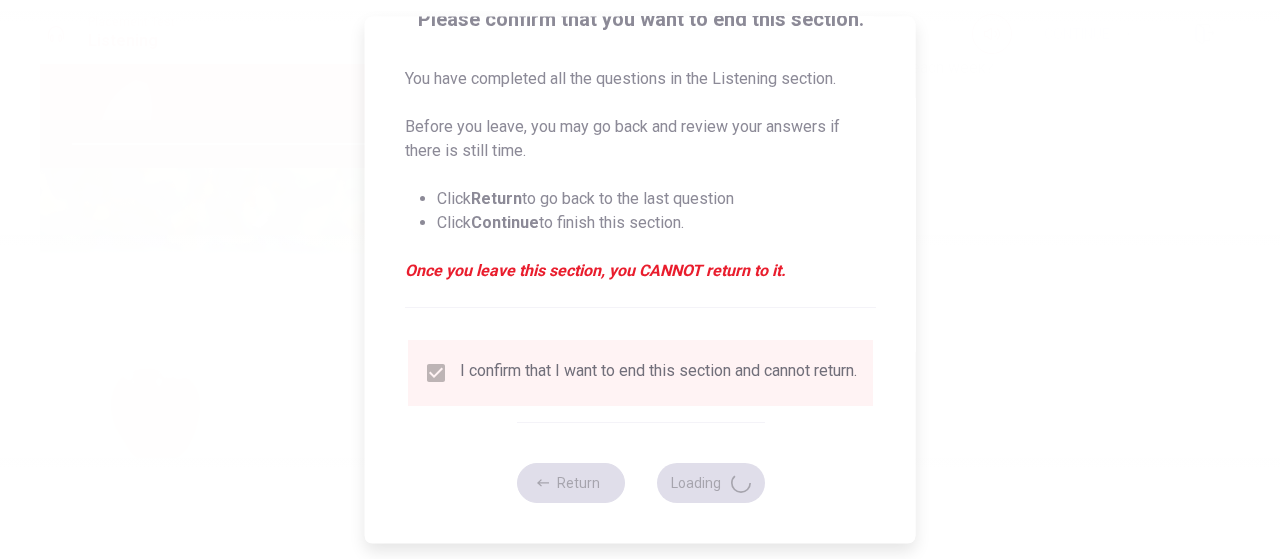 type on "88" 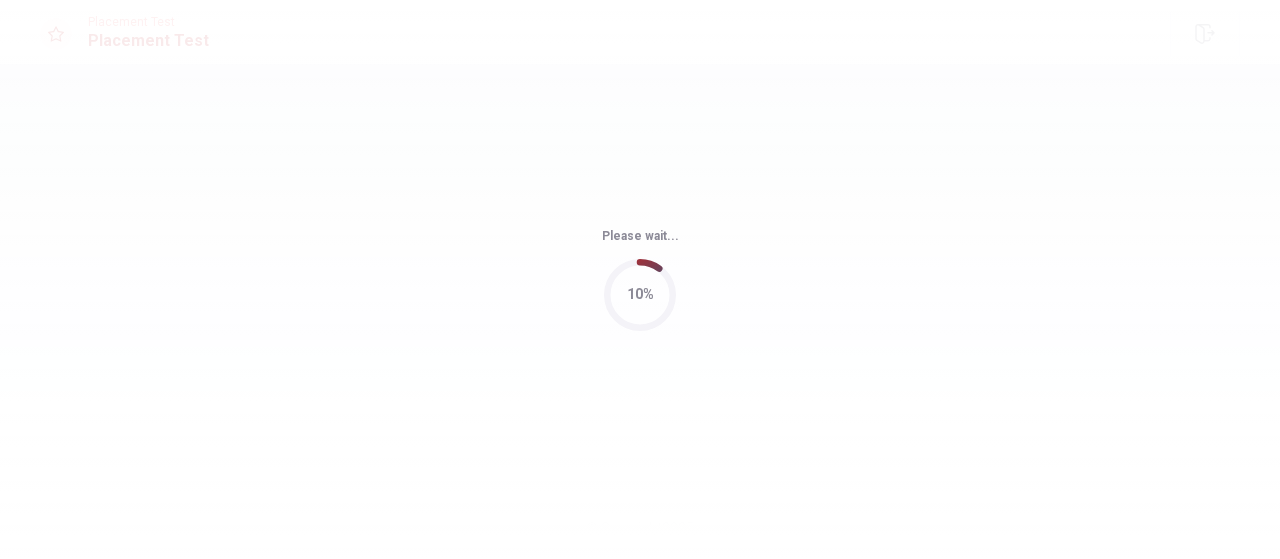 scroll, scrollTop: 0, scrollLeft: 0, axis: both 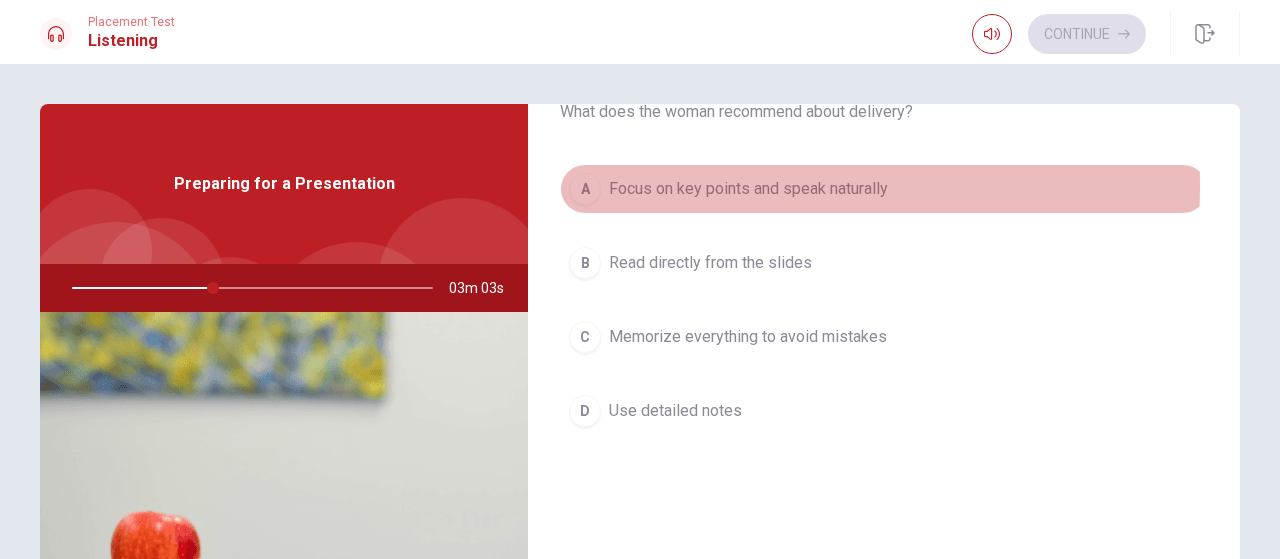 click on "Focus on key points and speak naturally" at bounding box center (748, 189) 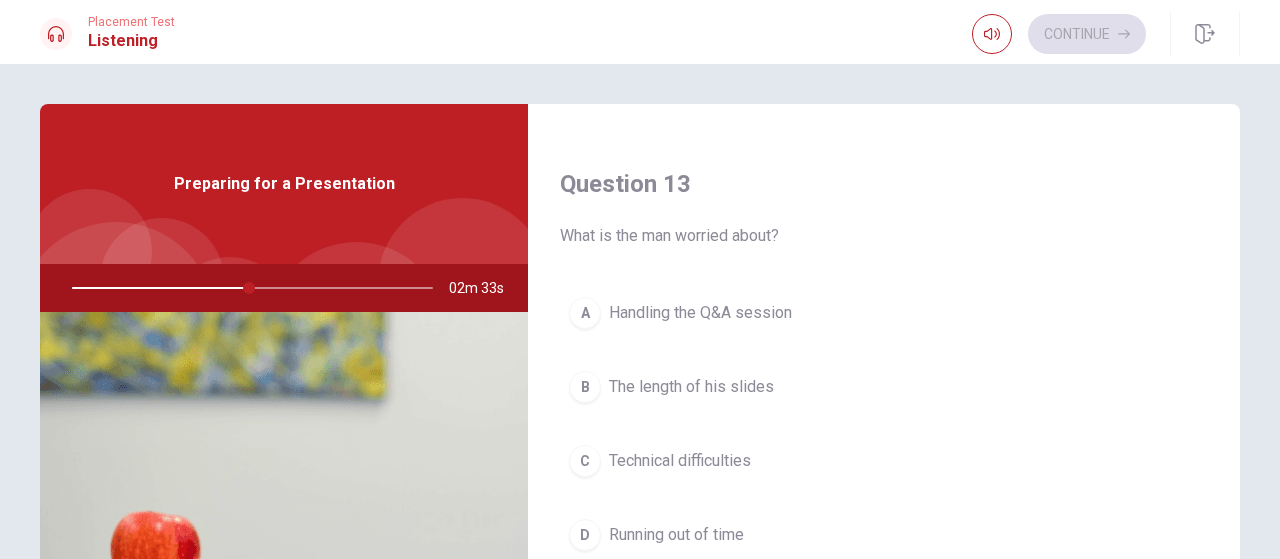 scroll, scrollTop: 1100, scrollLeft: 0, axis: vertical 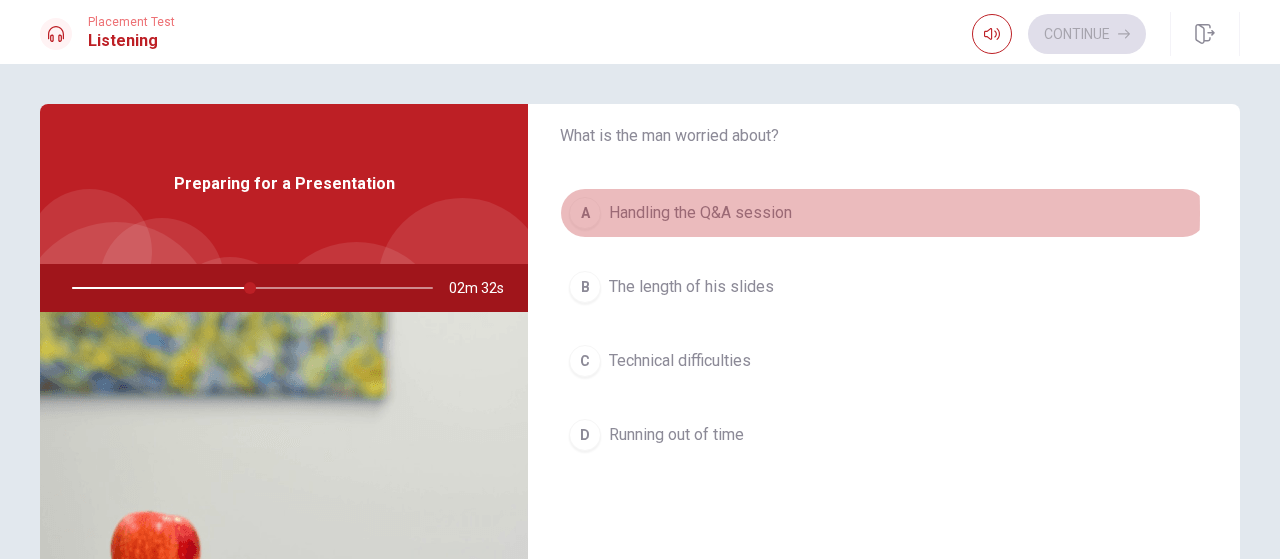 click on "Handling the Q&A session" at bounding box center (700, 213) 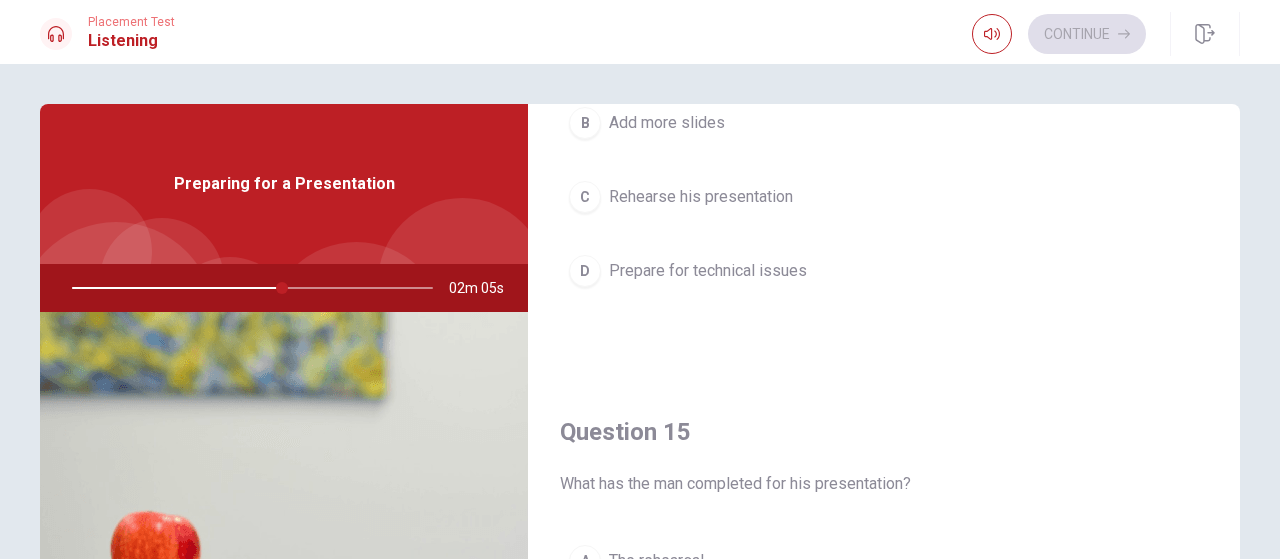 scroll, scrollTop: 1851, scrollLeft: 0, axis: vertical 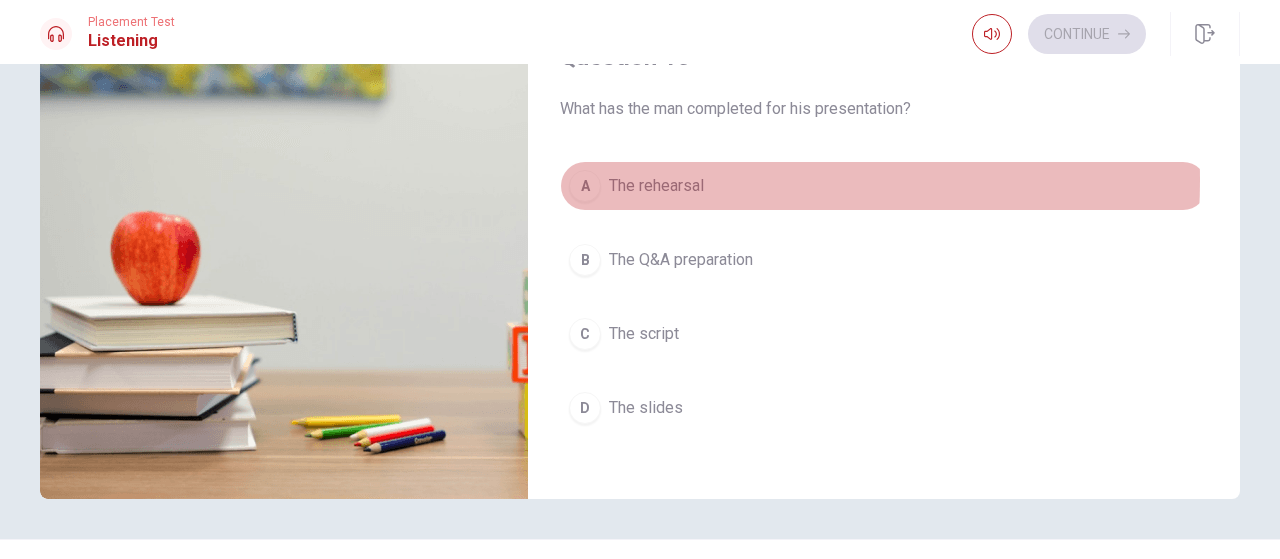 click on "The rehearsal" at bounding box center (656, 186) 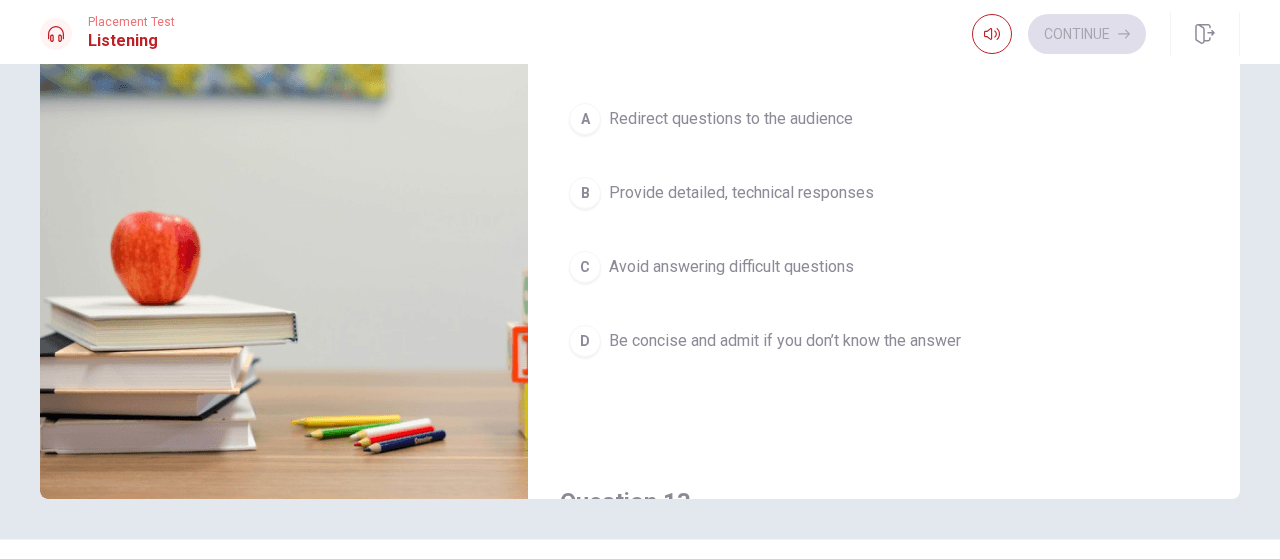 scroll, scrollTop: 351, scrollLeft: 0, axis: vertical 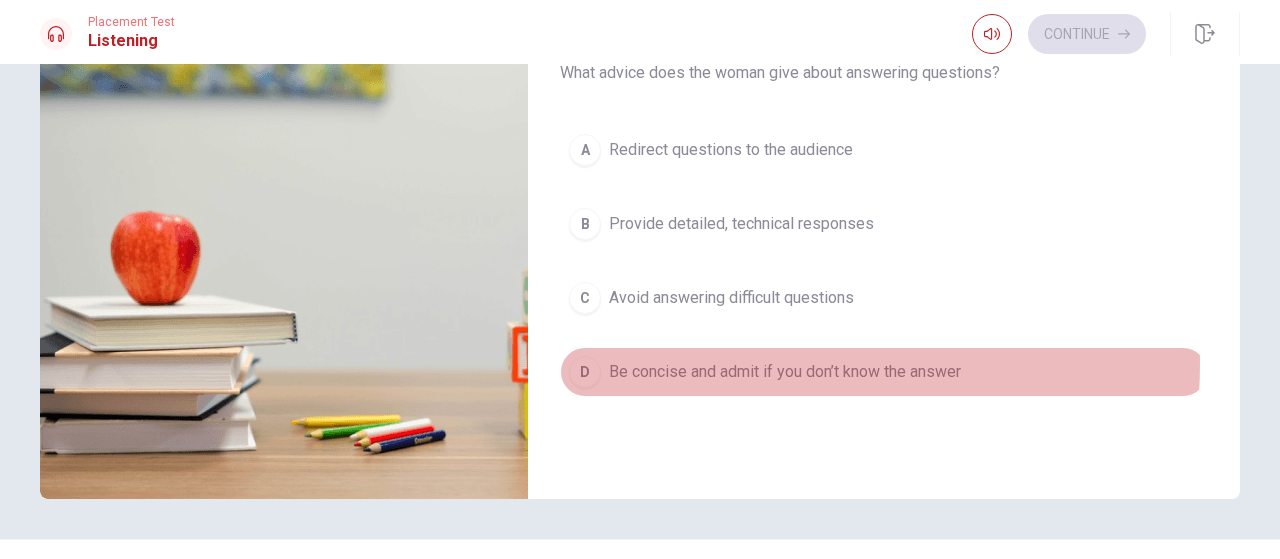 click on "Be concise and admit if you don’t know the answer" at bounding box center [785, 372] 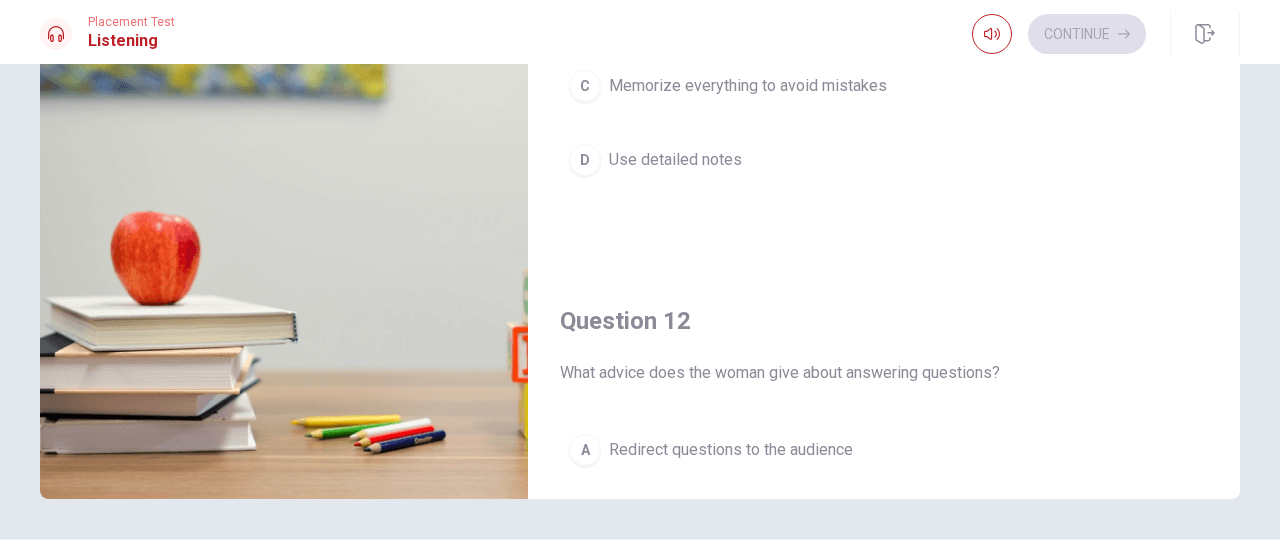 scroll, scrollTop: 0, scrollLeft: 0, axis: both 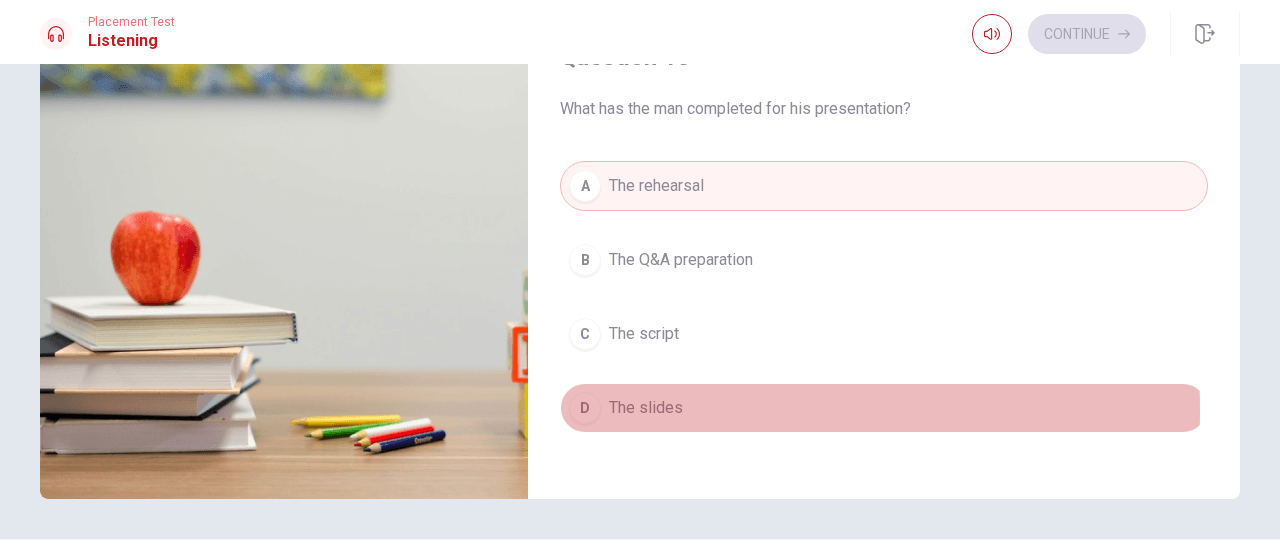 click on "The slides" at bounding box center (646, 408) 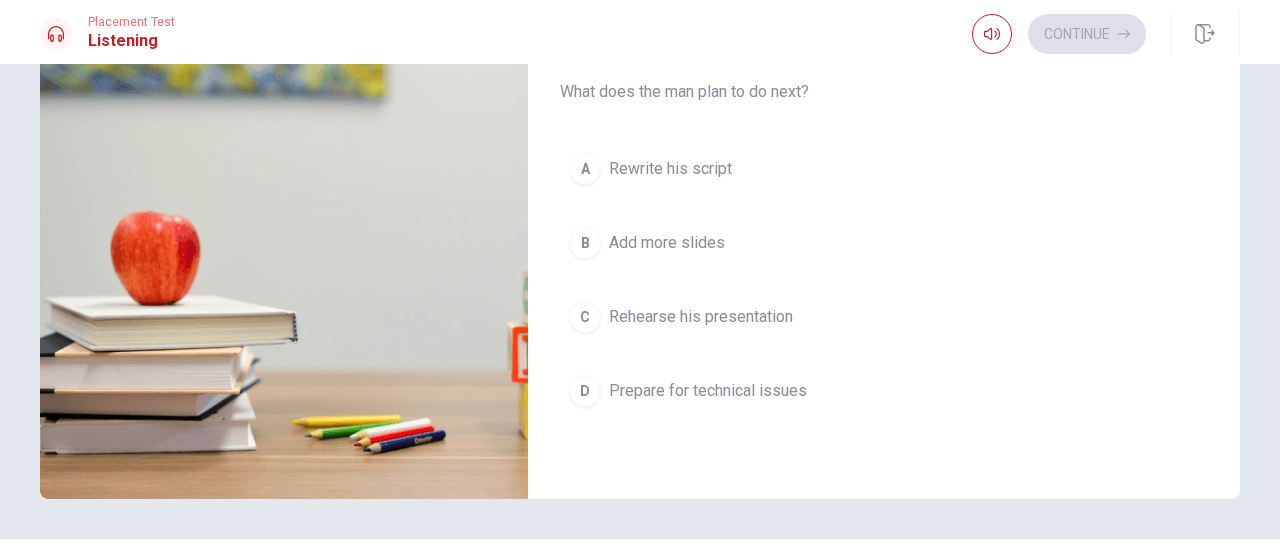 scroll, scrollTop: 1351, scrollLeft: 0, axis: vertical 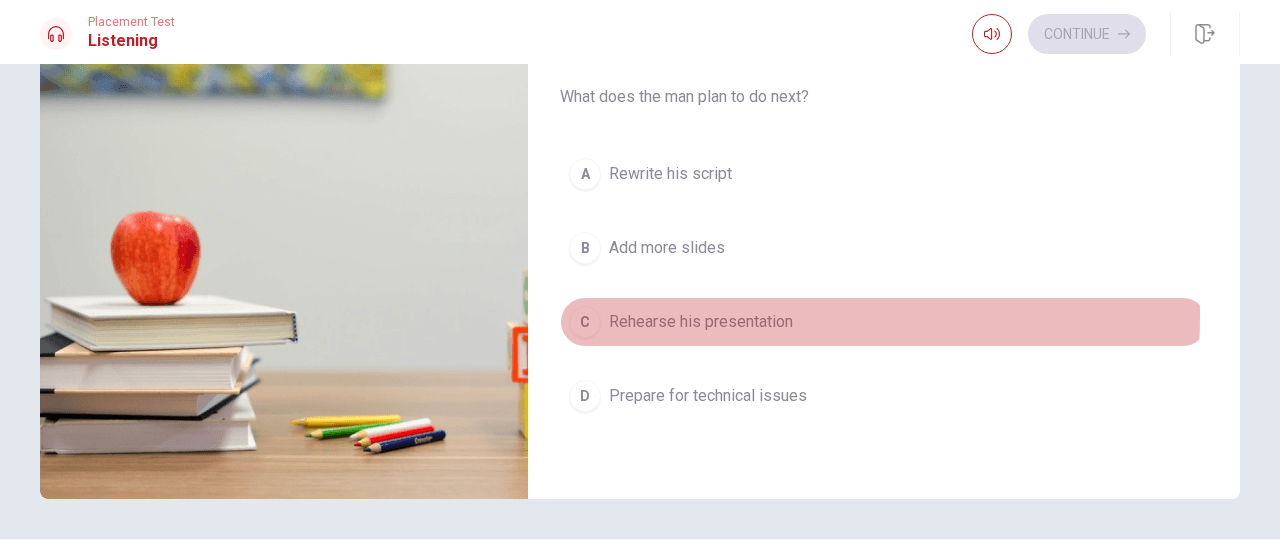 click on "Rehearse his presentation" at bounding box center [701, 322] 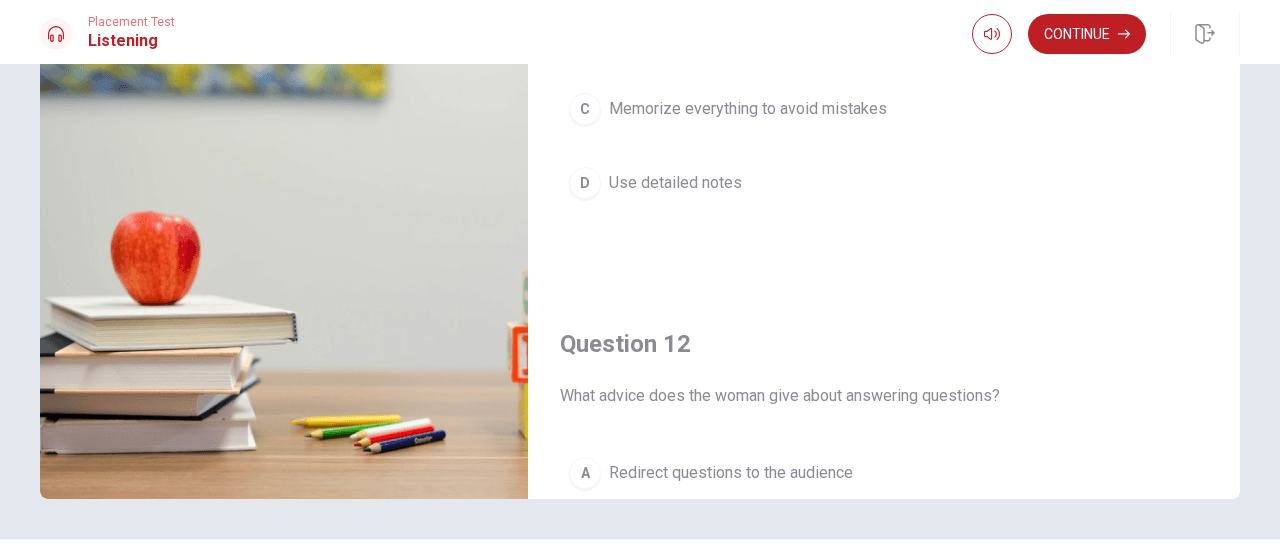 scroll, scrollTop: 0, scrollLeft: 0, axis: both 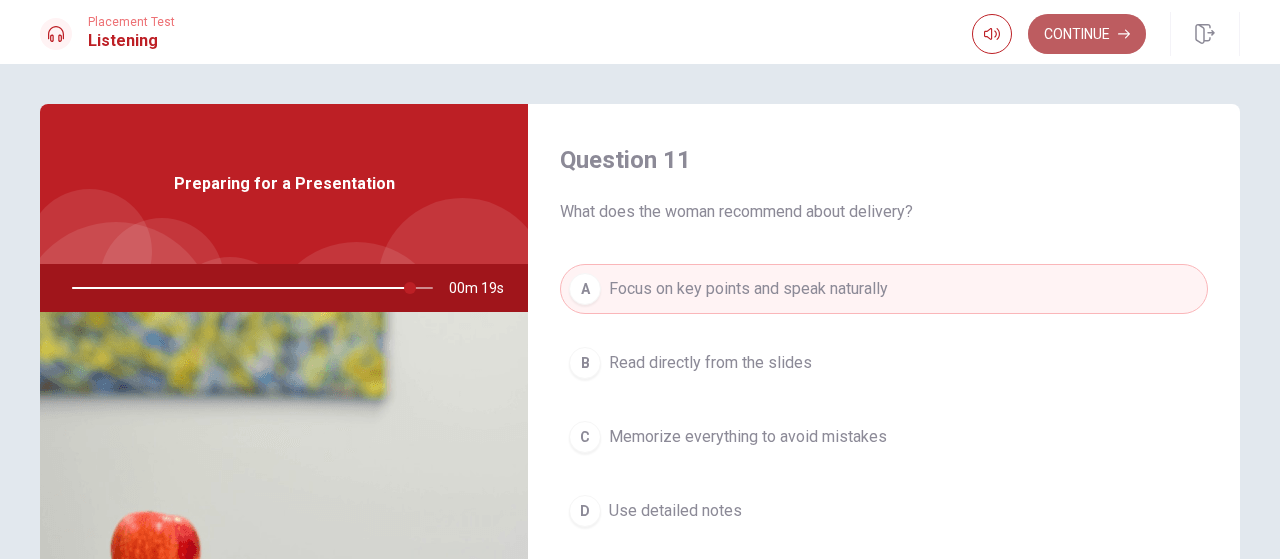 click on "Continue" at bounding box center (1087, 34) 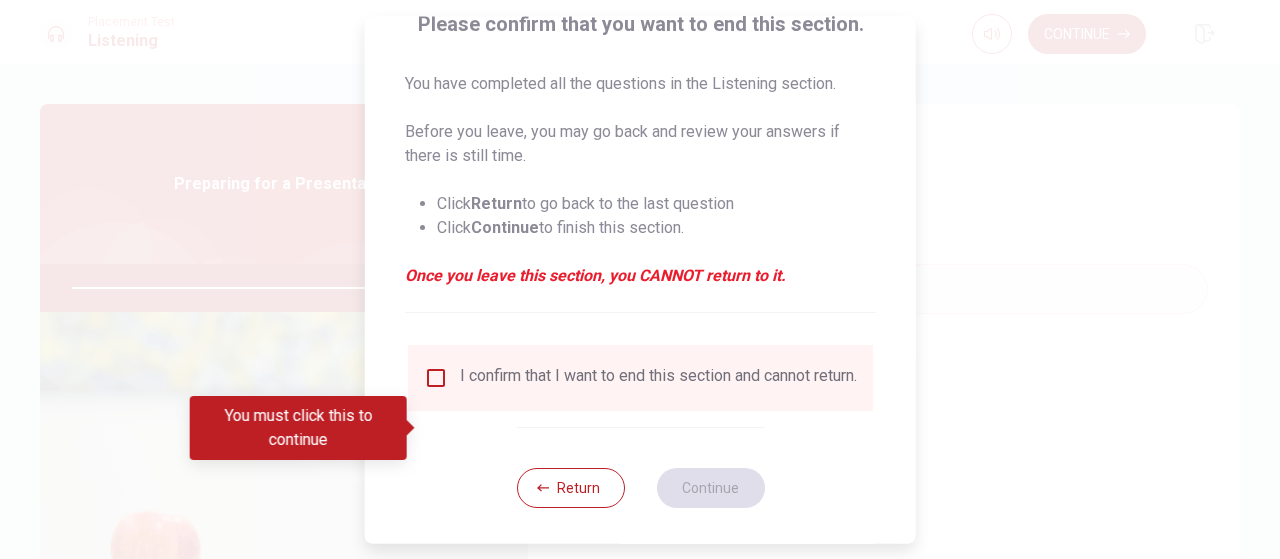 scroll, scrollTop: 186, scrollLeft: 0, axis: vertical 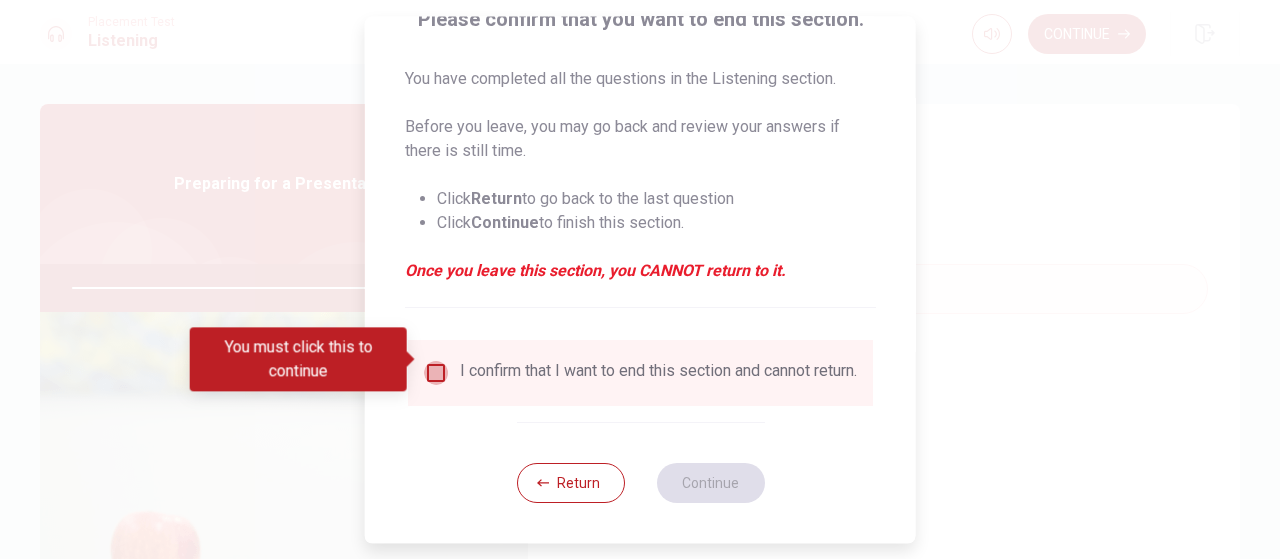 click at bounding box center (436, 373) 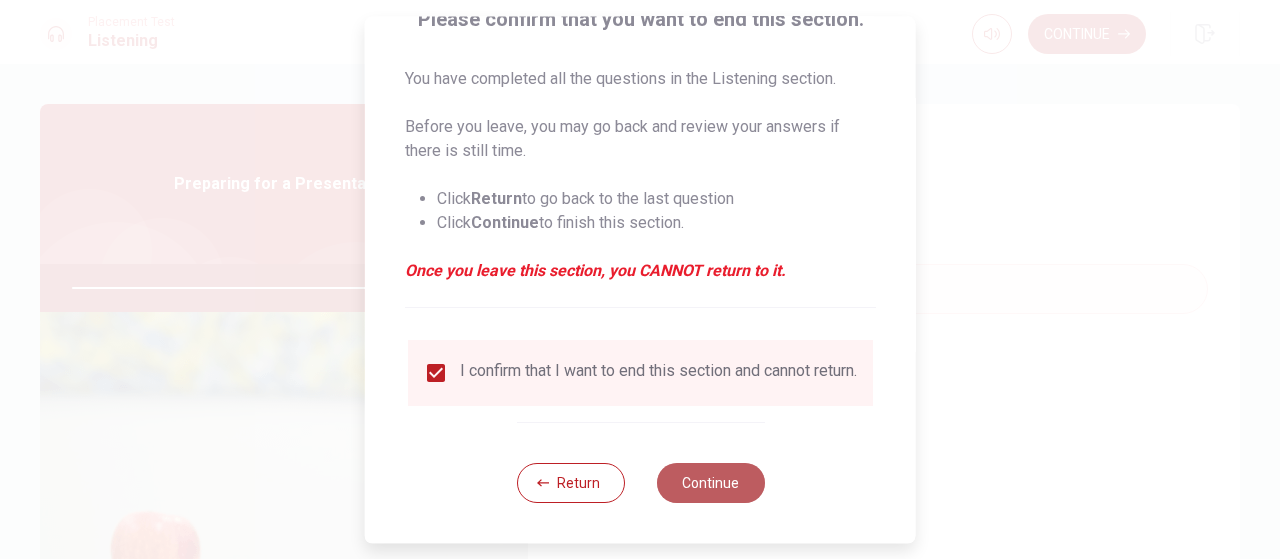 click on "Continue" at bounding box center (710, 483) 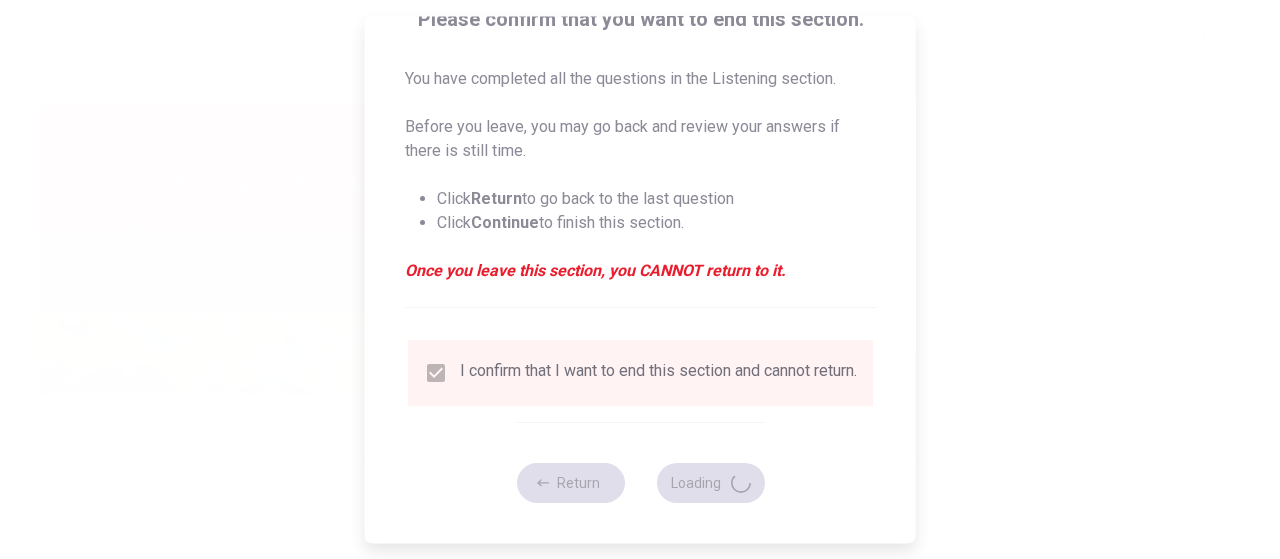 type on "96" 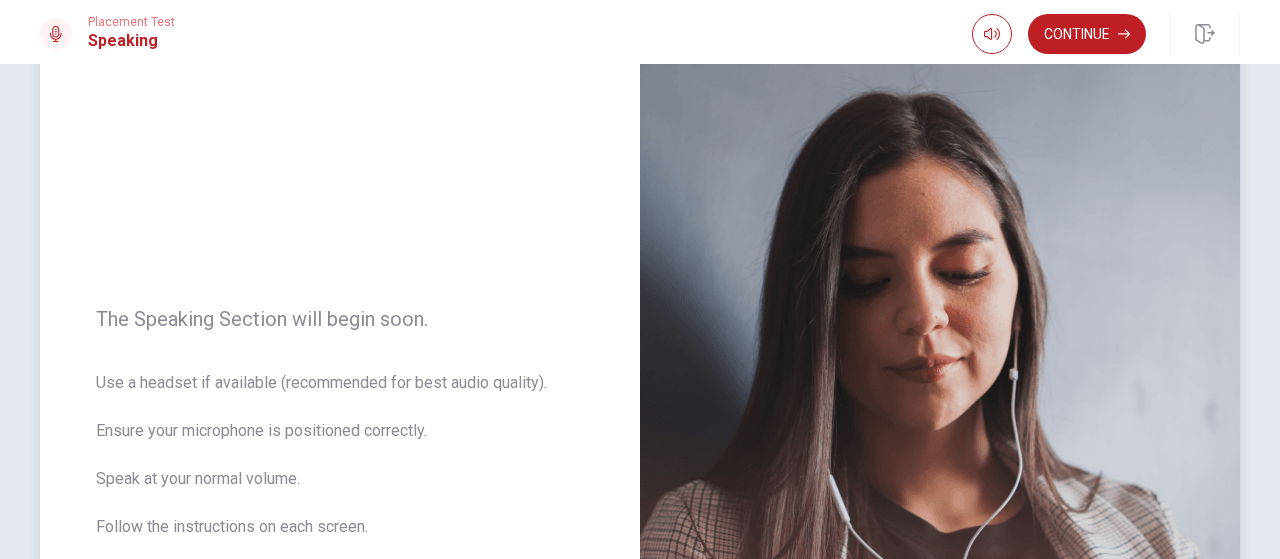 scroll, scrollTop: 0, scrollLeft: 0, axis: both 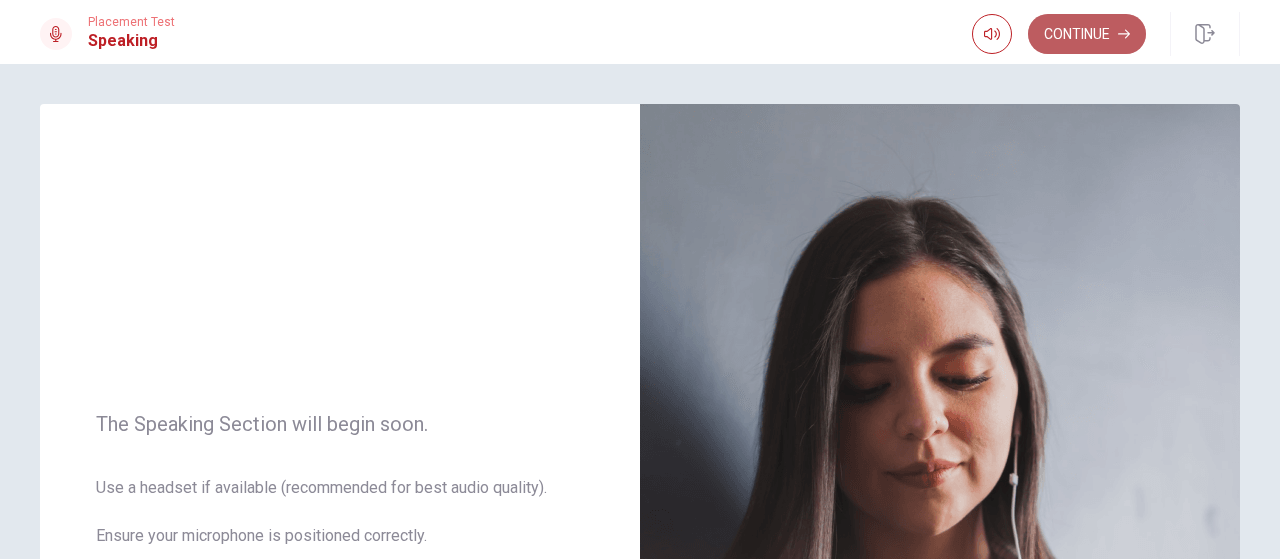 click on "Continue" at bounding box center (1087, 34) 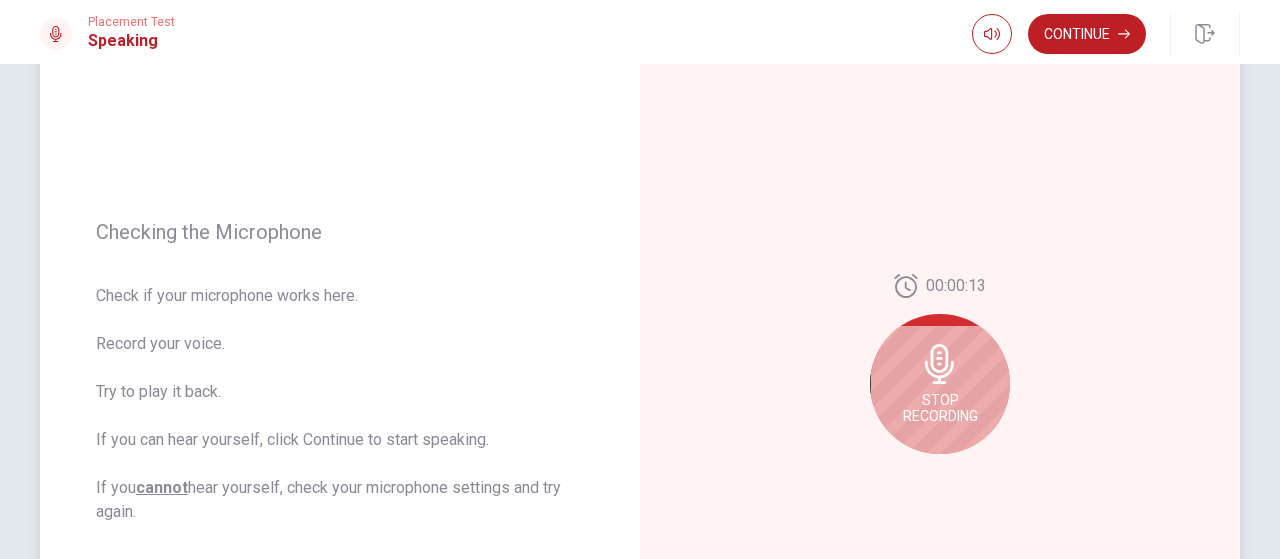 scroll, scrollTop: 200, scrollLeft: 0, axis: vertical 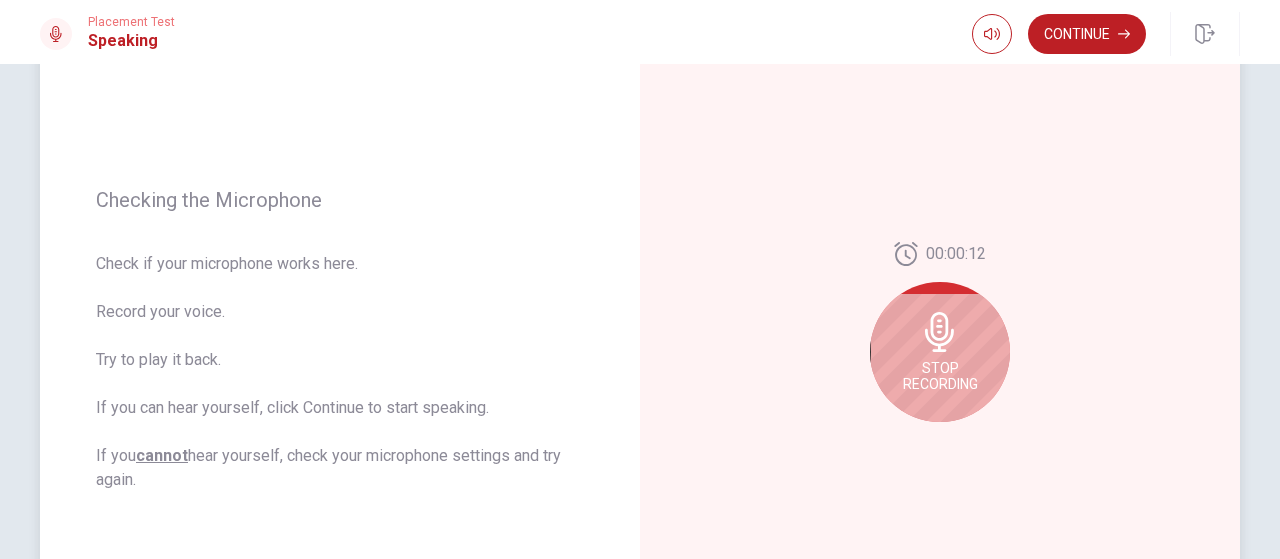 click on "Stop   Recording" at bounding box center [940, 376] 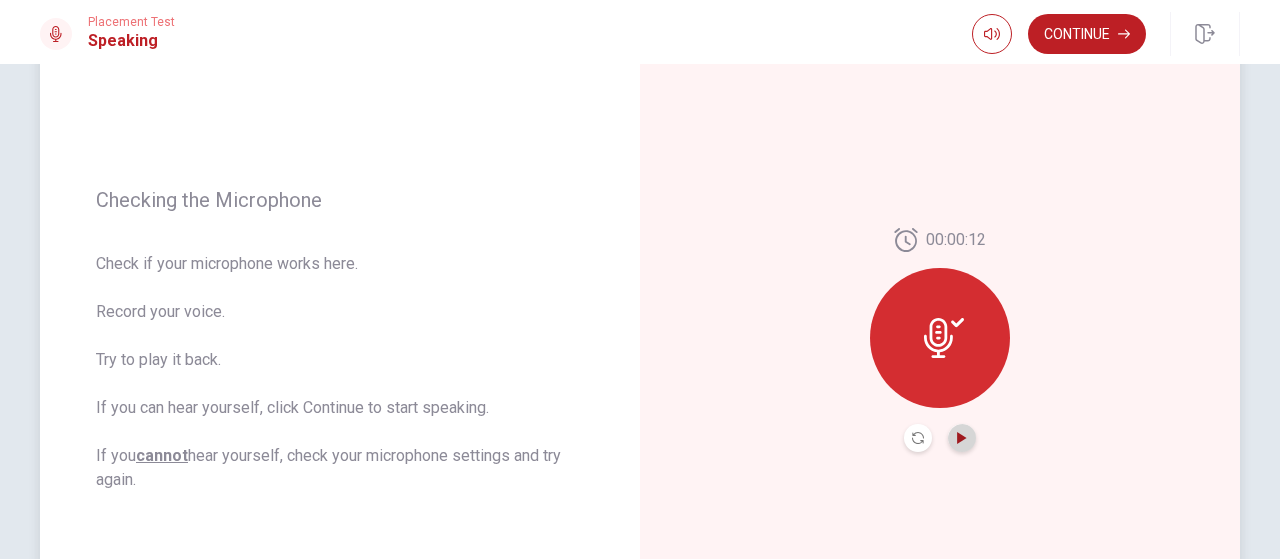 click 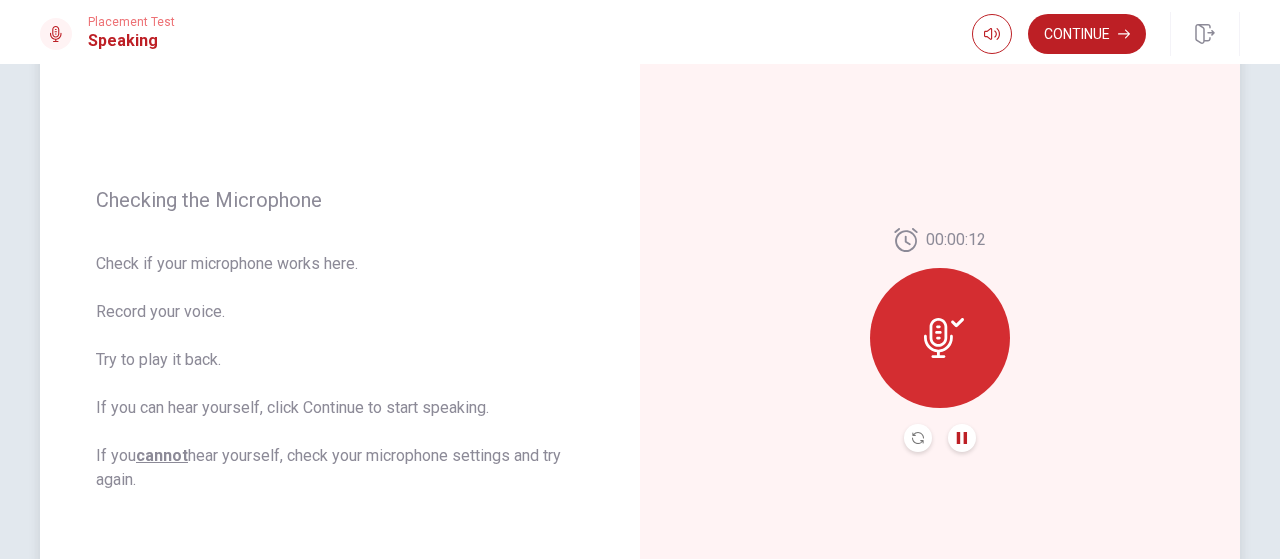 click 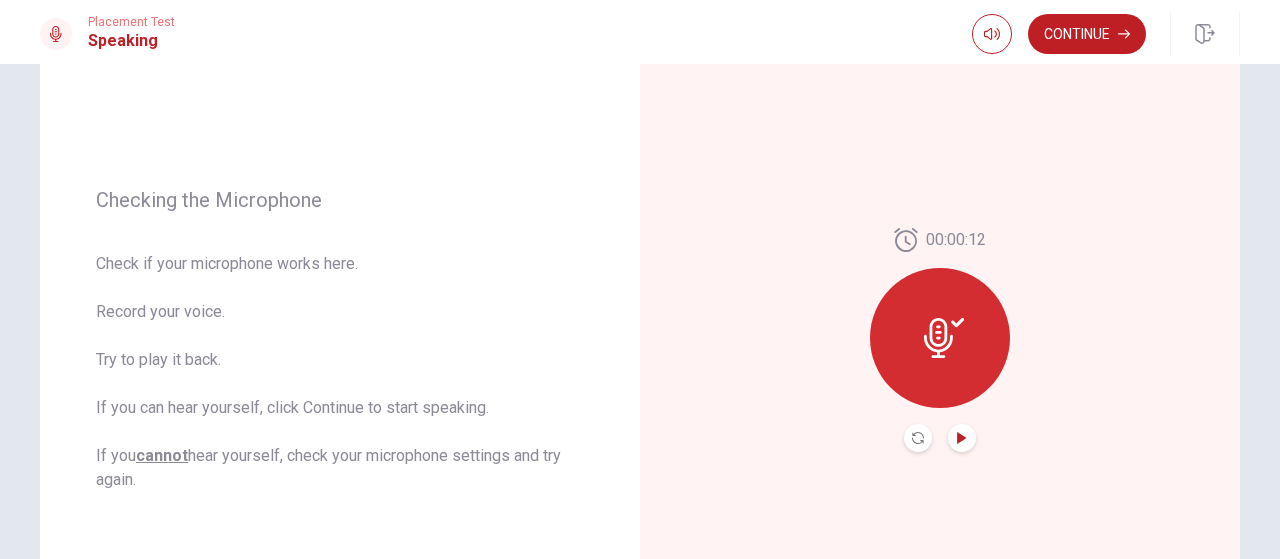 click 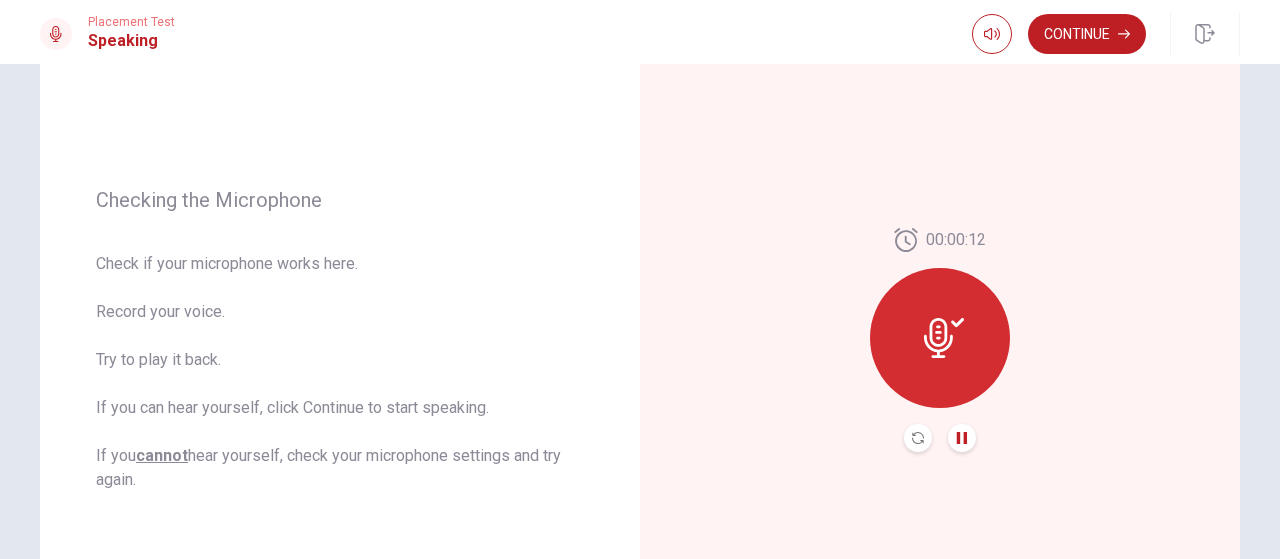 click 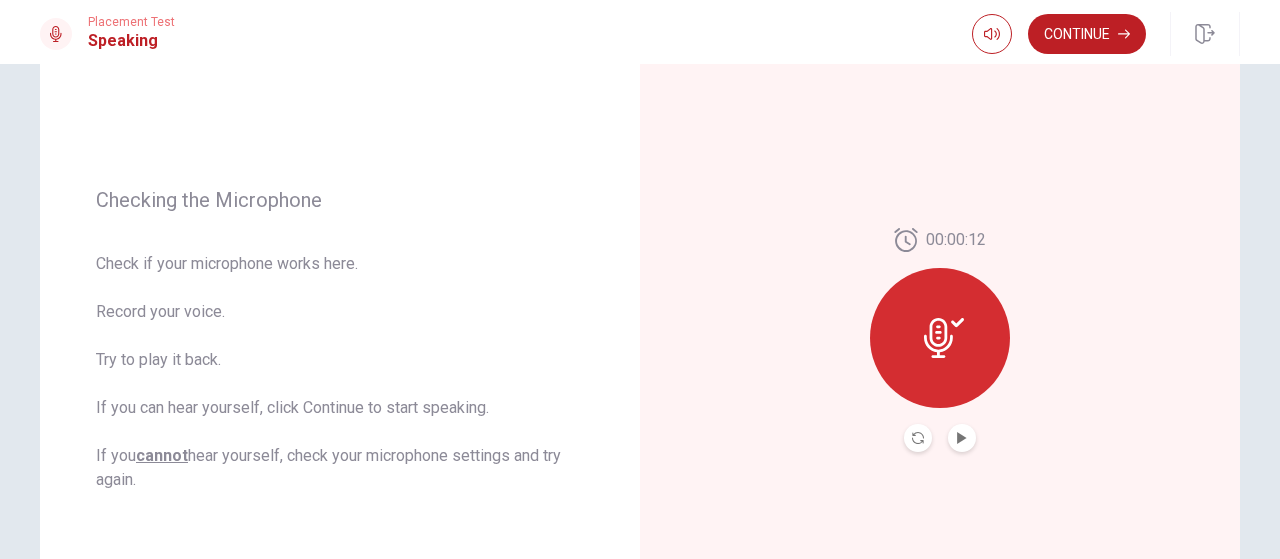 click 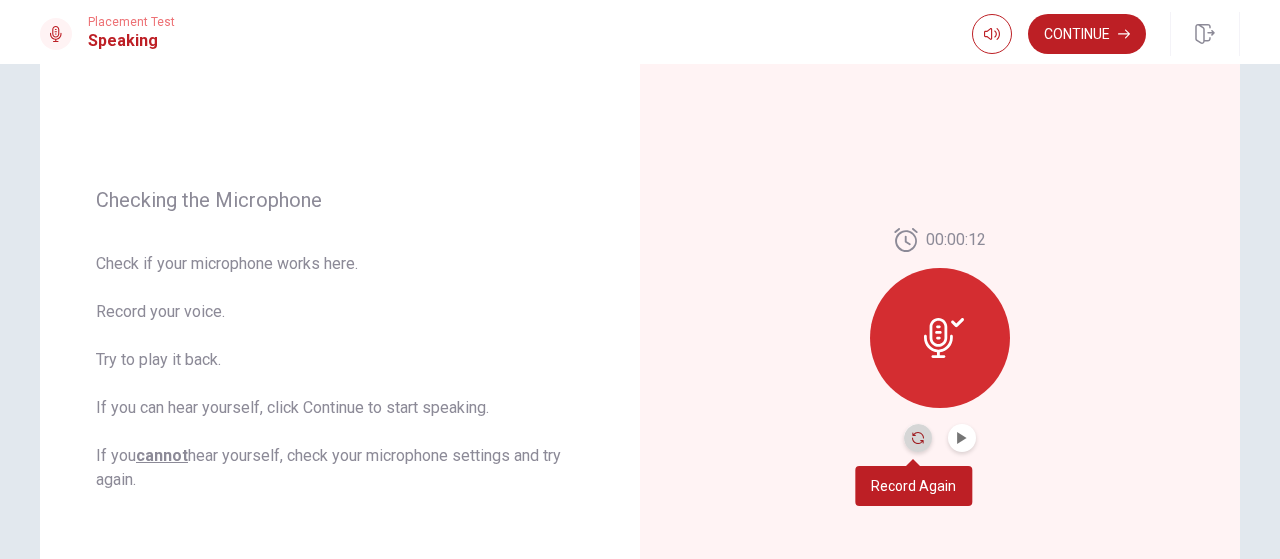 click 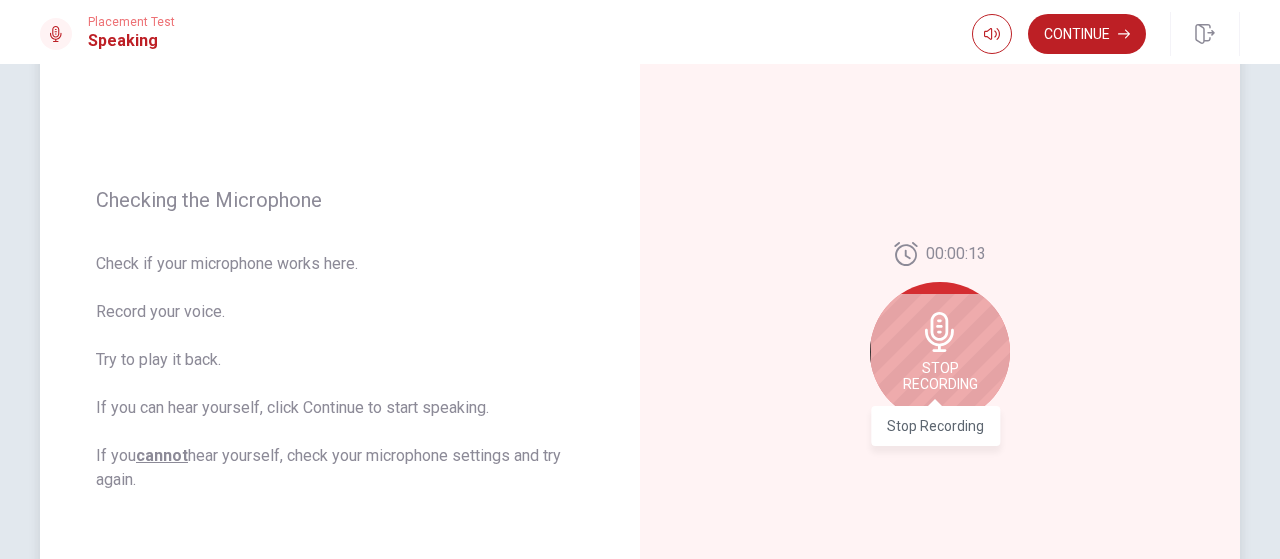 click on "Stop   Recording" at bounding box center [940, 376] 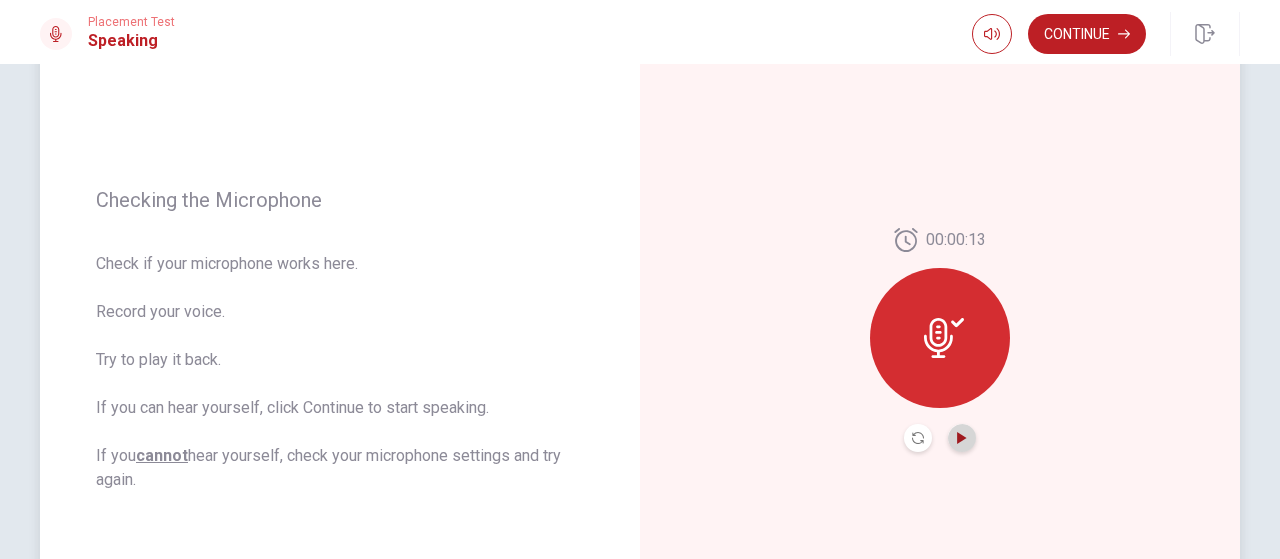 click 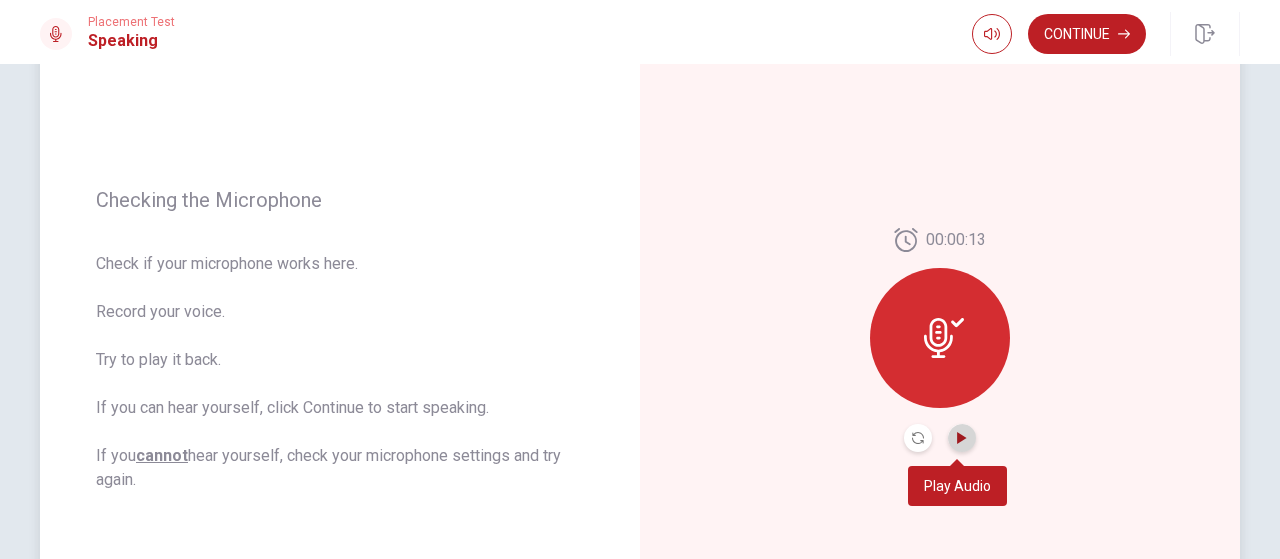 click 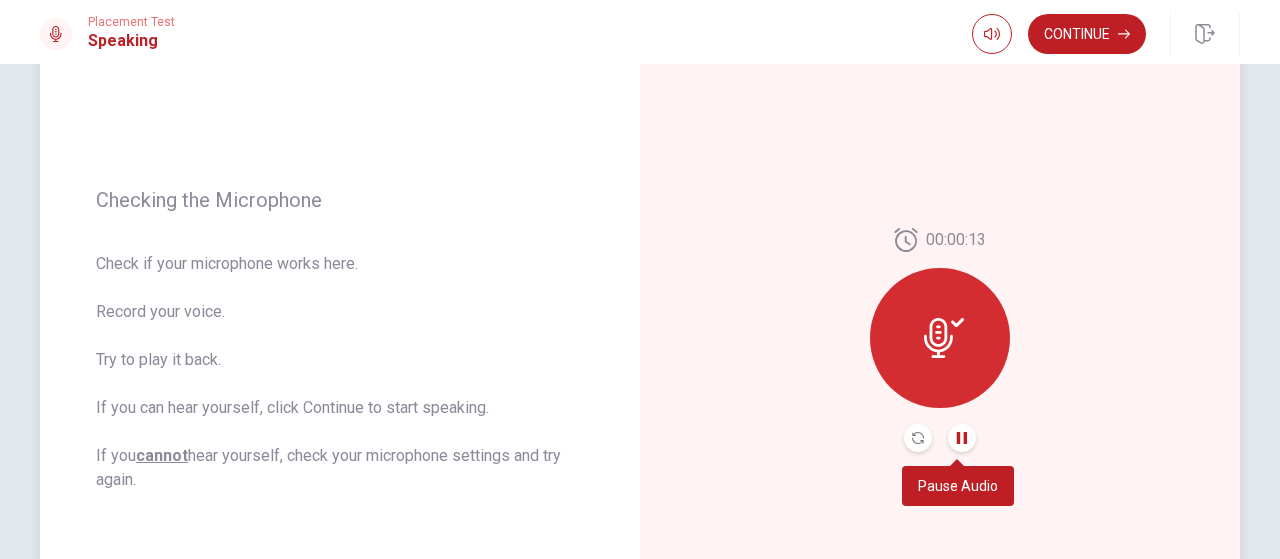 click 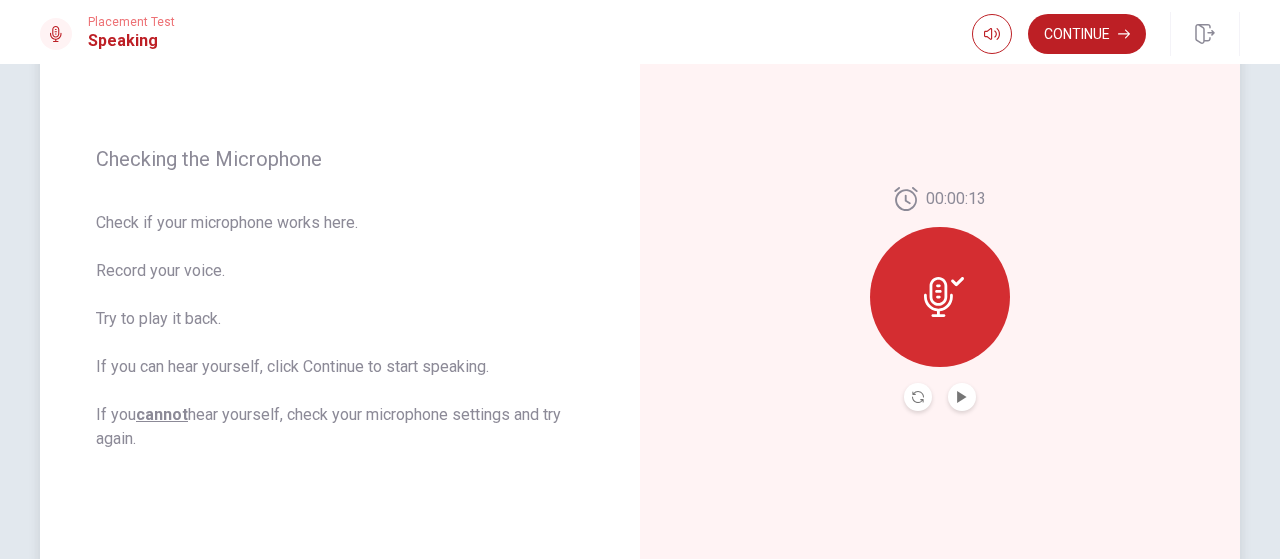 scroll, scrollTop: 200, scrollLeft: 0, axis: vertical 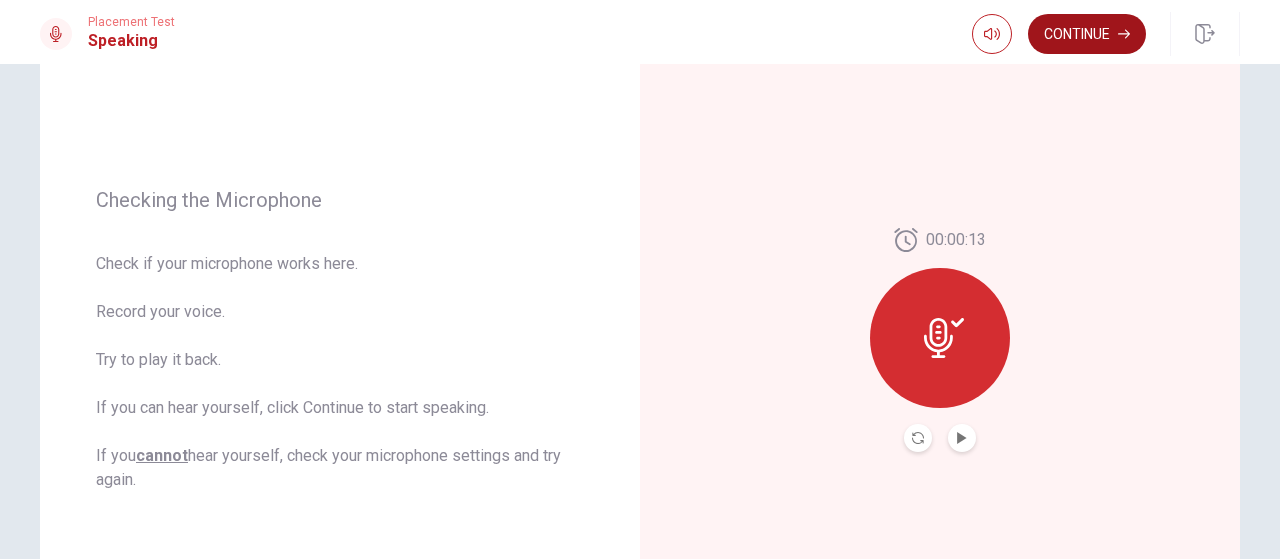 click on "Continue" at bounding box center [1087, 34] 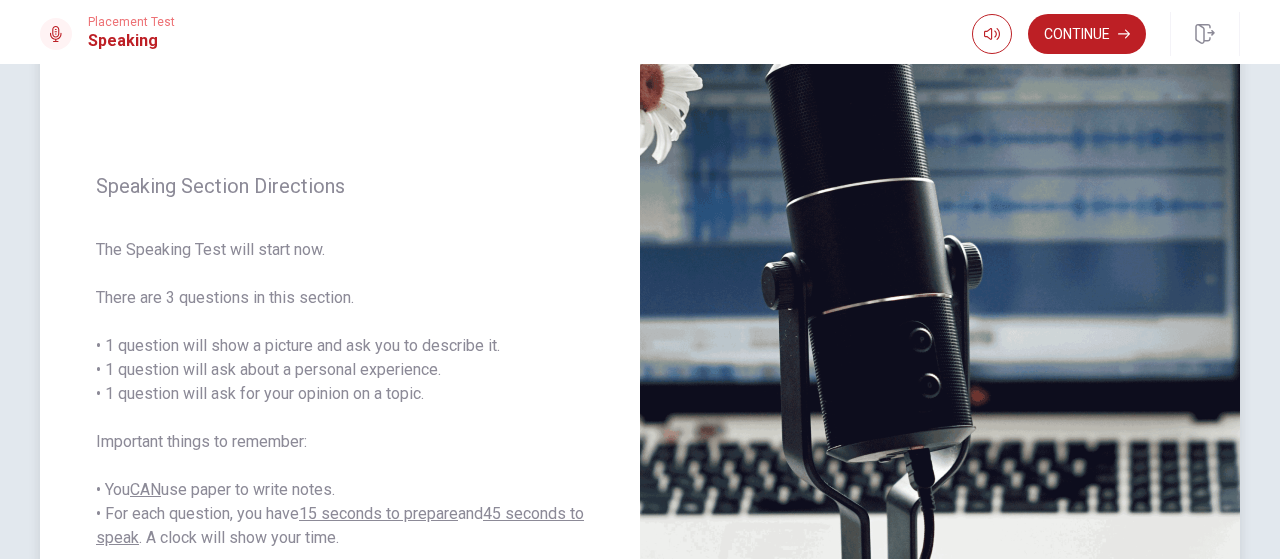 scroll, scrollTop: 120, scrollLeft: 0, axis: vertical 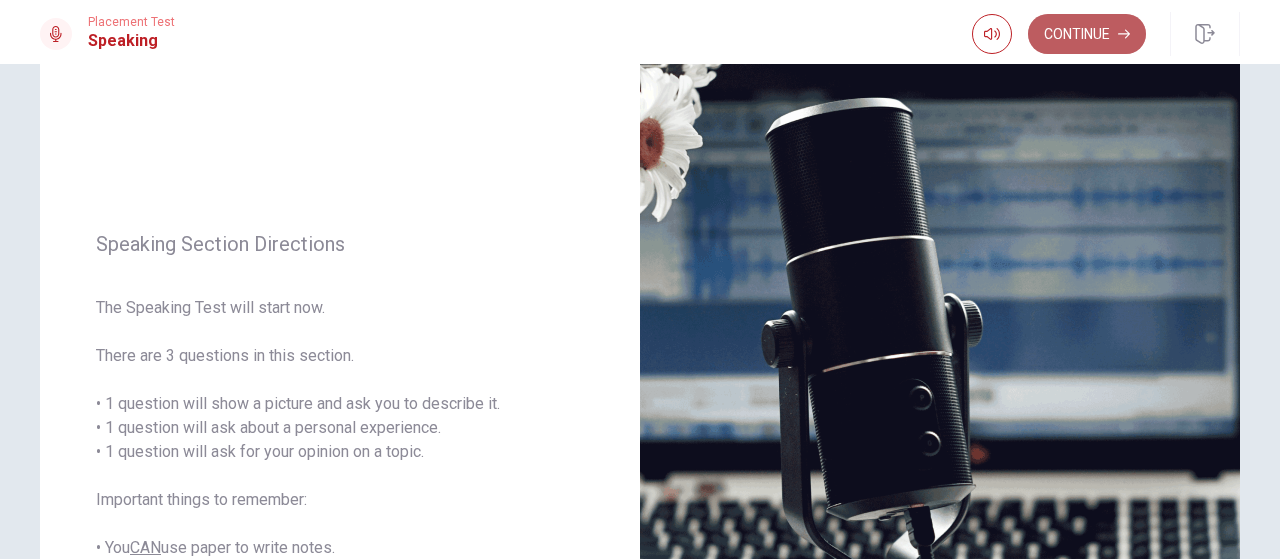 click on "Continue" at bounding box center [1087, 34] 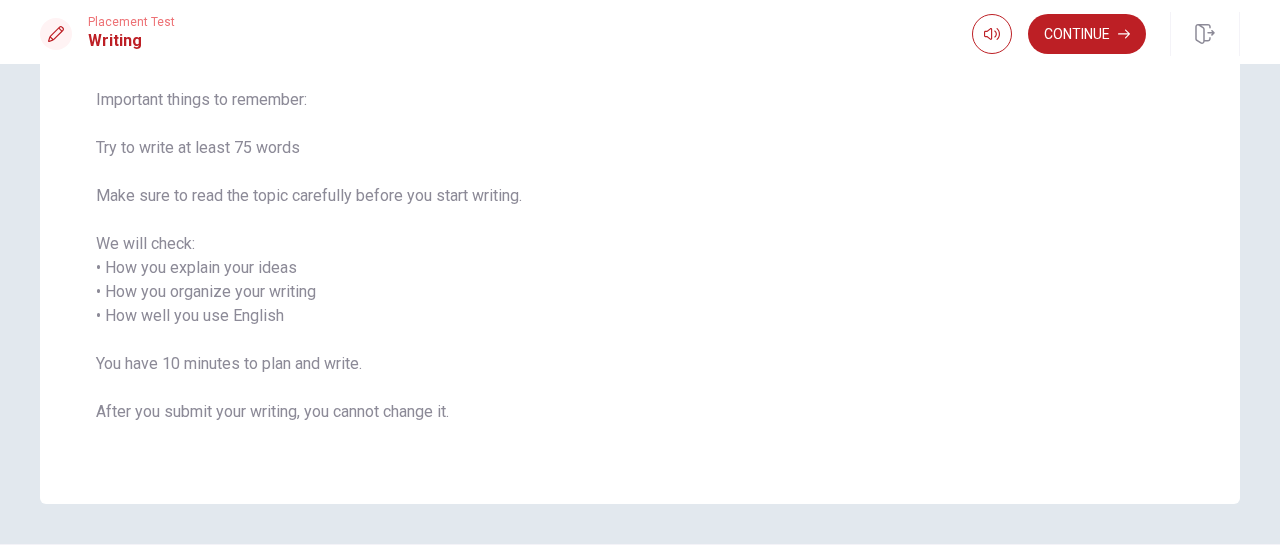 scroll, scrollTop: 100, scrollLeft: 0, axis: vertical 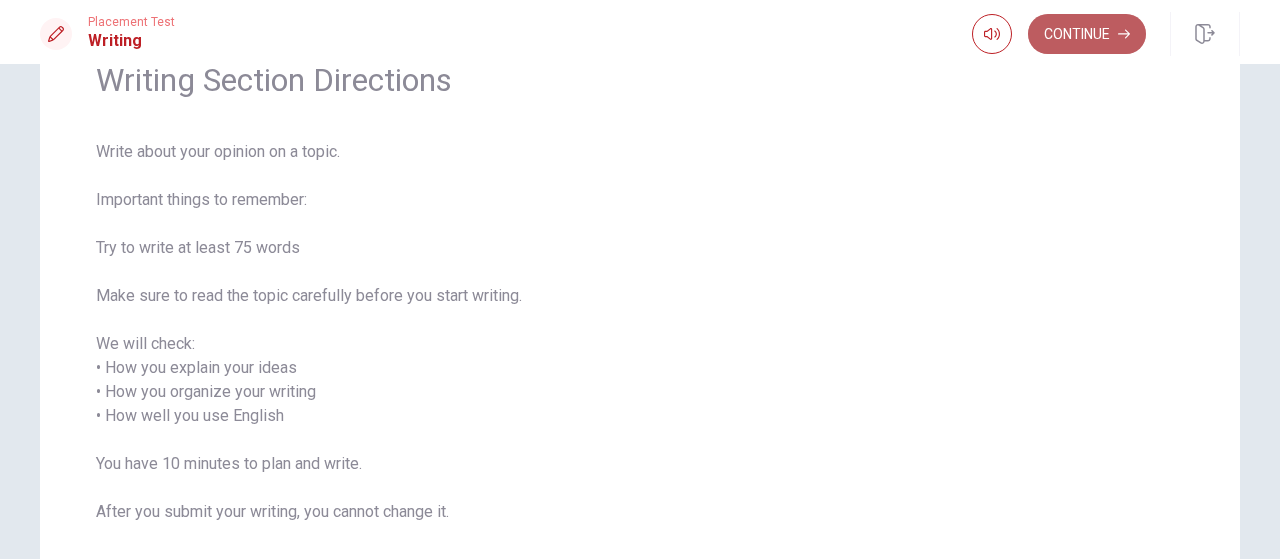 click on "Continue" at bounding box center (1087, 34) 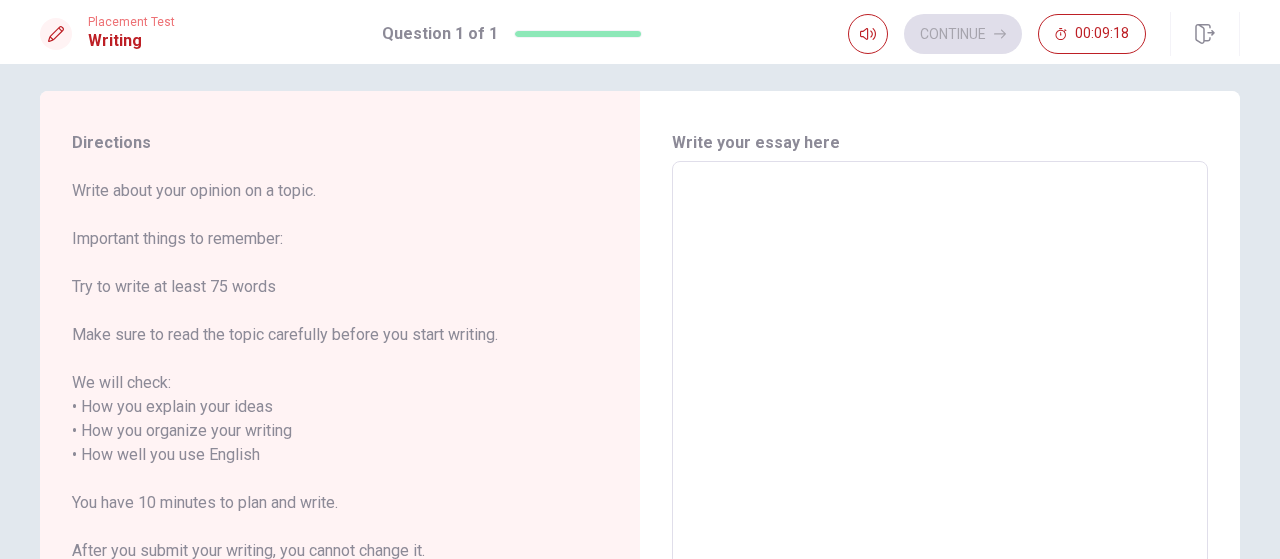 scroll, scrollTop: 0, scrollLeft: 0, axis: both 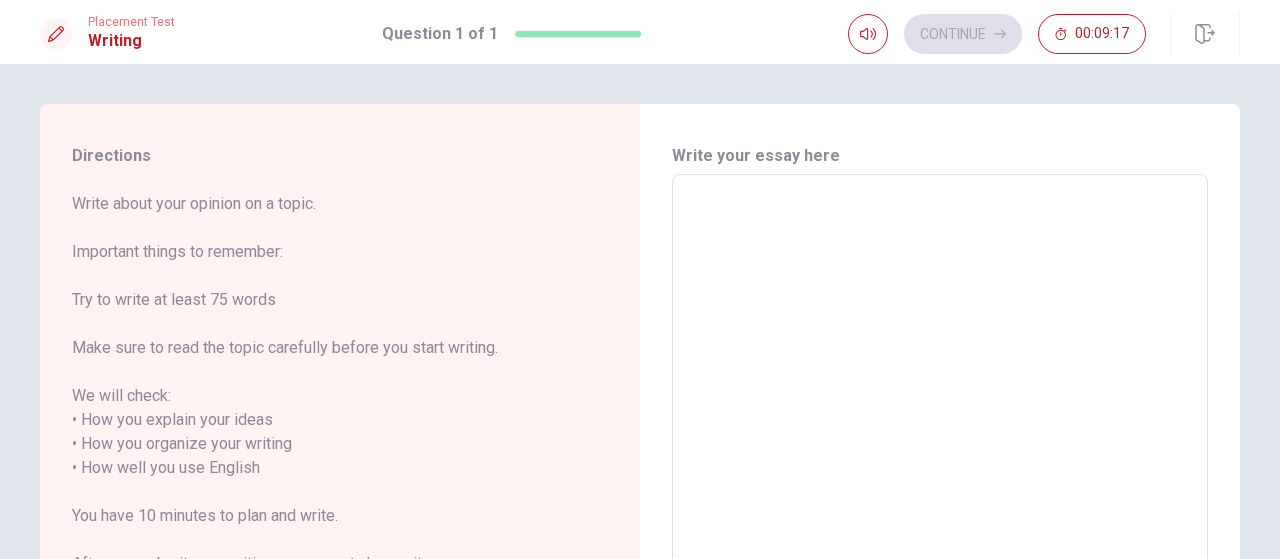 click at bounding box center (940, 456) 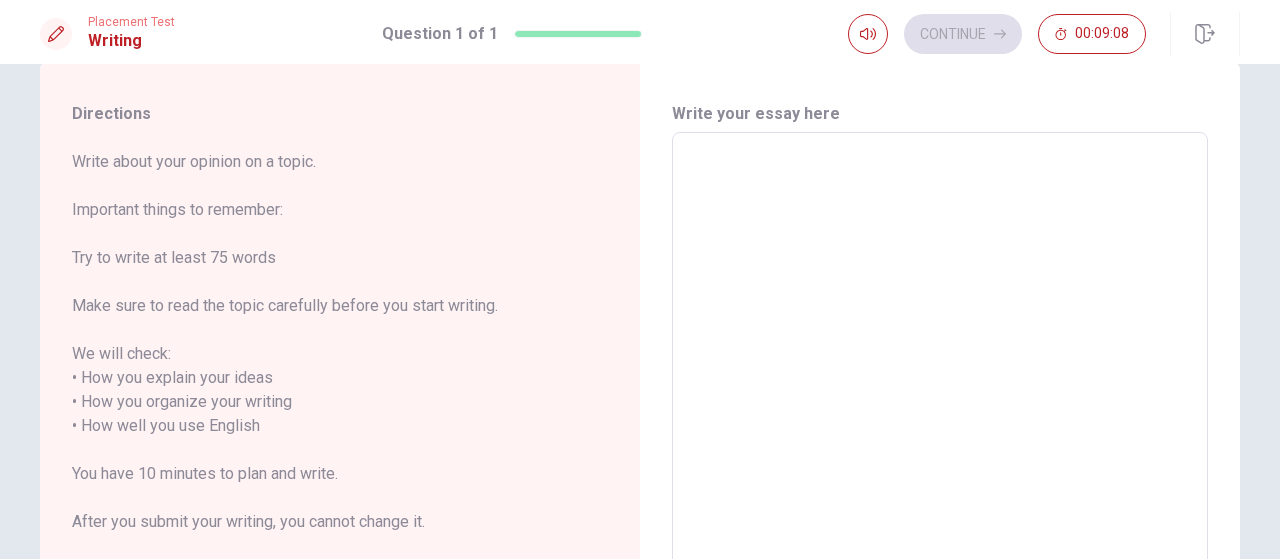 scroll, scrollTop: 0, scrollLeft: 0, axis: both 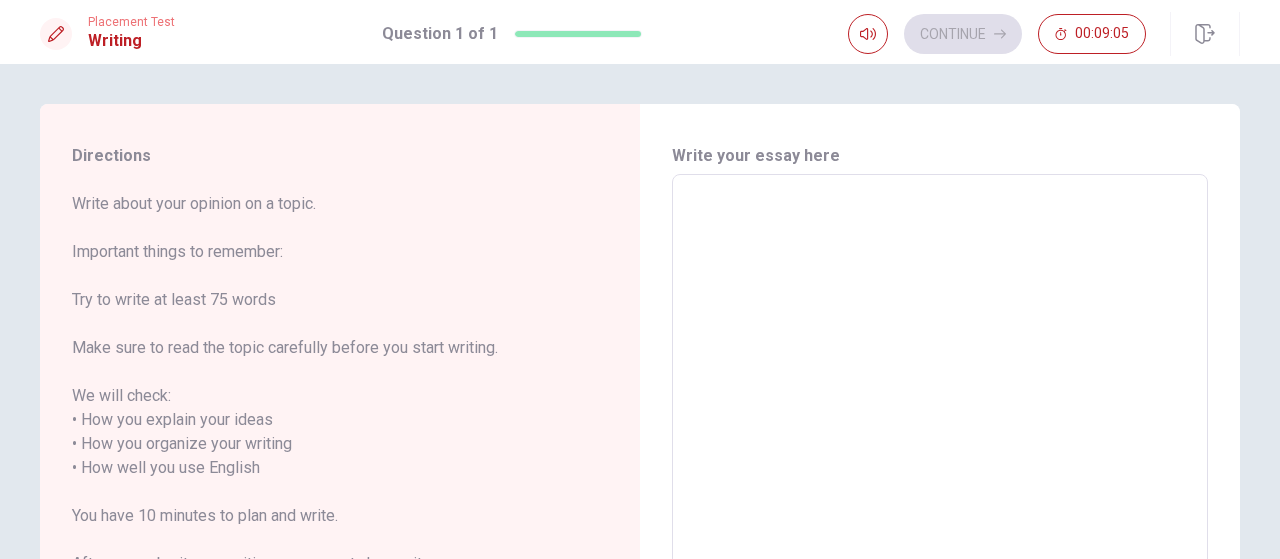 type on "I" 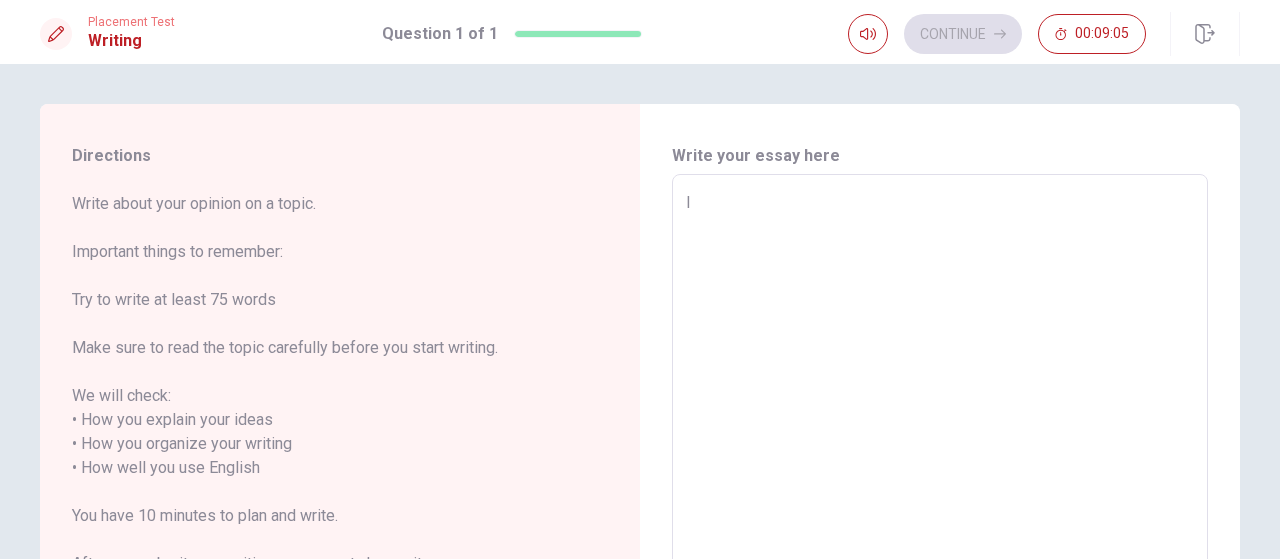 type on "x" 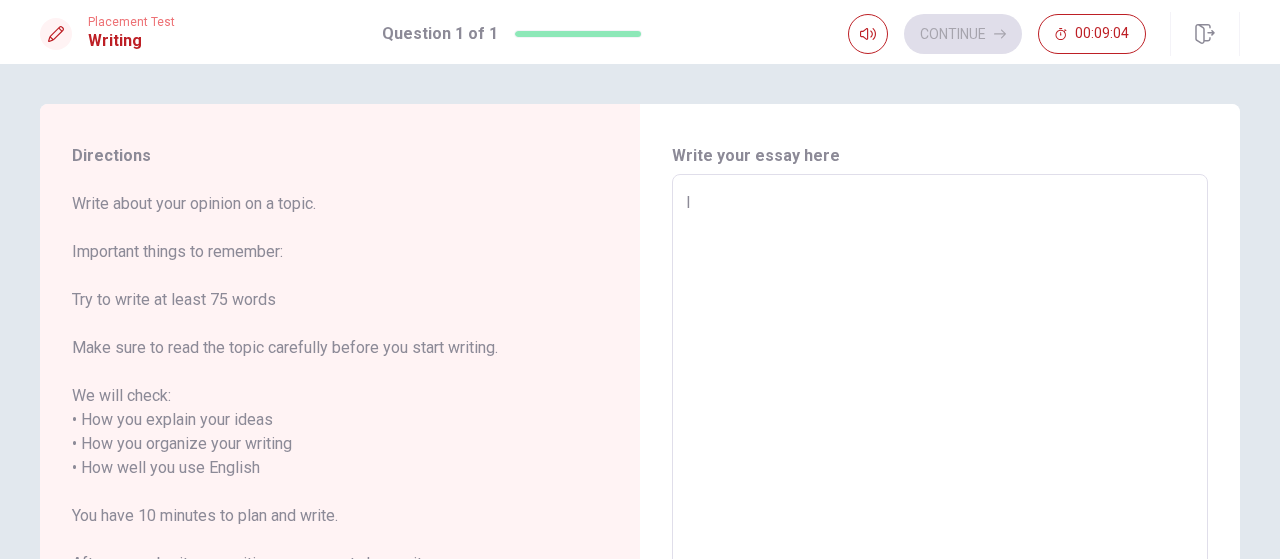 type on "In" 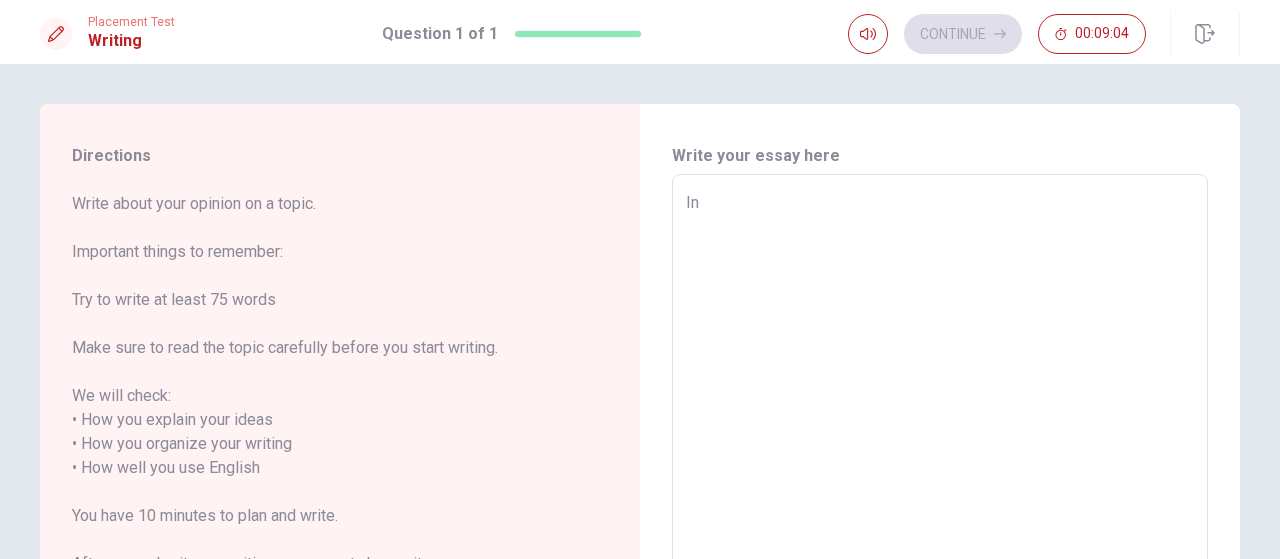 type on "x" 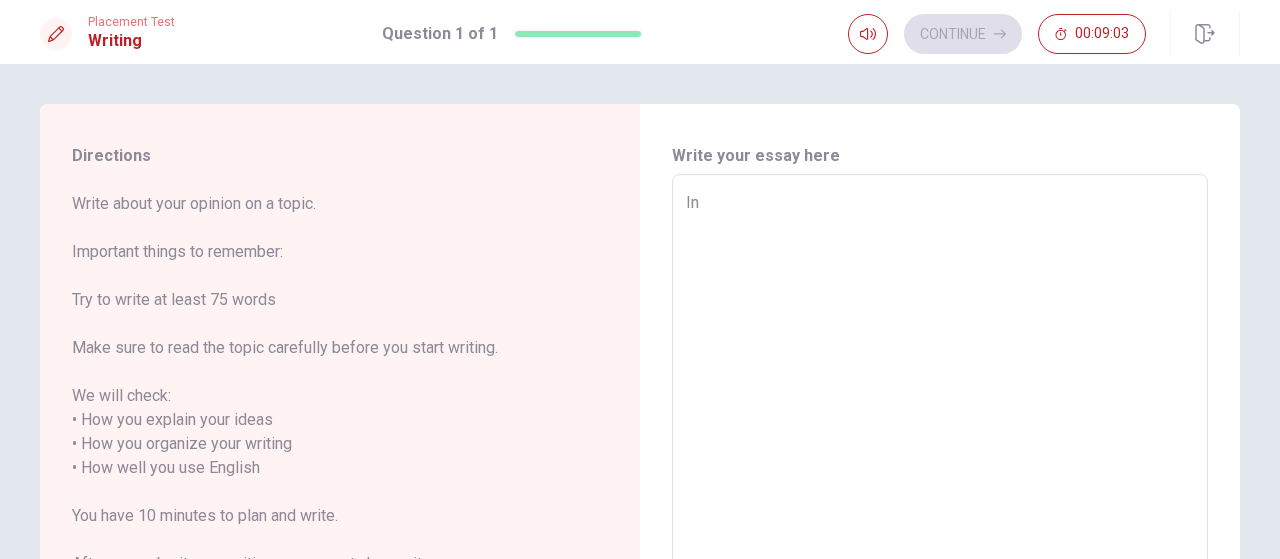type on "In 2" 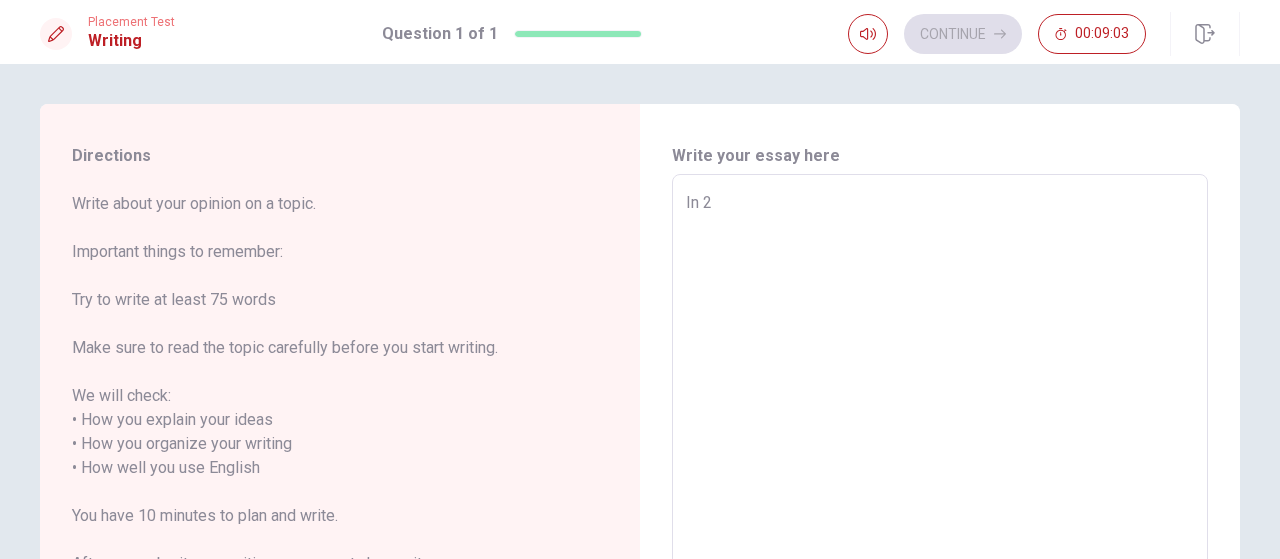 type on "x" 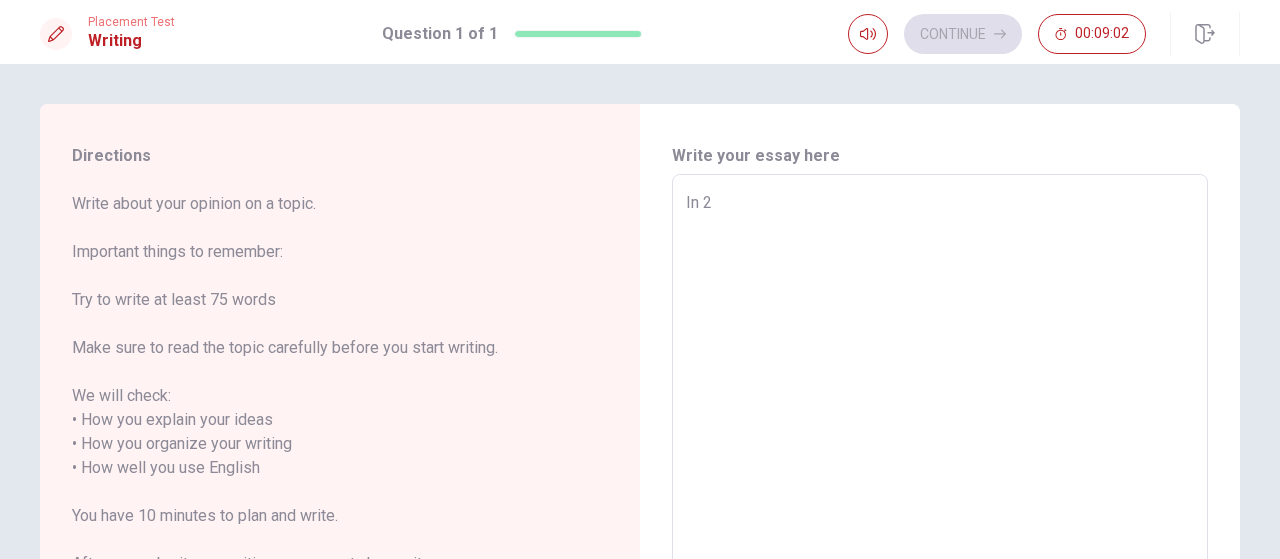 type on "In 20" 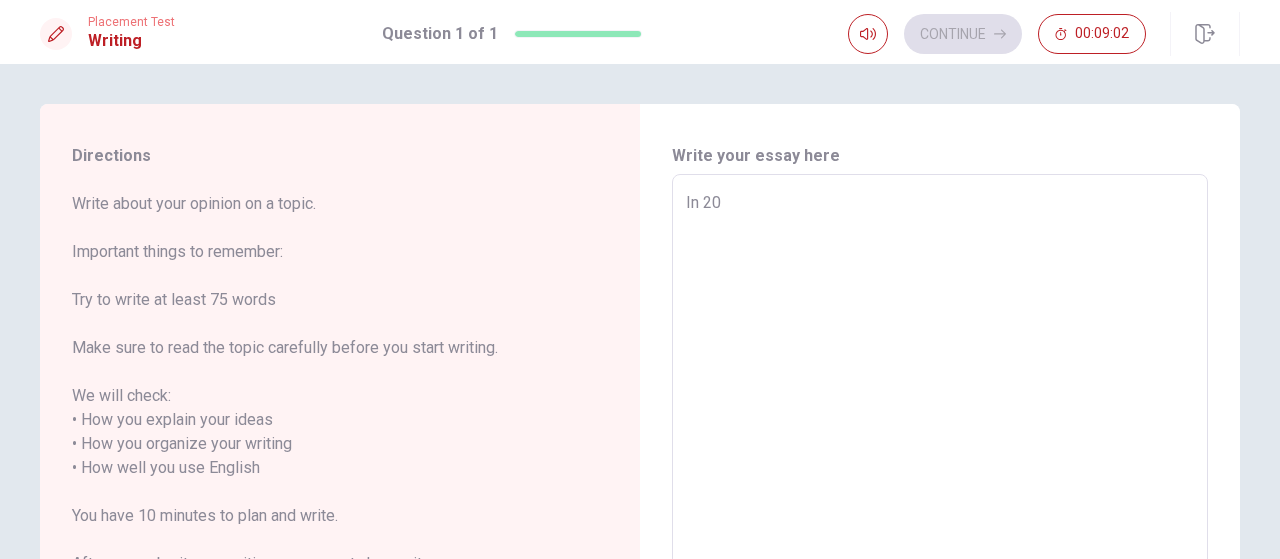 type on "x" 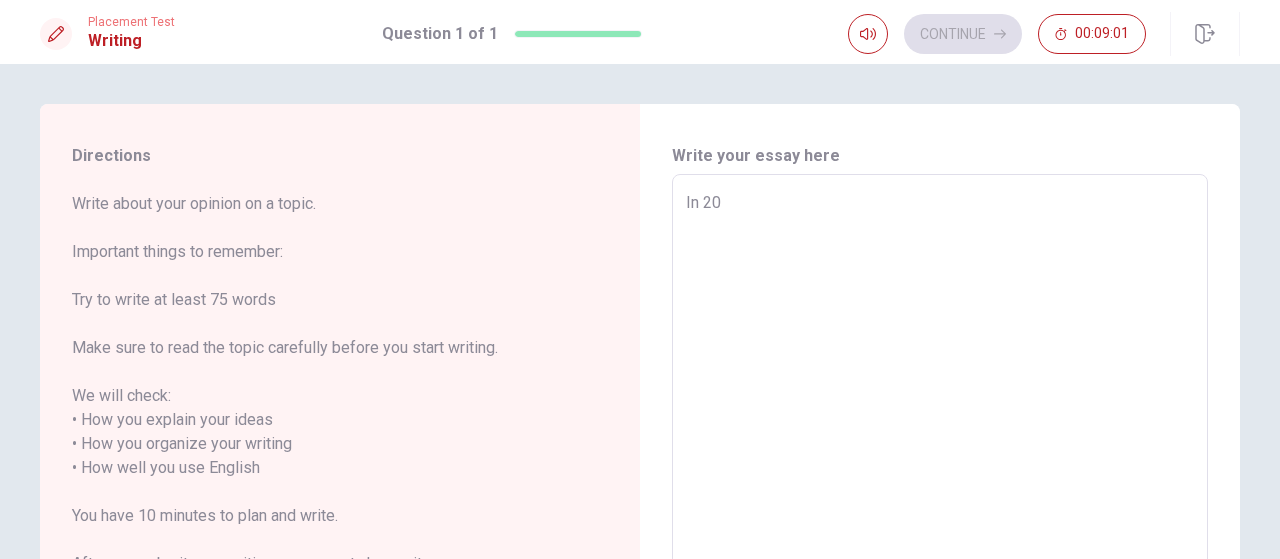 type on "In 202" 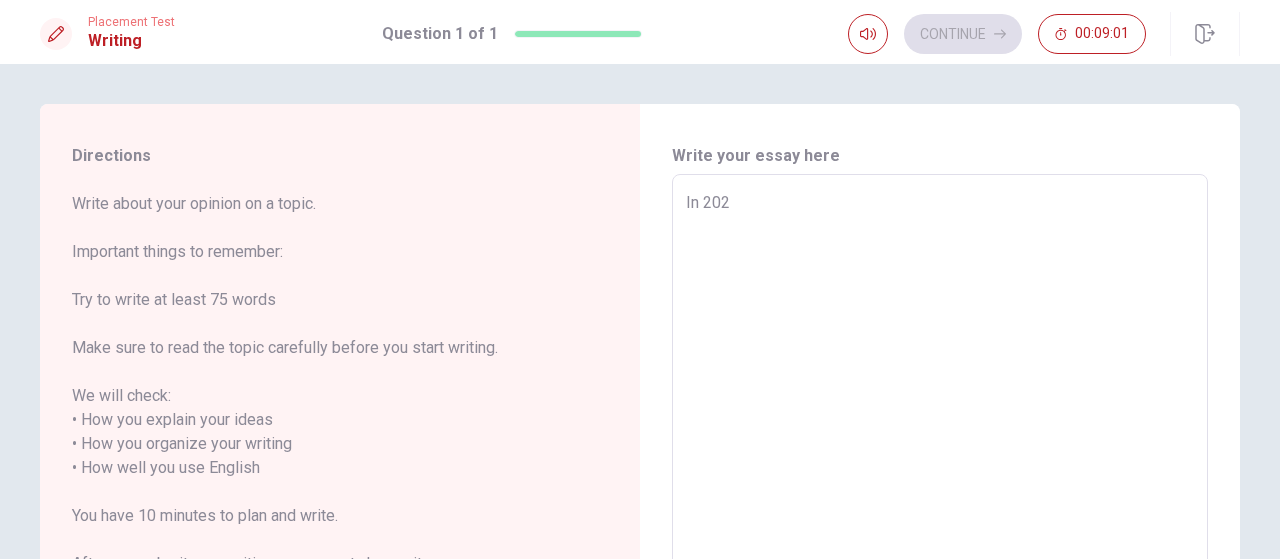 type on "x" 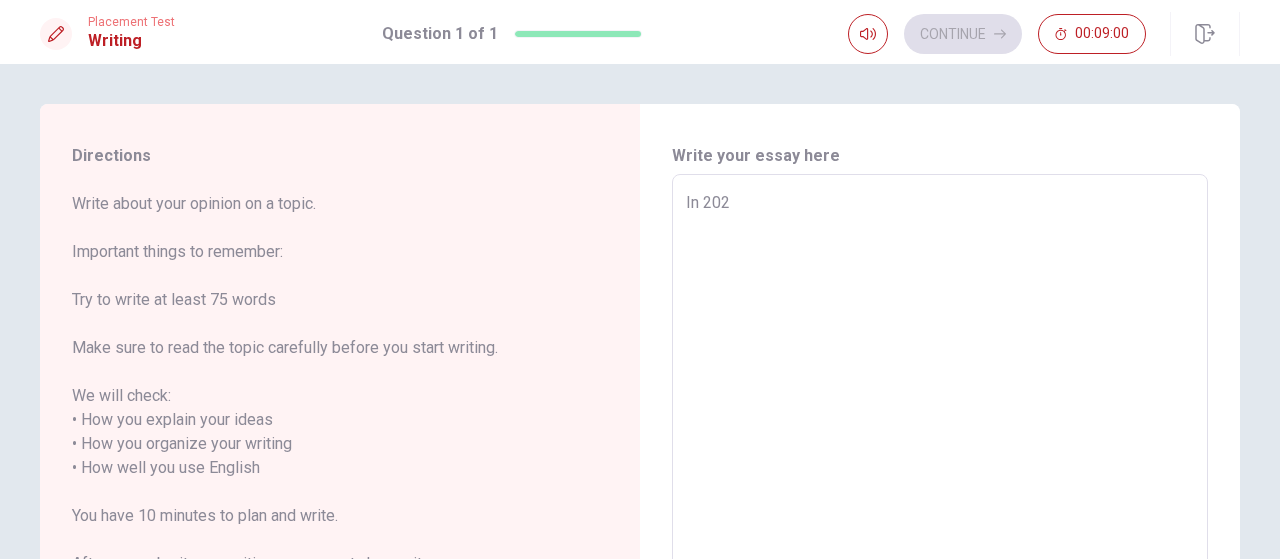 type on "In [DATE]" 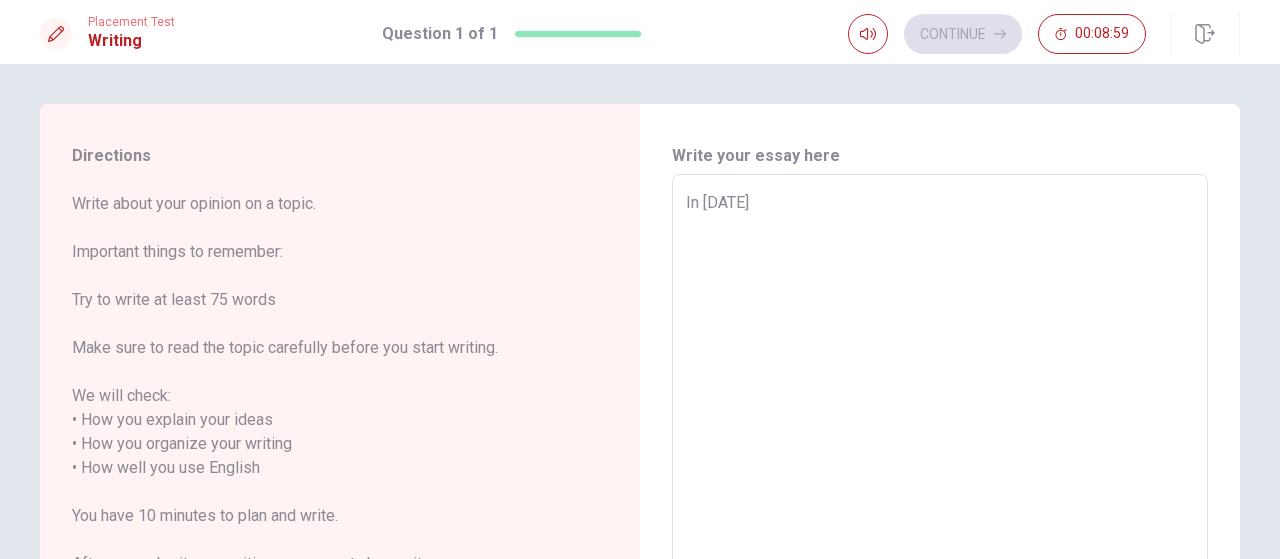 type on "x" 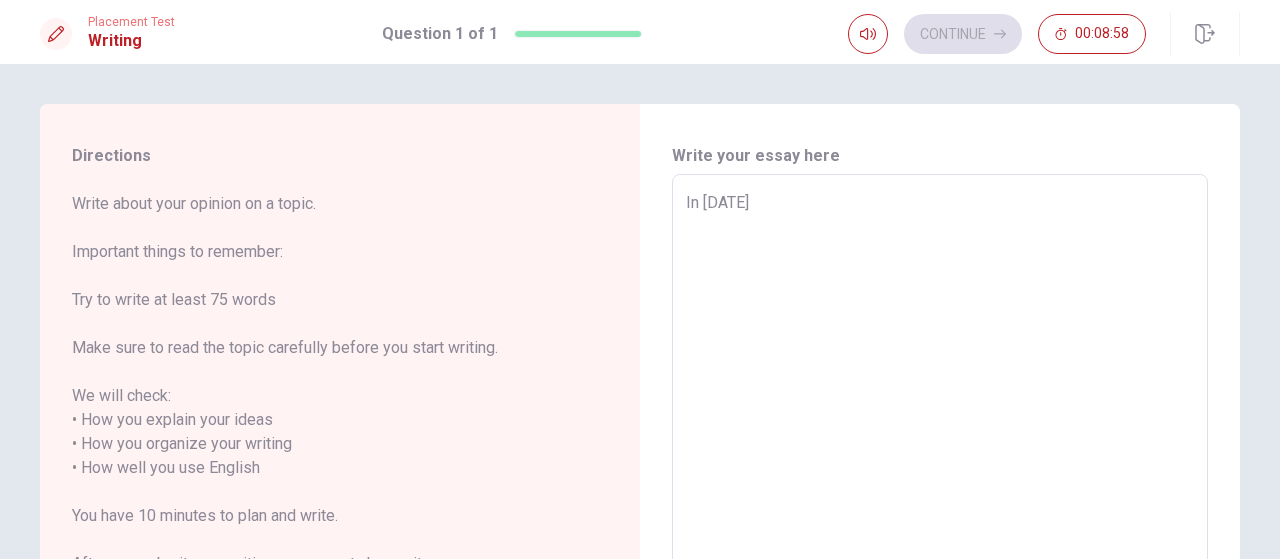 type on "In 202" 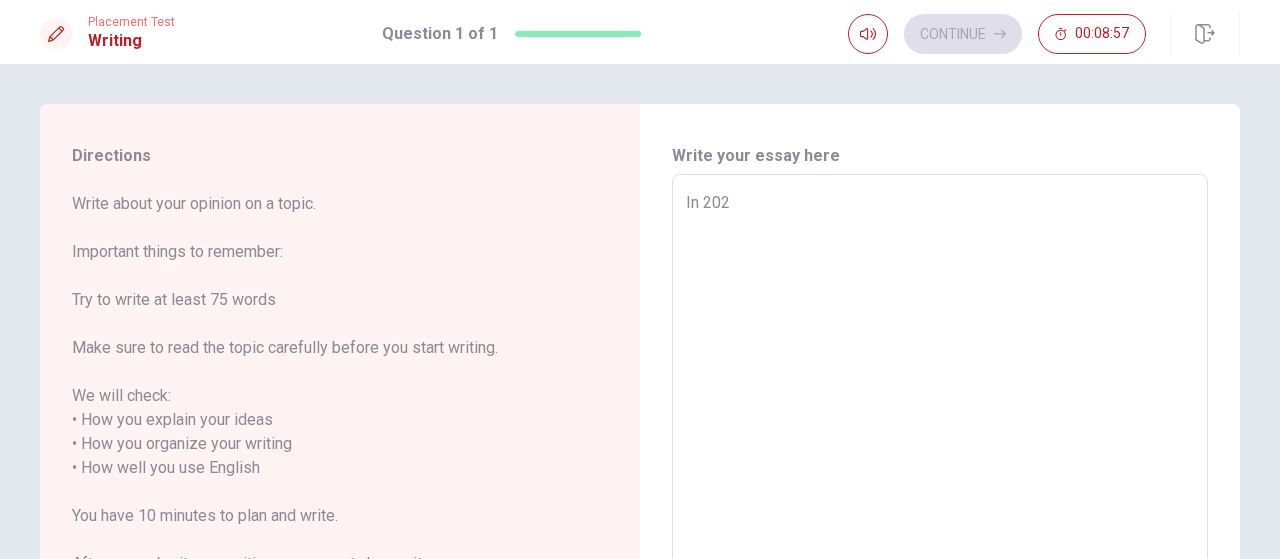 type on "x" 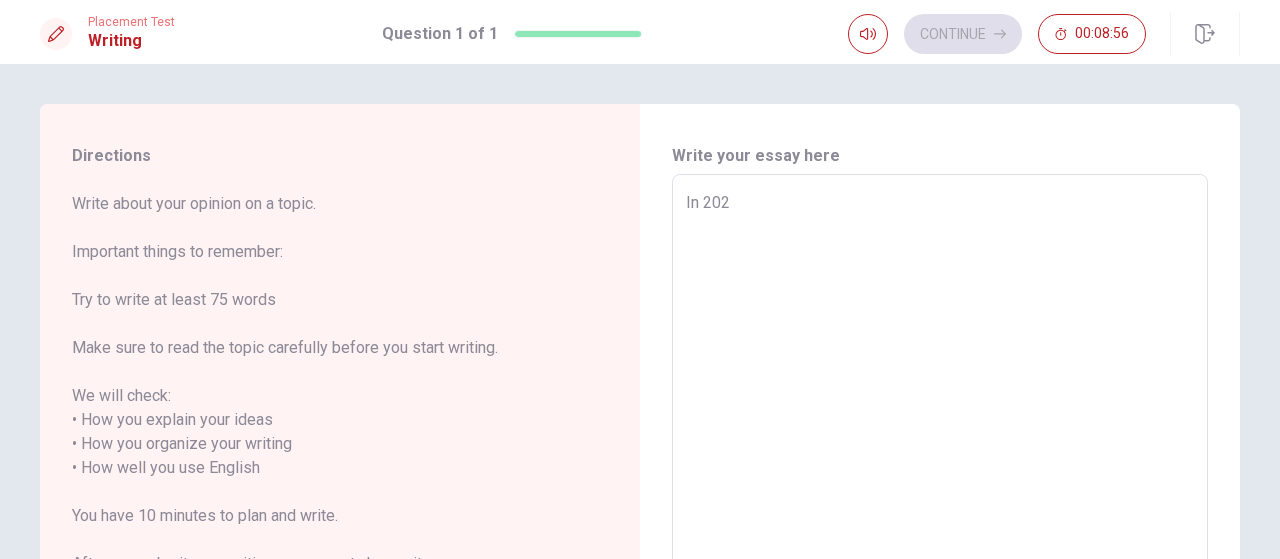 type on "In [DATE]" 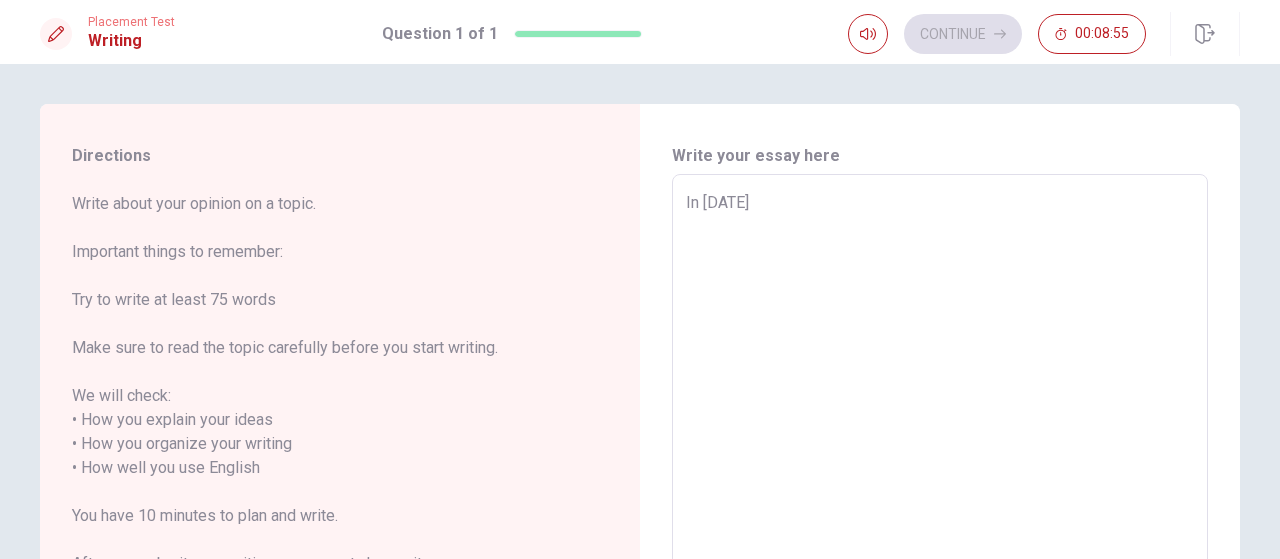 type on "x" 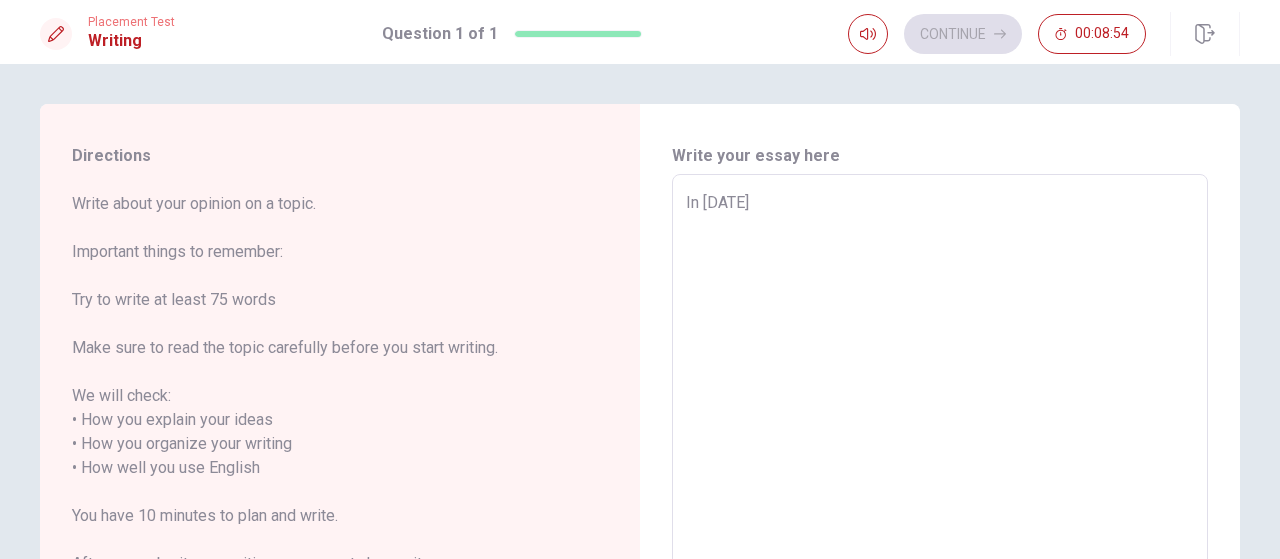 type on "In [DATE]" 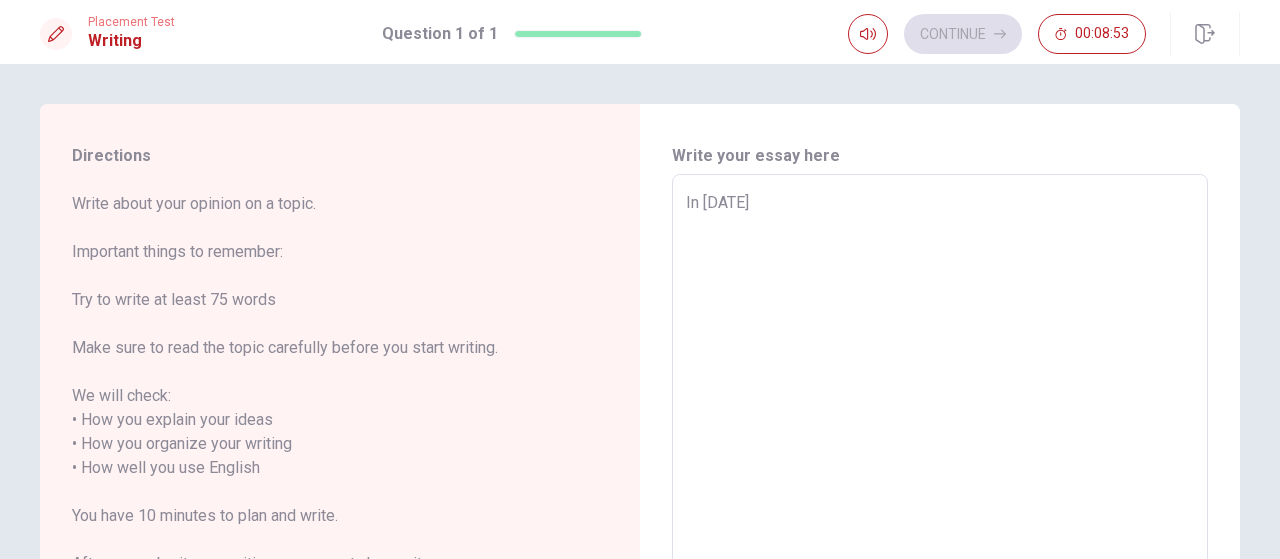 type on "In [DATE] I" 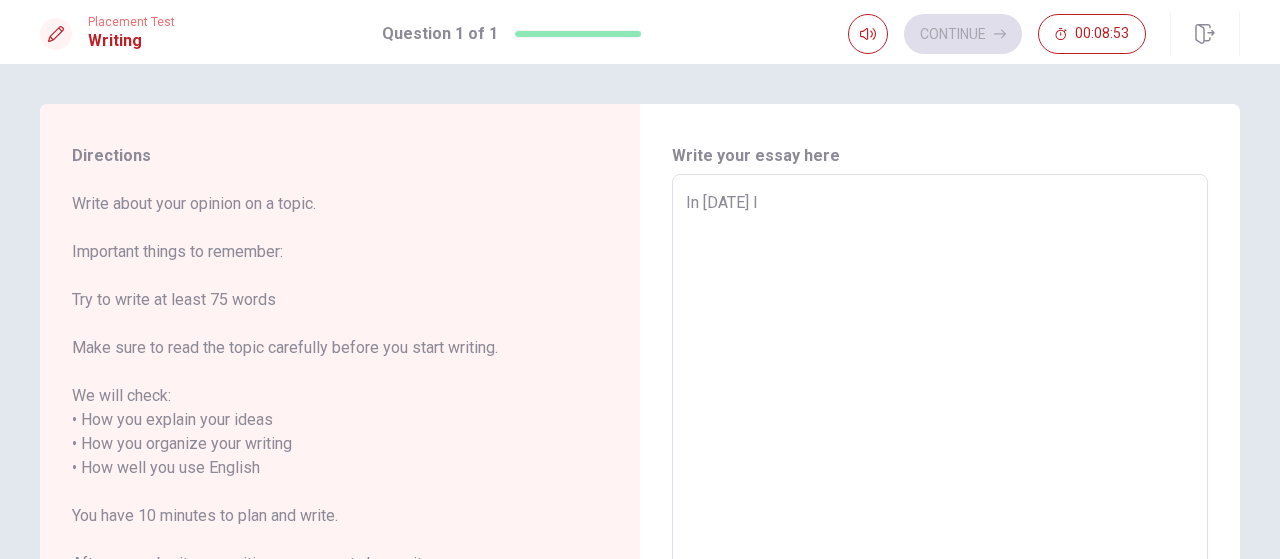 type on "x" 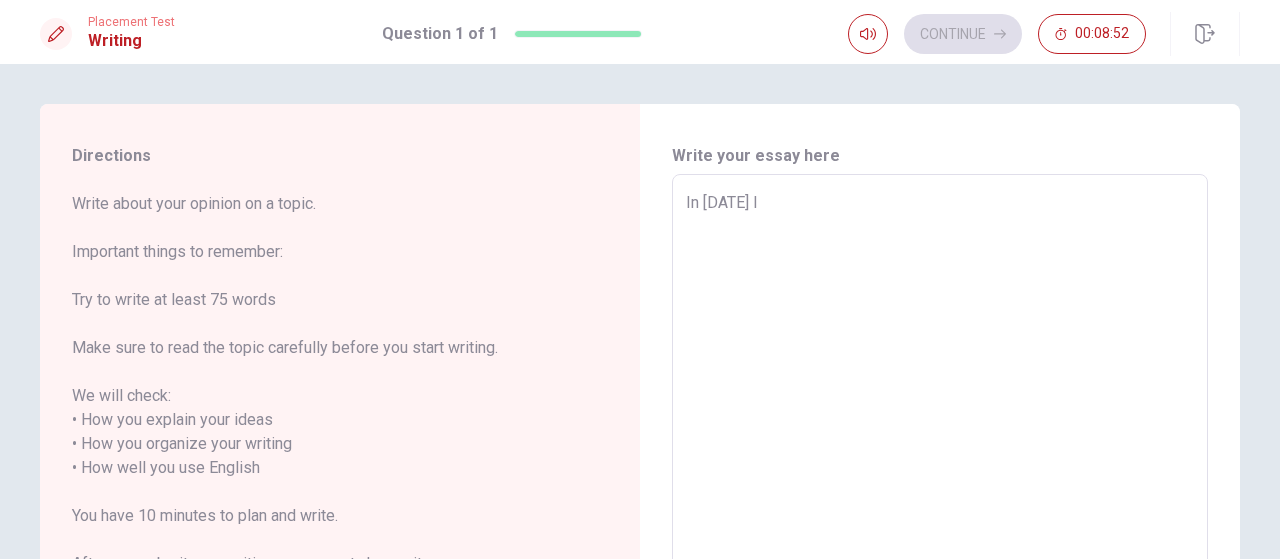 type on "In [DATE] I'" 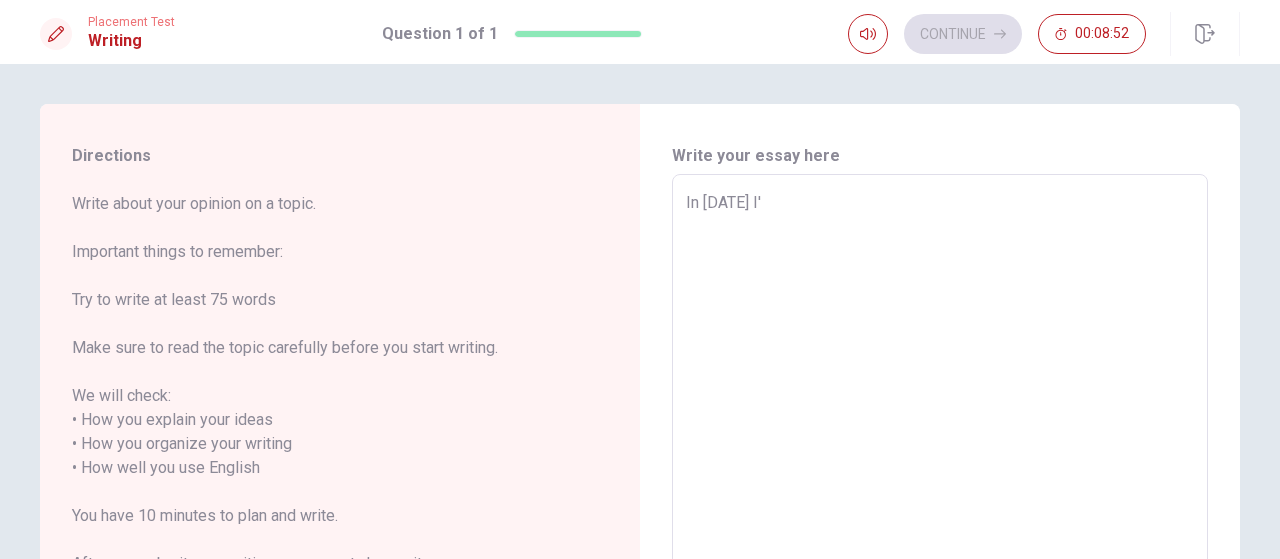 type on "x" 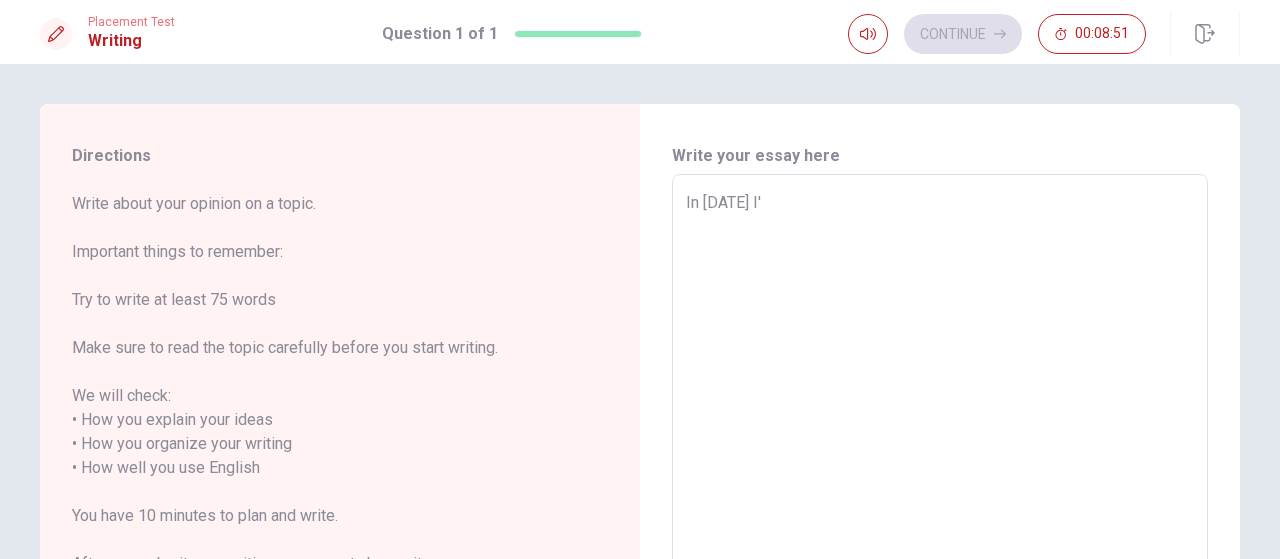type on "In [DATE] I'v" 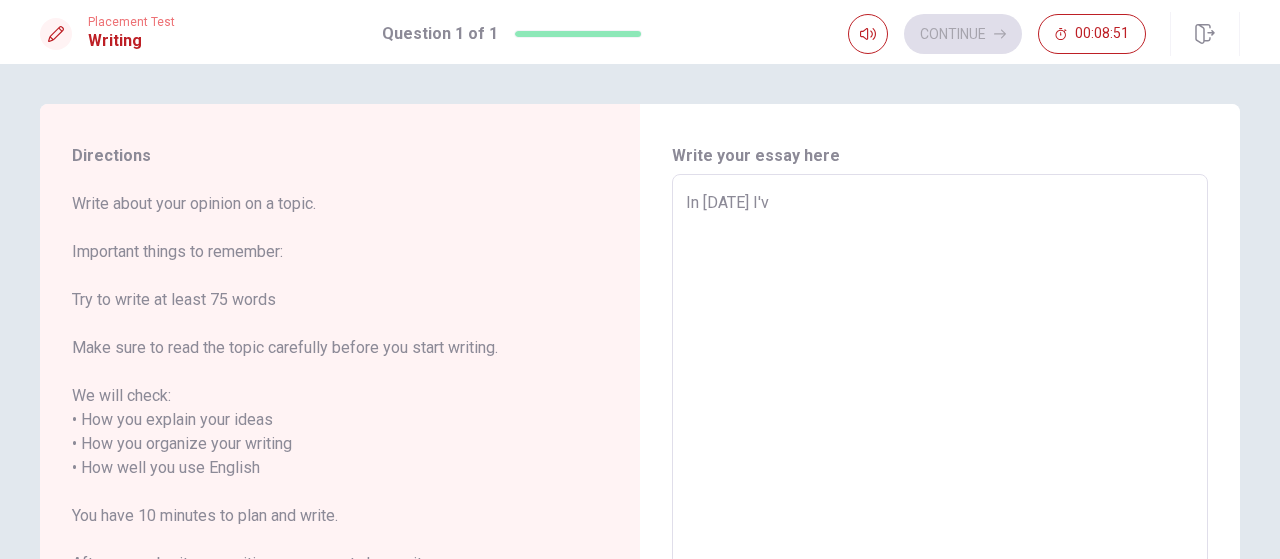 type on "x" 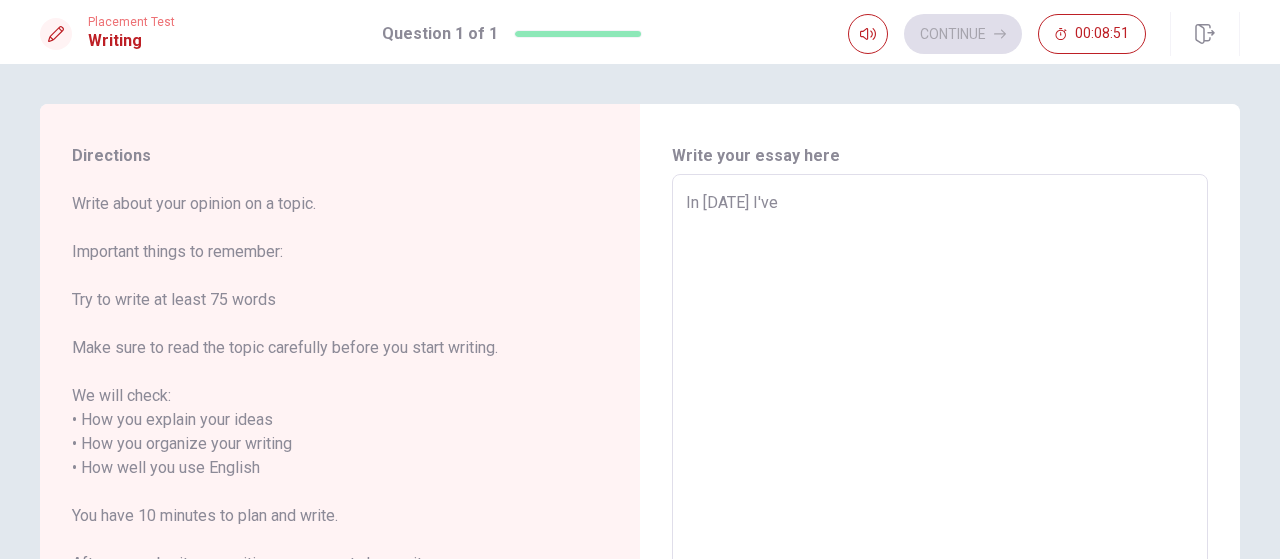 type on "x" 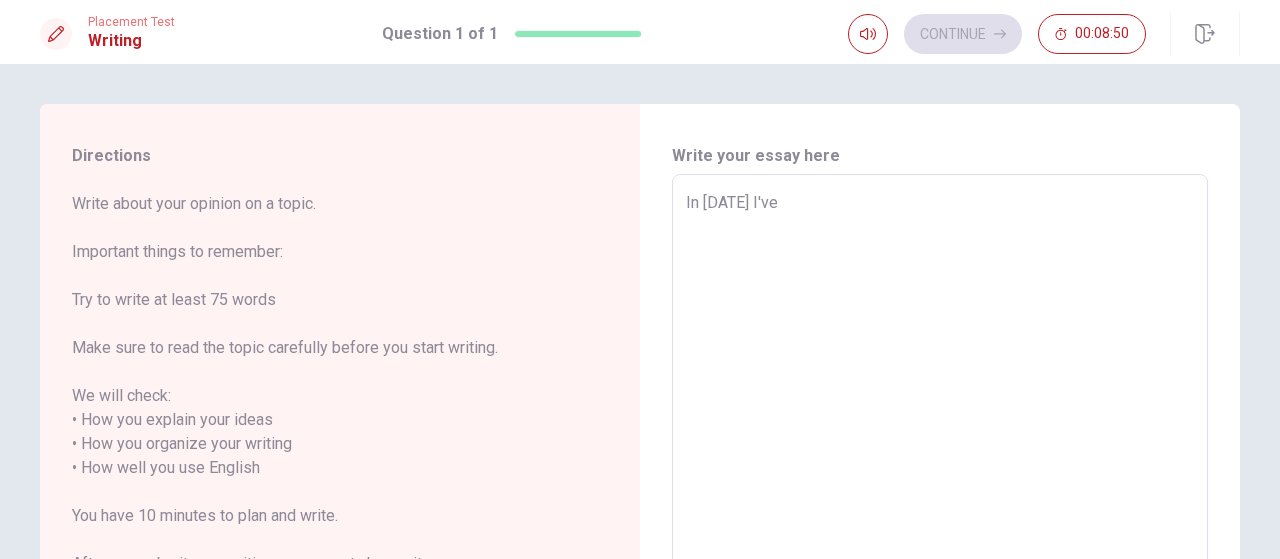 type on "In [DATE] I've" 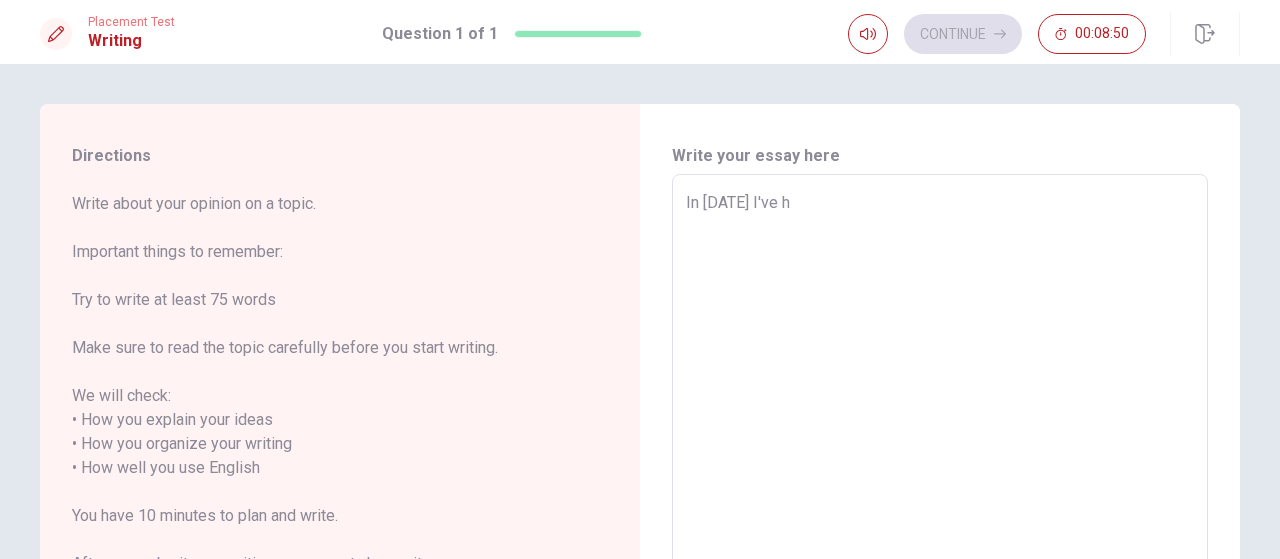 type on "x" 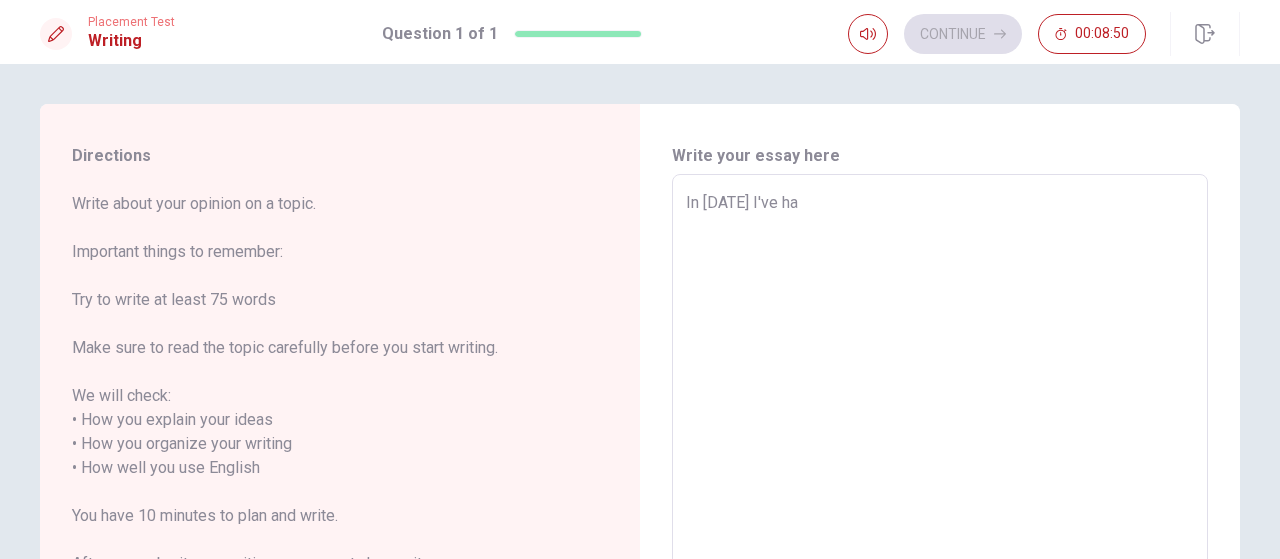 type on "x" 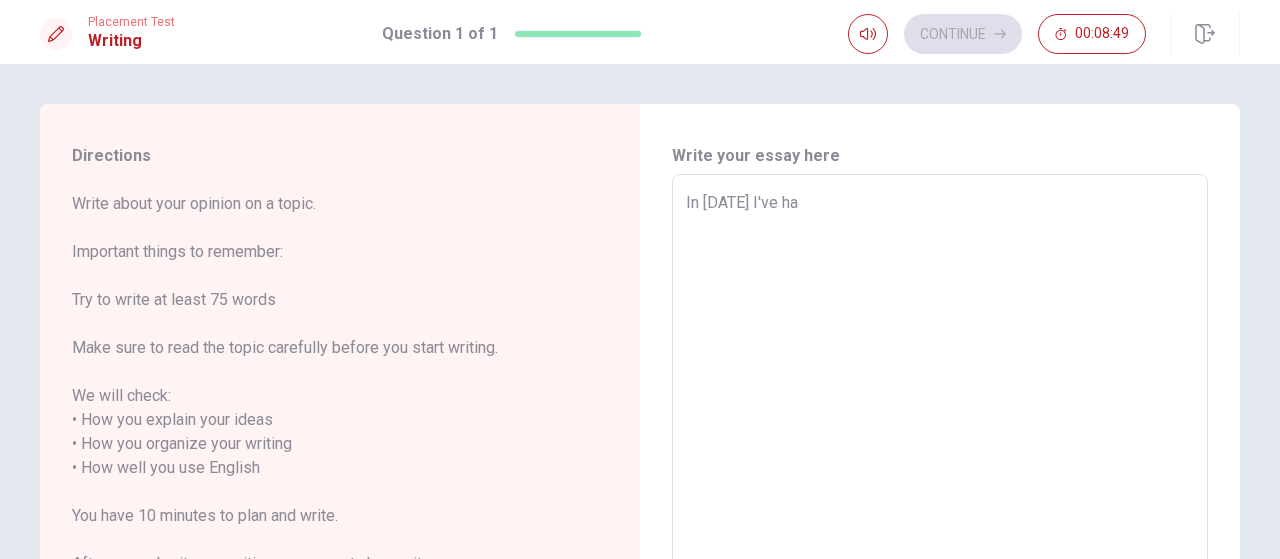 type on "In [DATE] I've had" 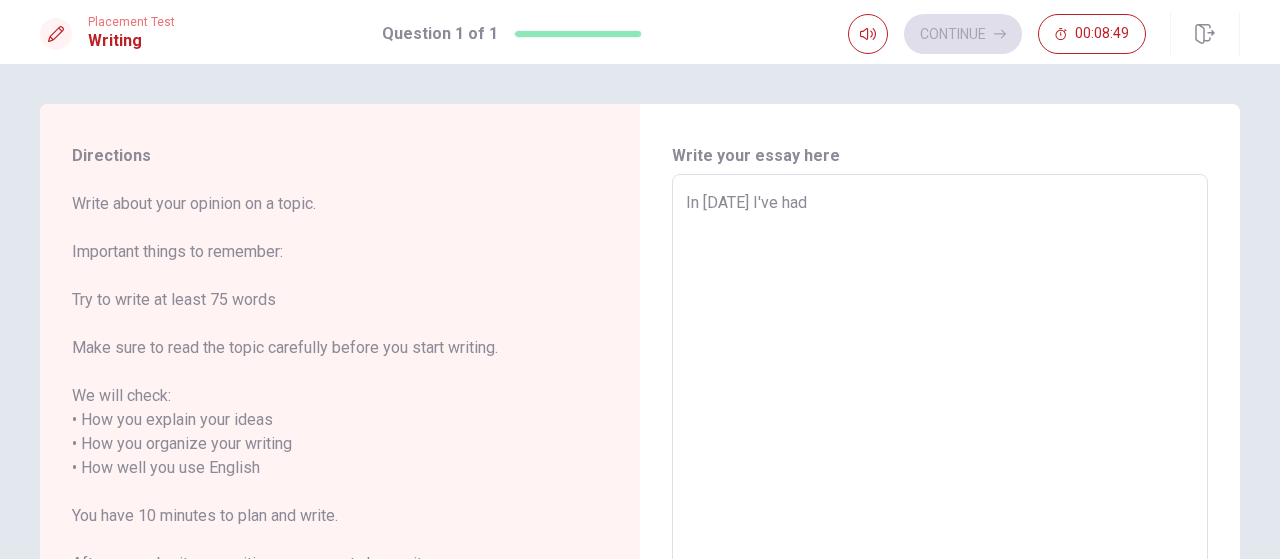type on "x" 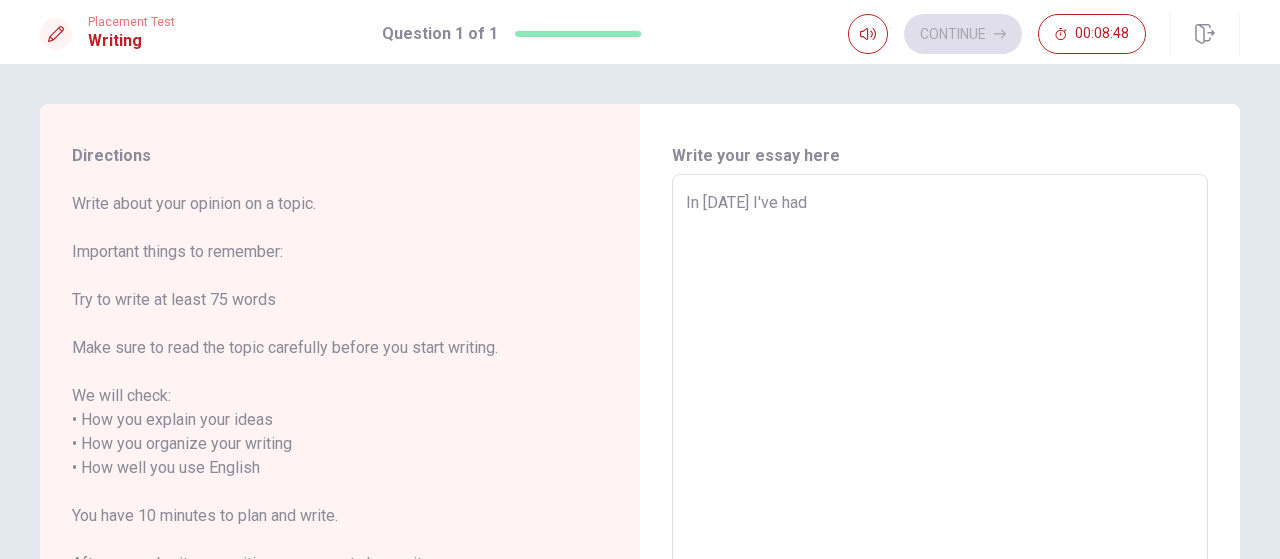 type on "In [DATE] I've had t" 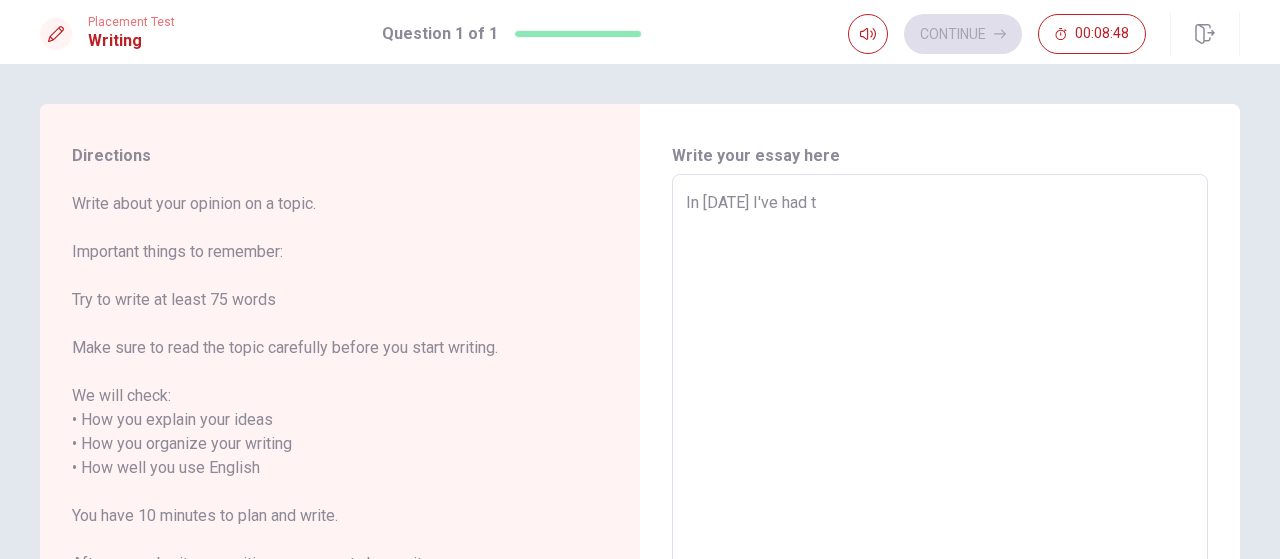 type on "x" 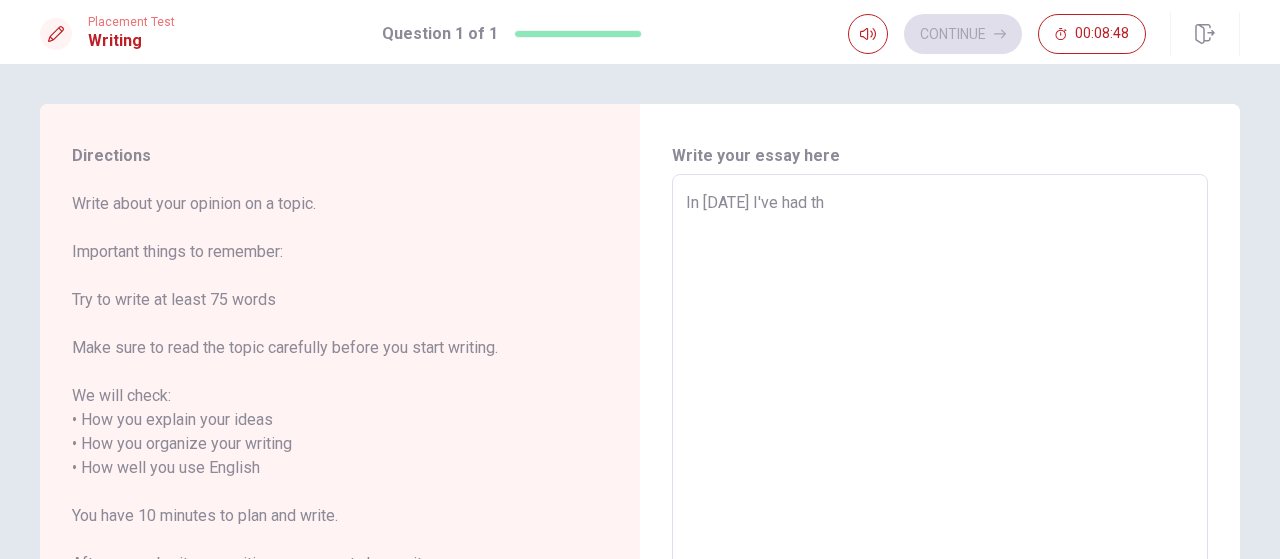 type on "x" 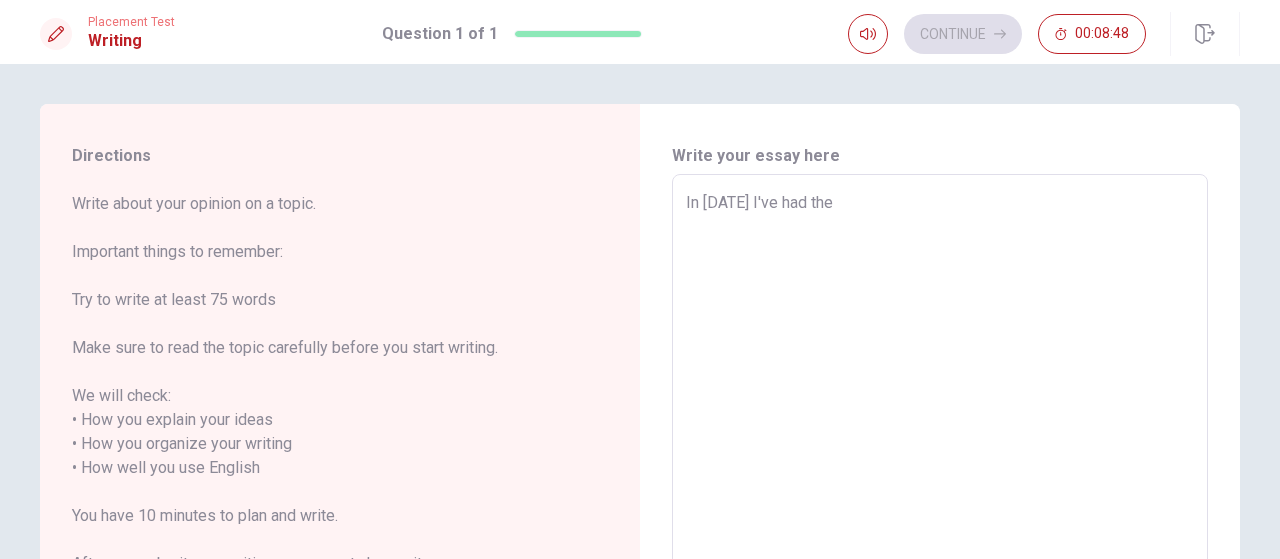 type on "x" 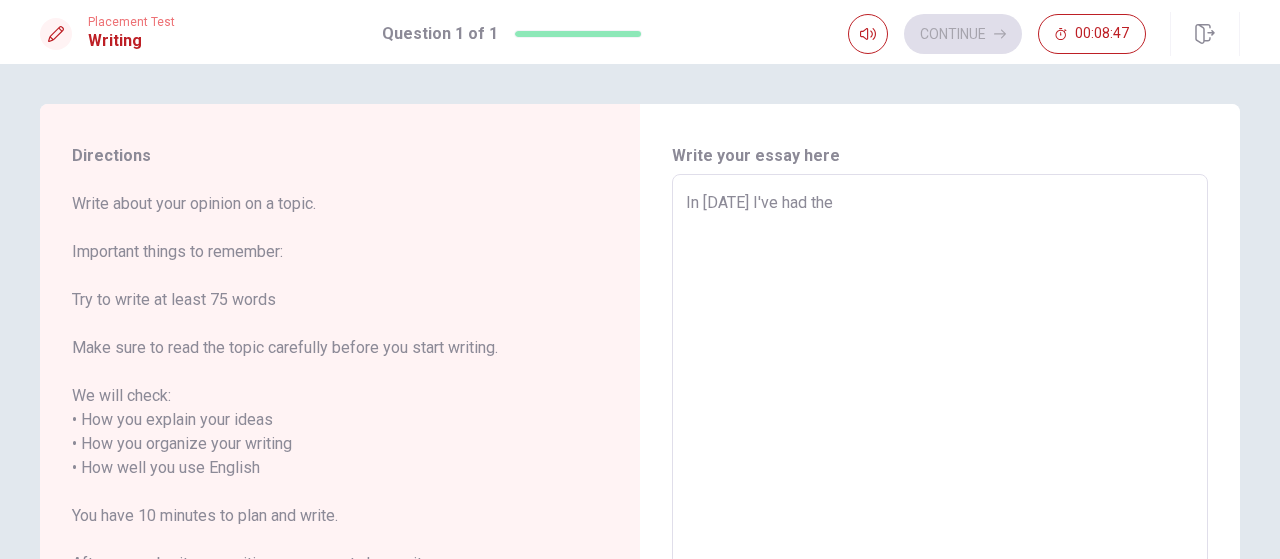 type on "In [DATE] I've had the o" 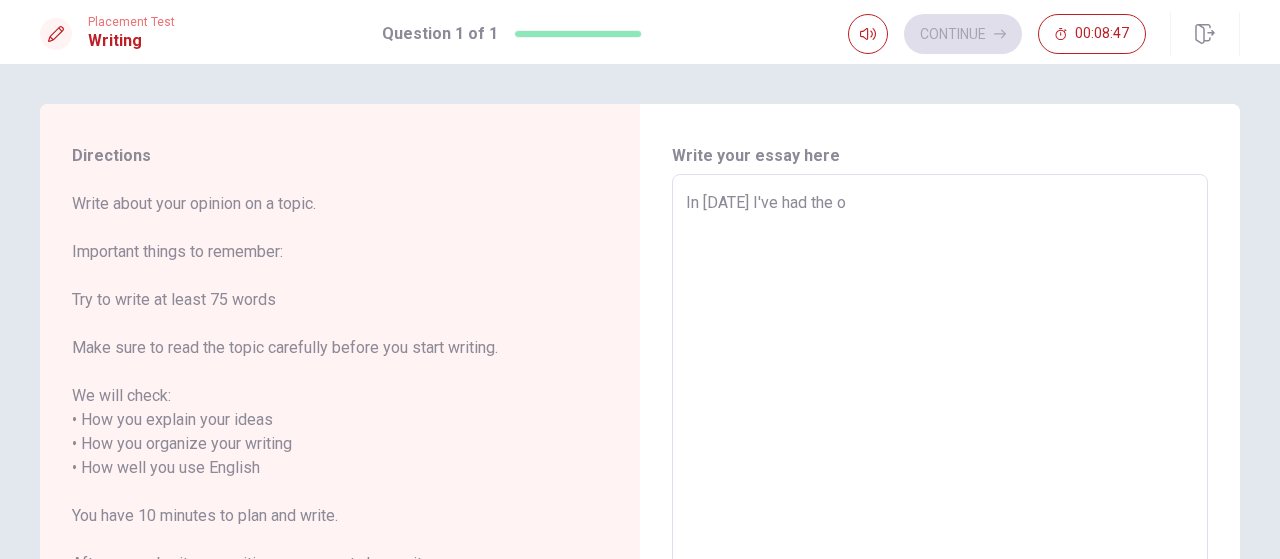 type on "x" 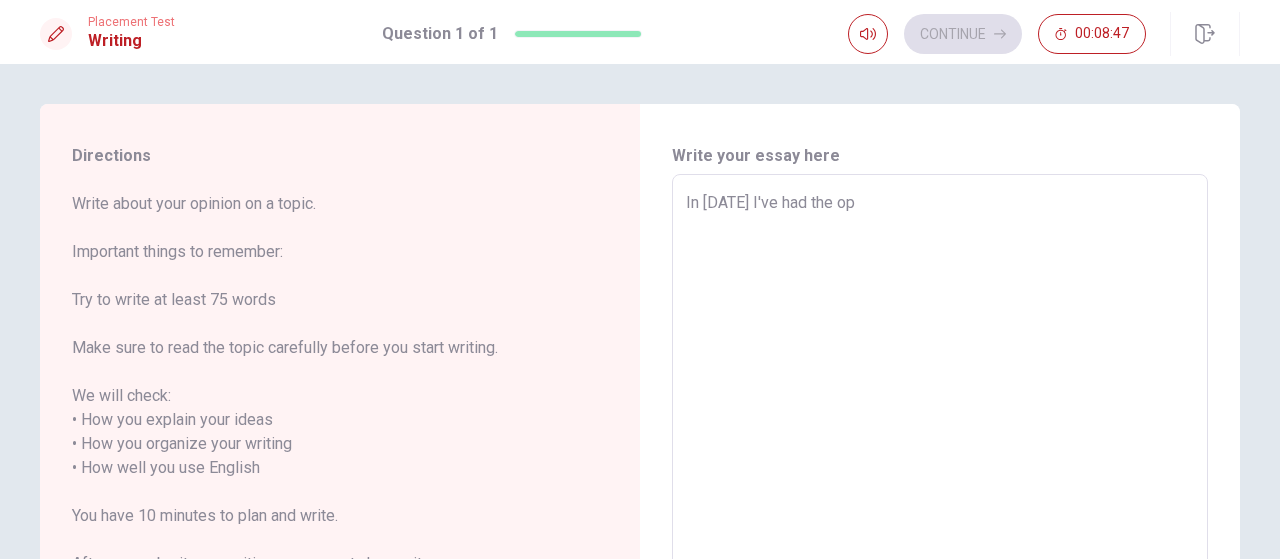 type on "x" 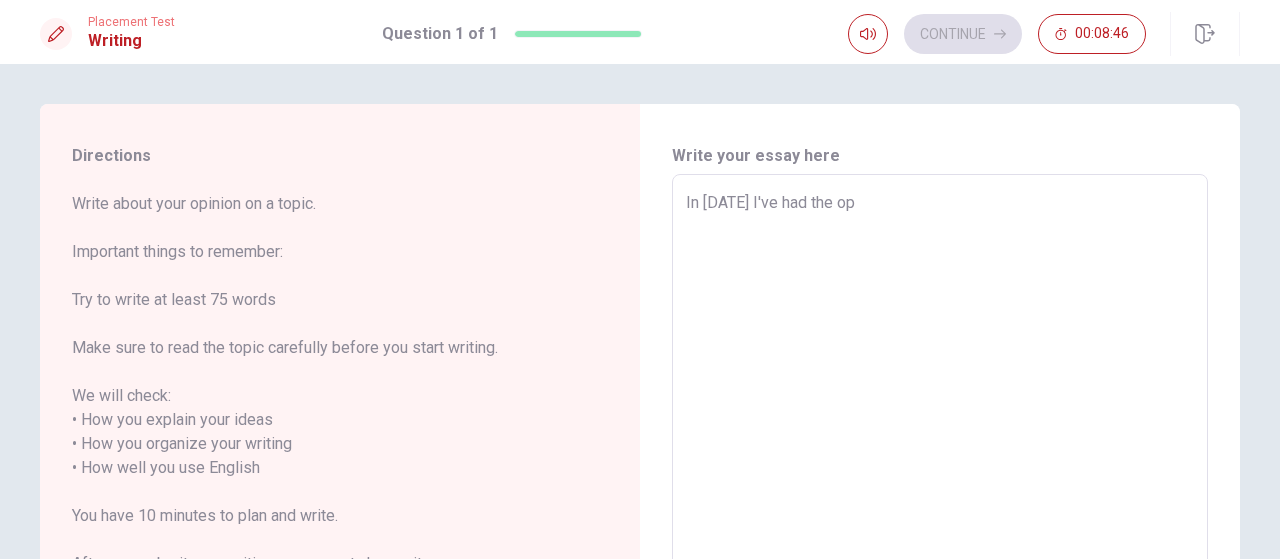 type on "In [DATE] I've had the opo" 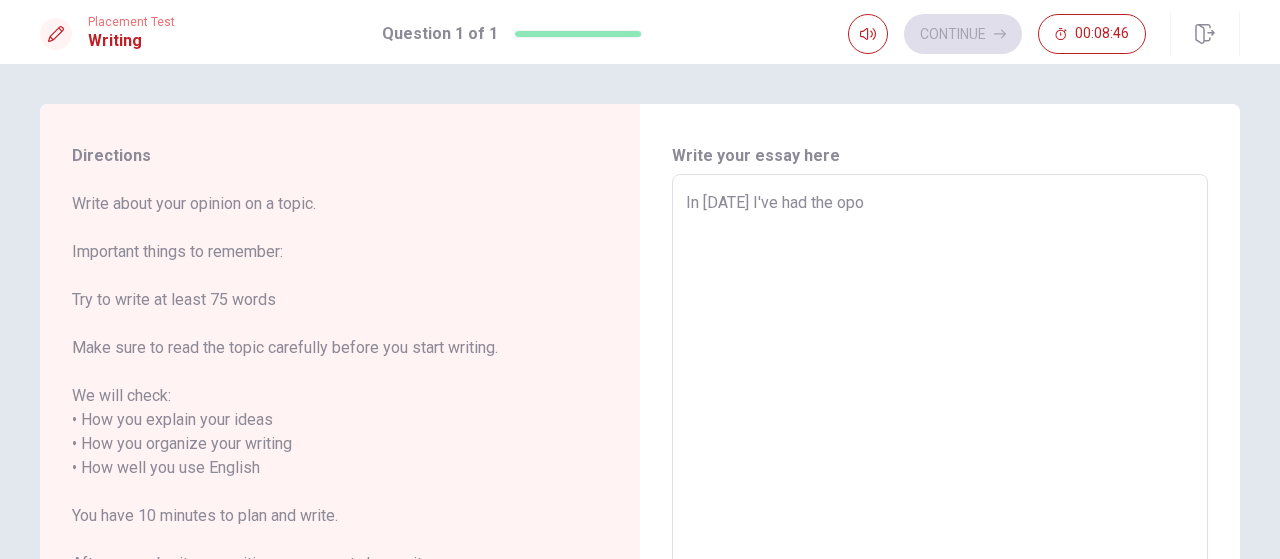 type on "x" 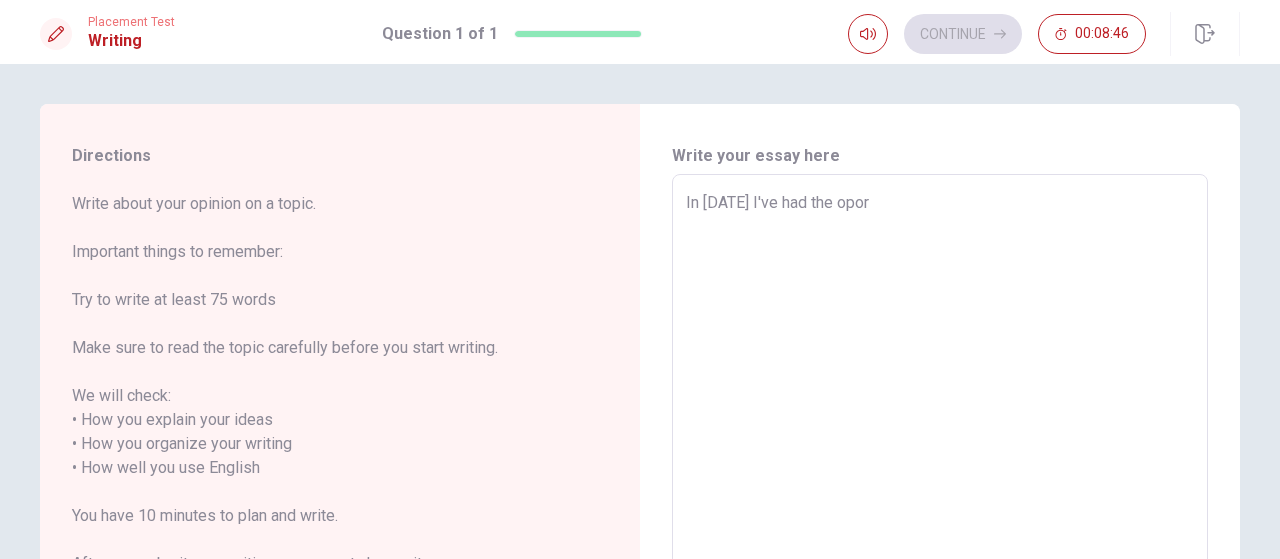 type on "x" 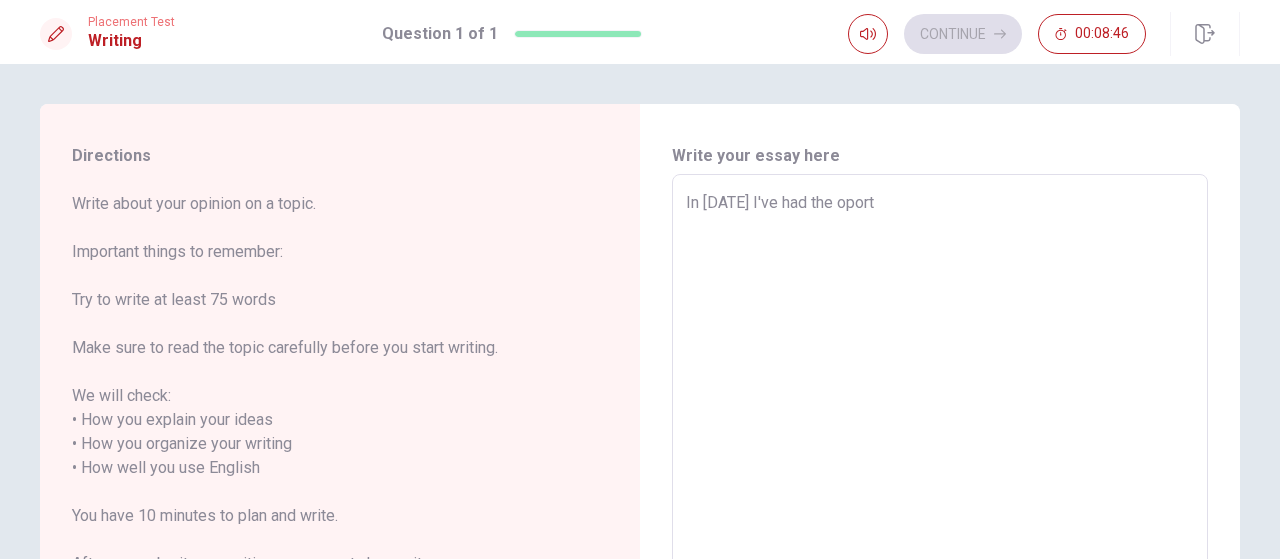 type on "x" 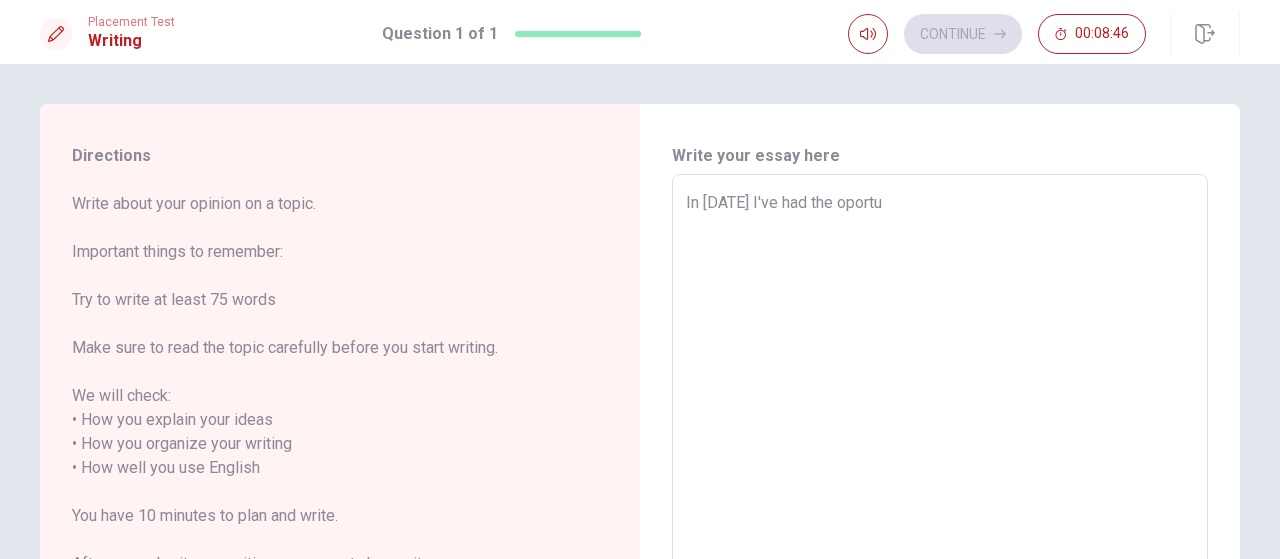 type on "x" 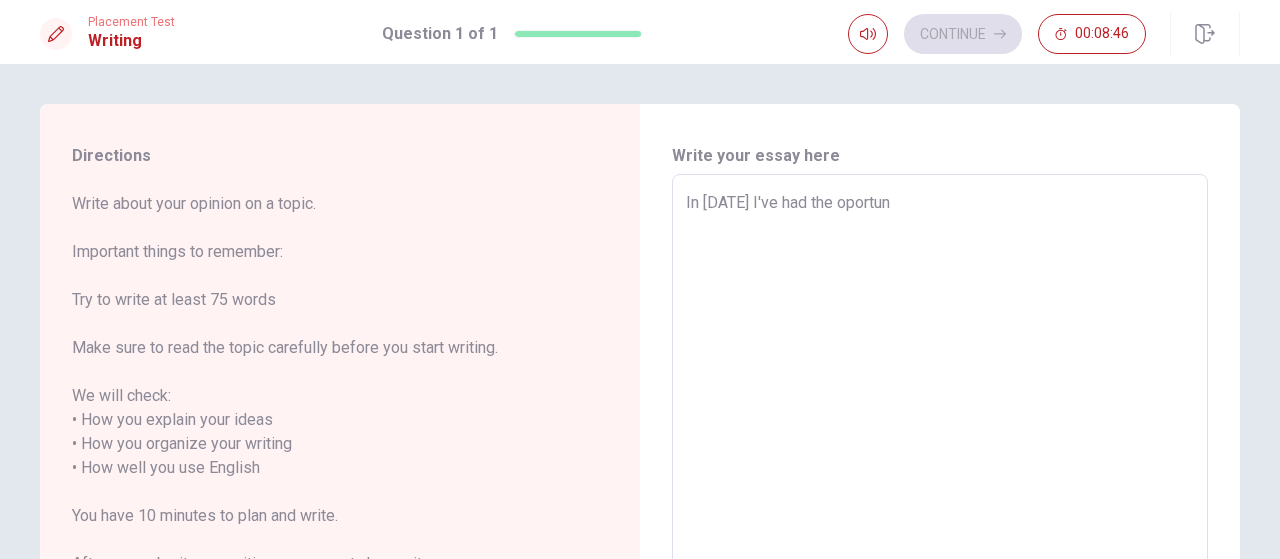 type on "x" 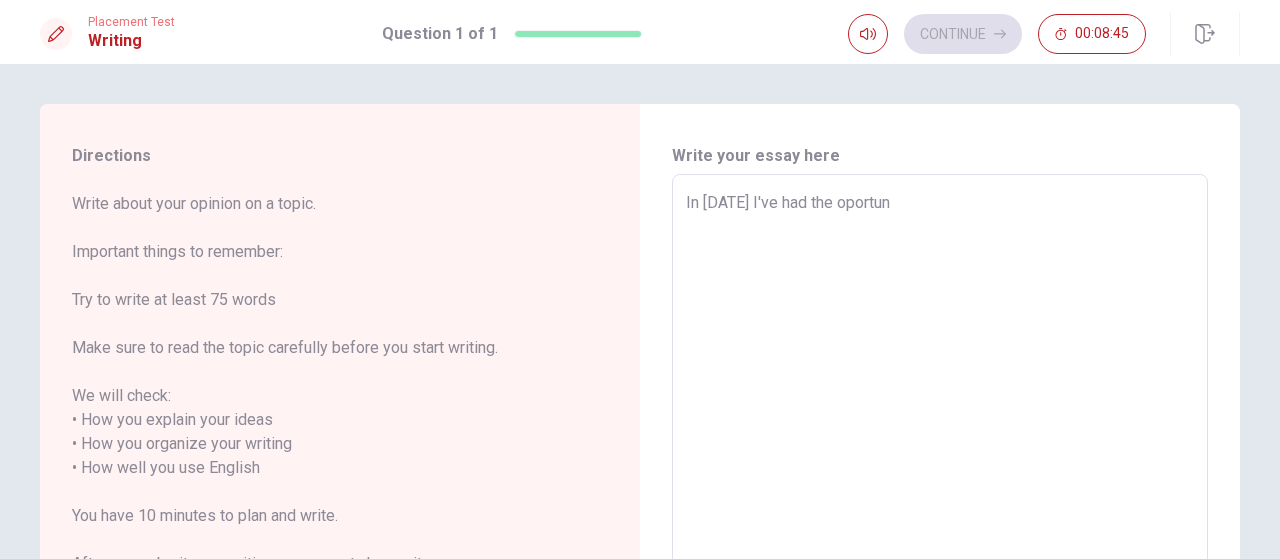 type on "In [DATE] I've had the oportuni" 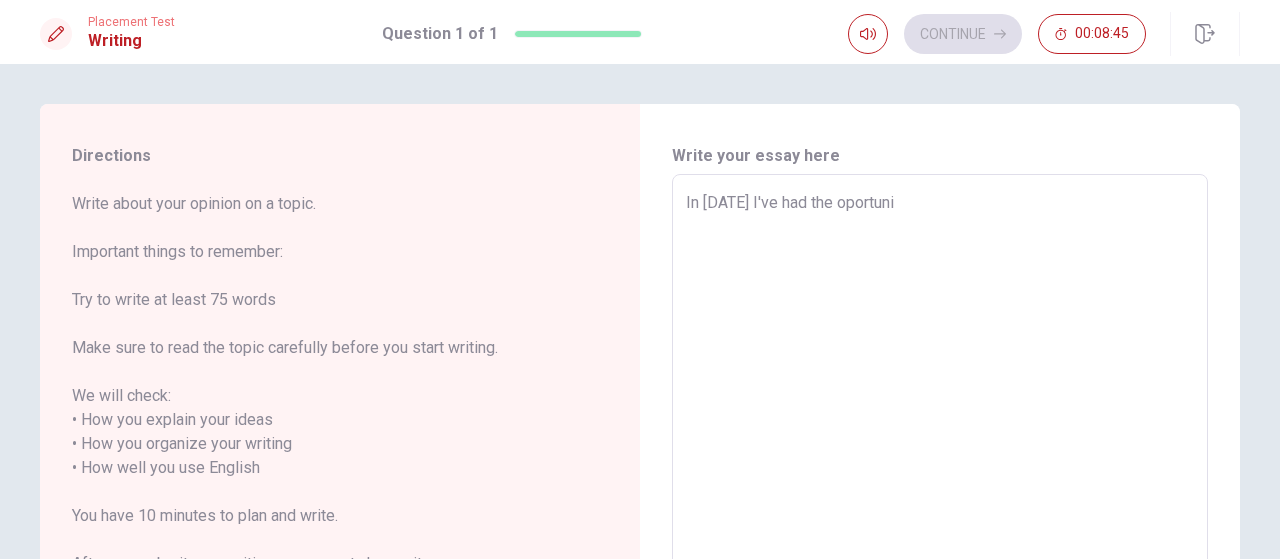 type on "x" 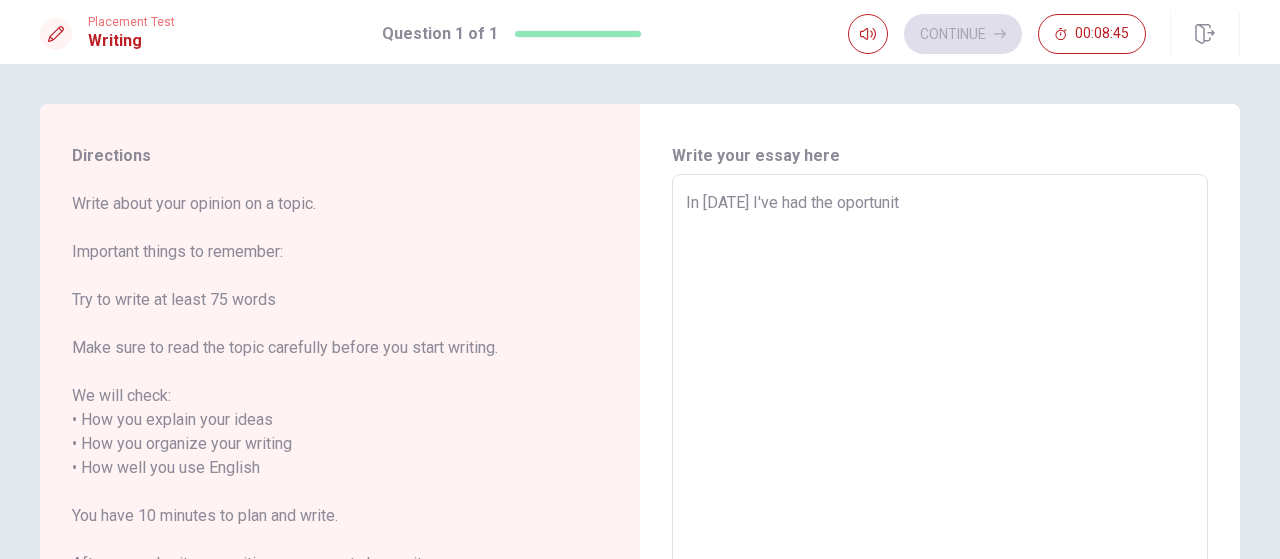type on "x" 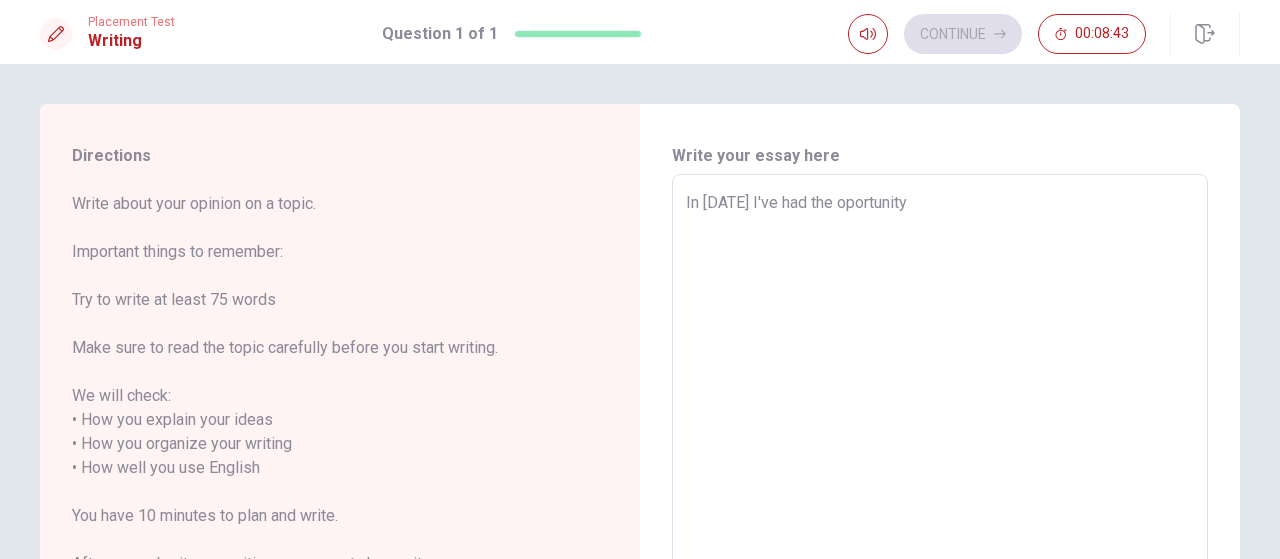 type on "x" 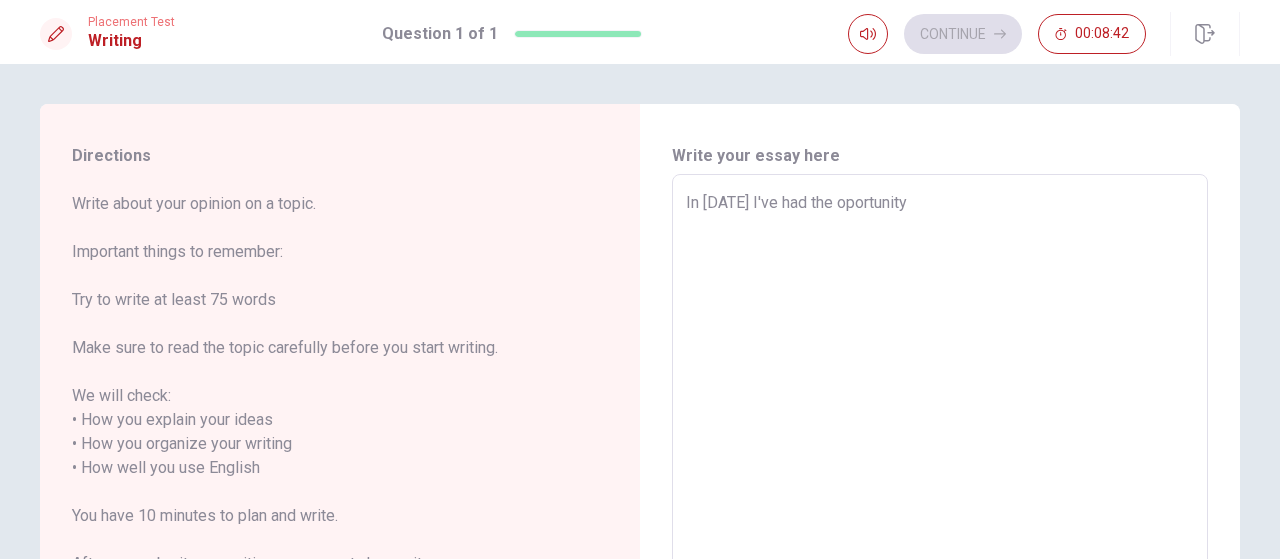 type on "In [DATE] I've had the oportunity" 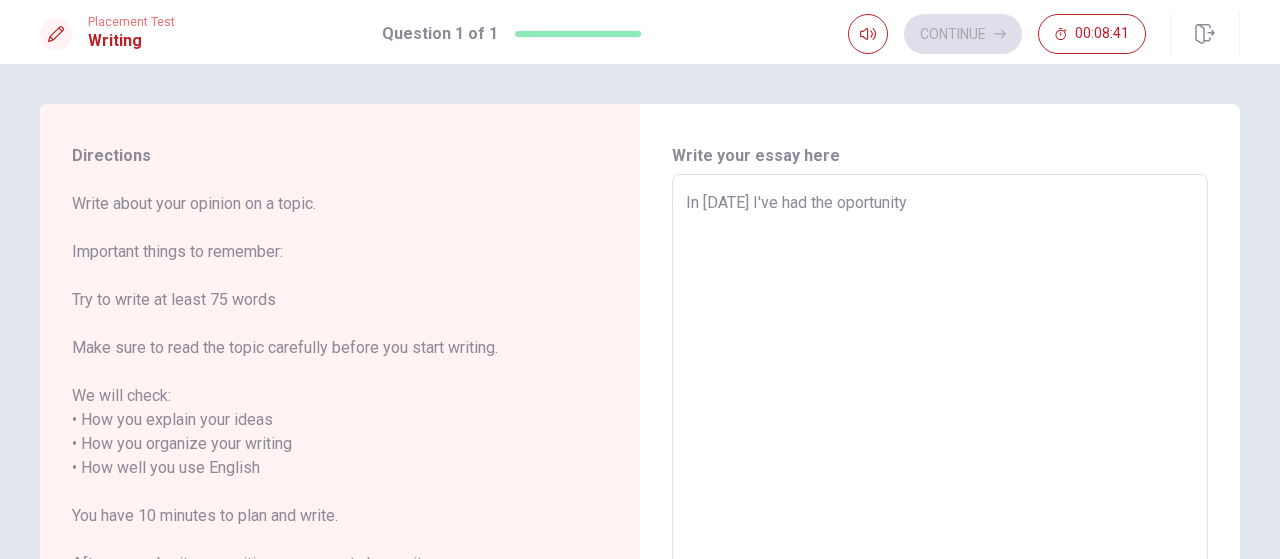 type on "In [DATE] I've had the oportunity t" 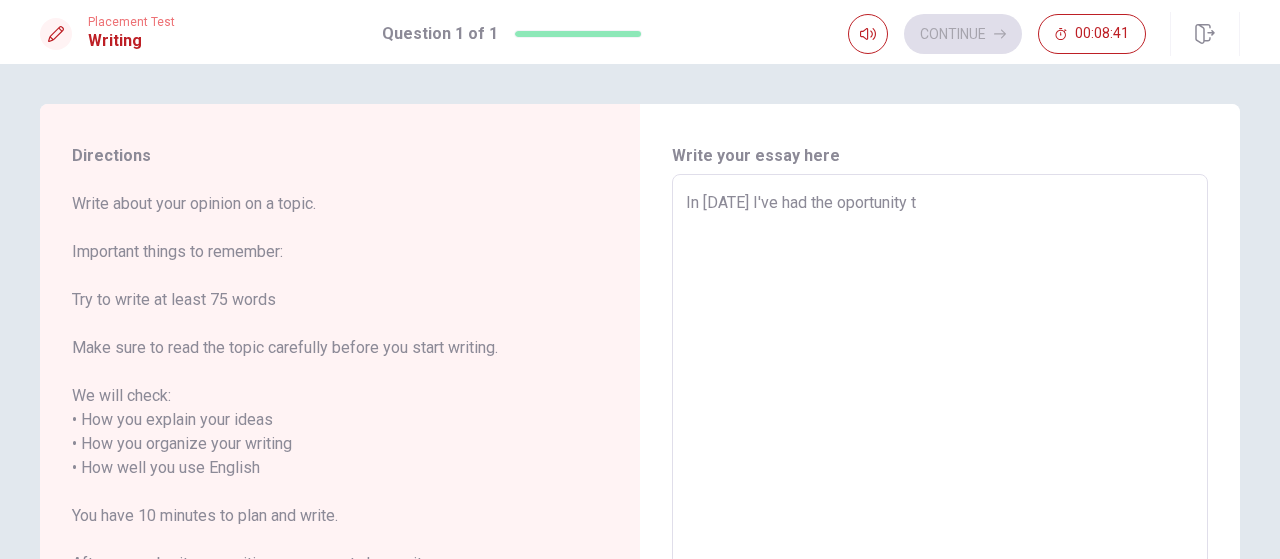 type on "x" 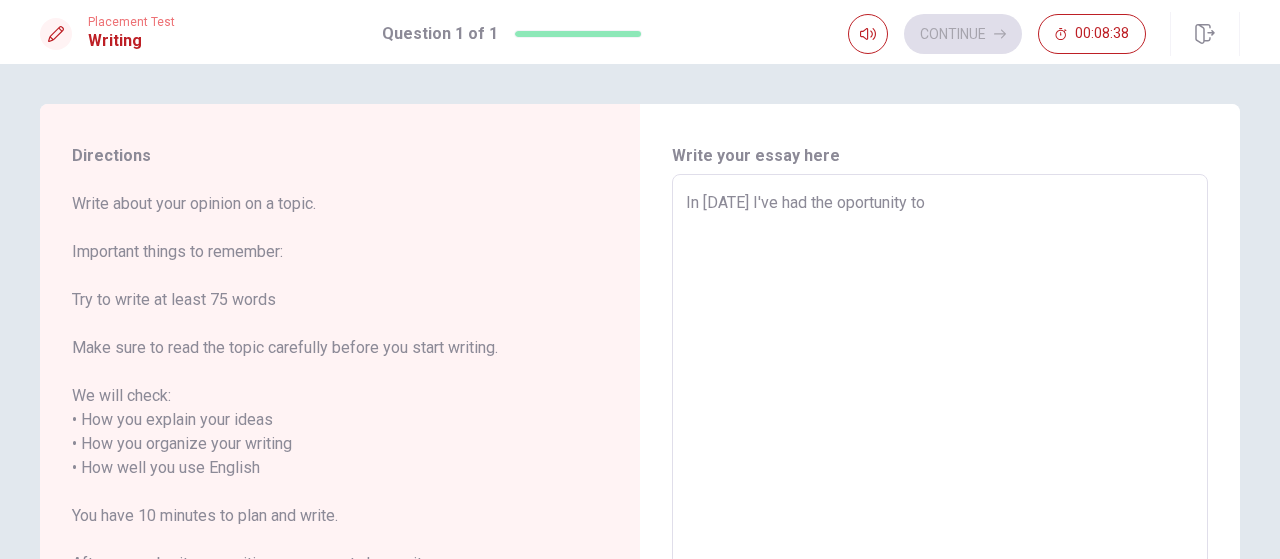 type on "x" 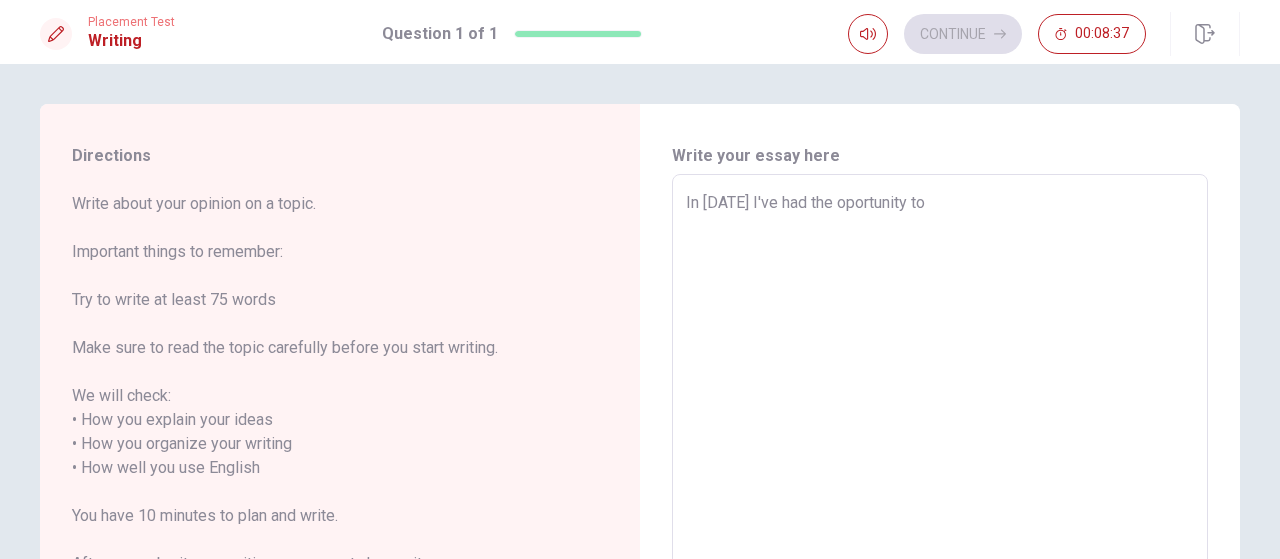 type on "In [DATE] I've had the oportunity to" 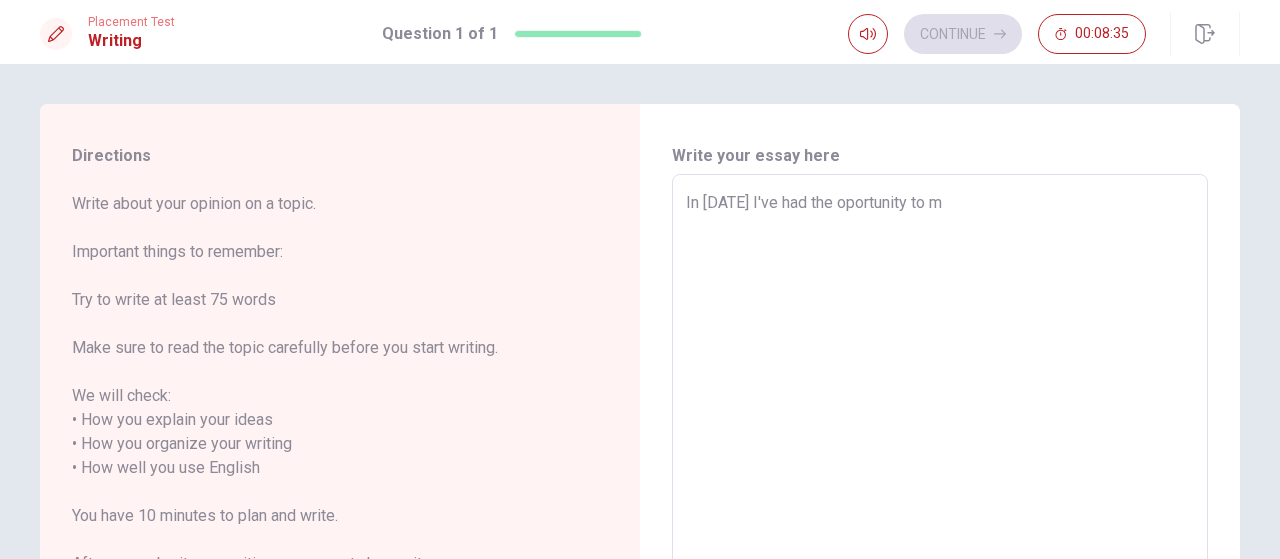 type on "x" 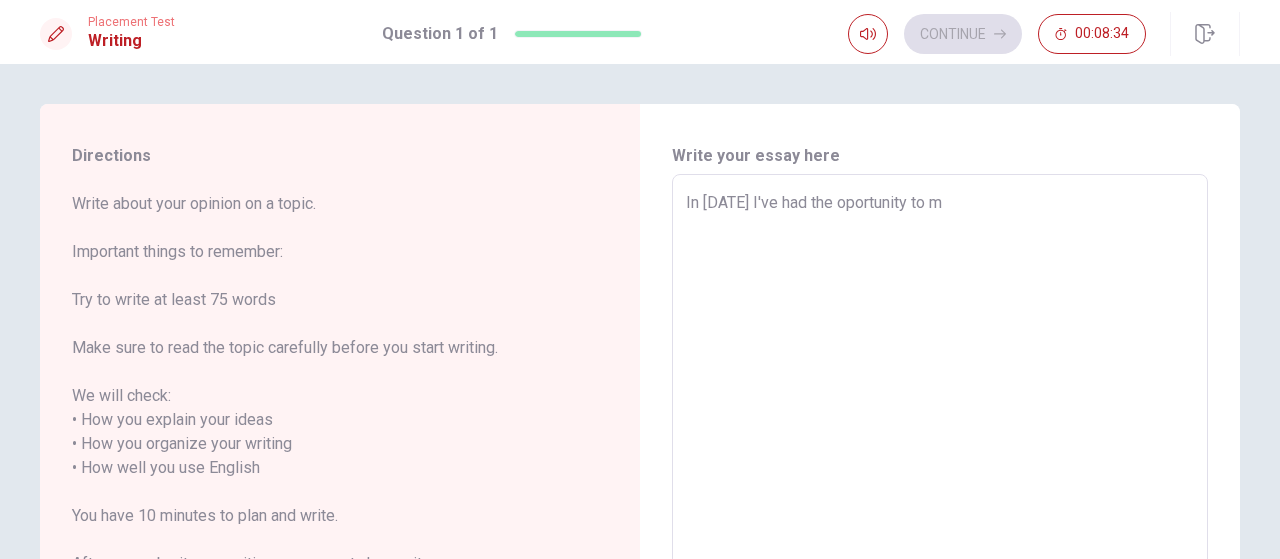 type on "In [DATE] I've had the oportunity to ma" 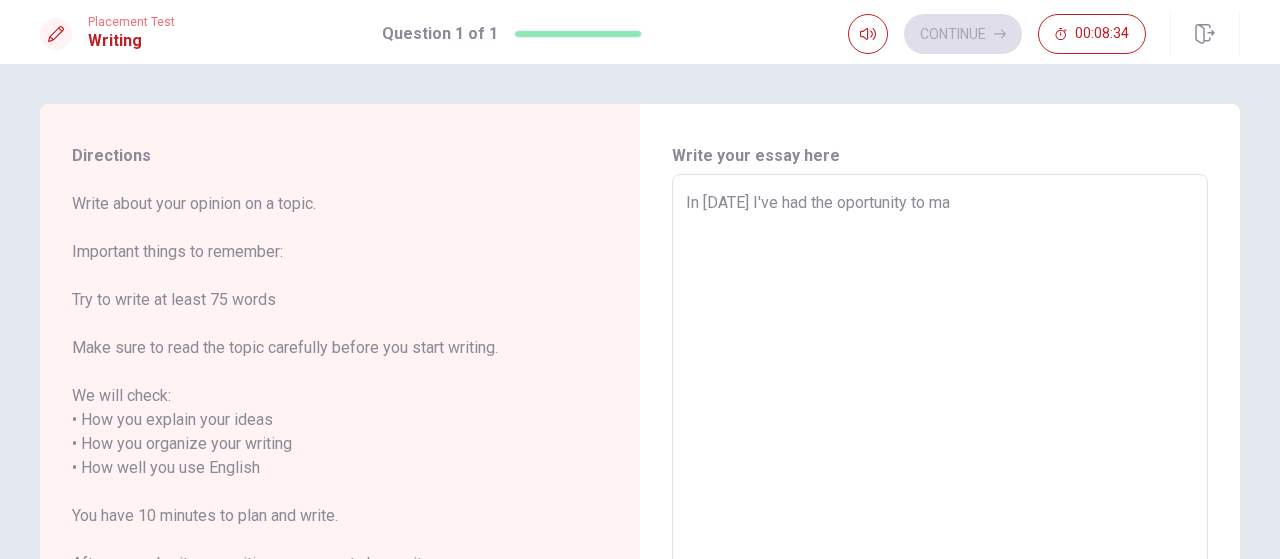 type on "x" 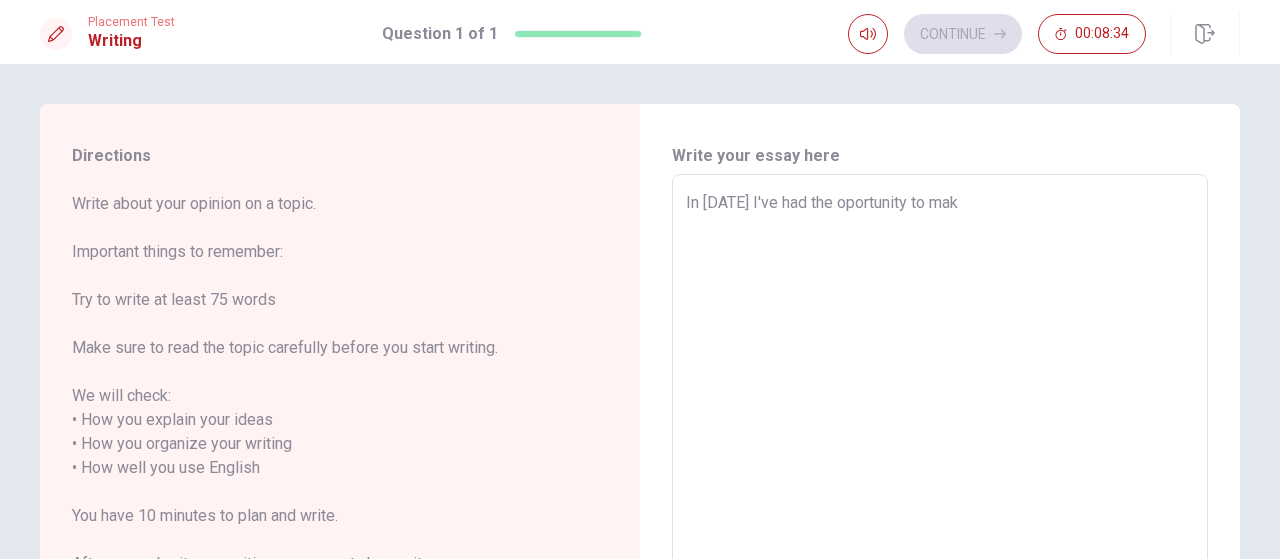 type on "x" 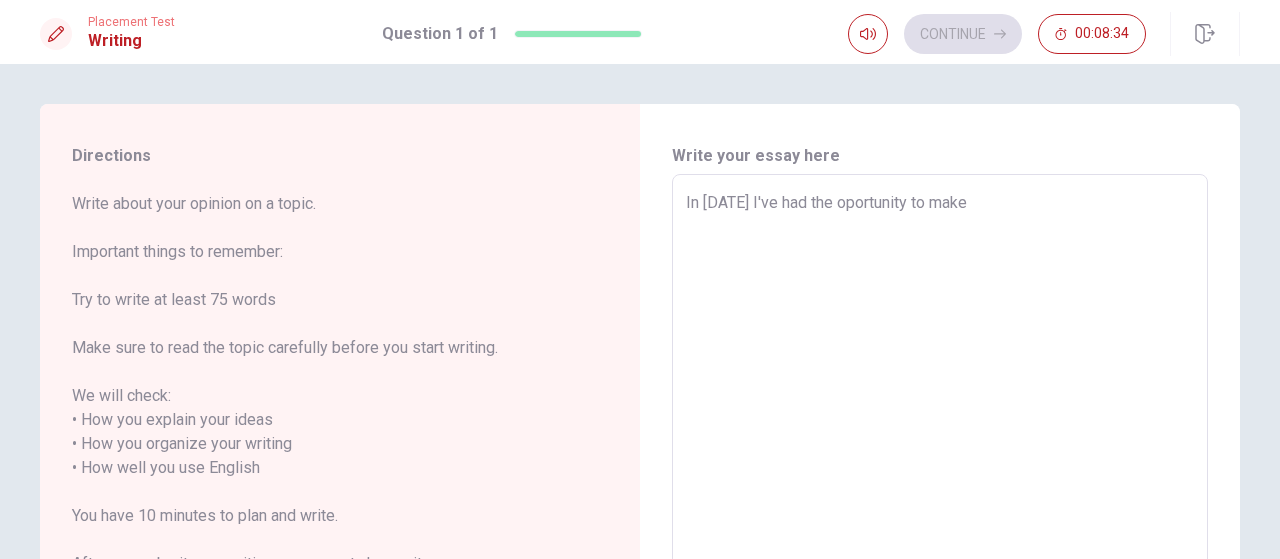 type on "x" 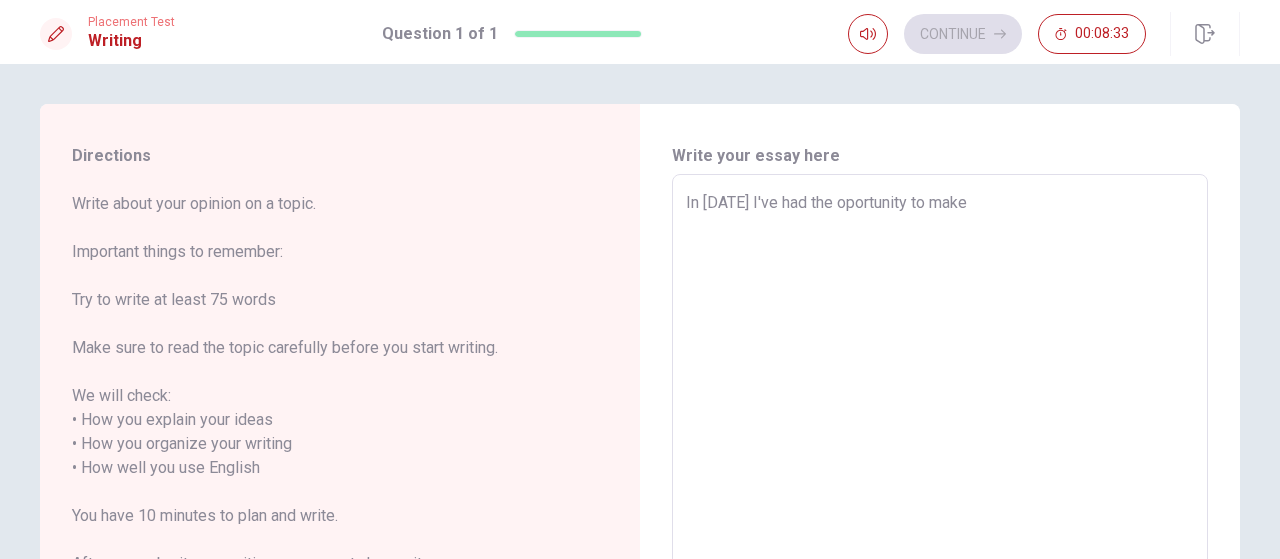 type on "In [DATE] I've had the oportunity to make" 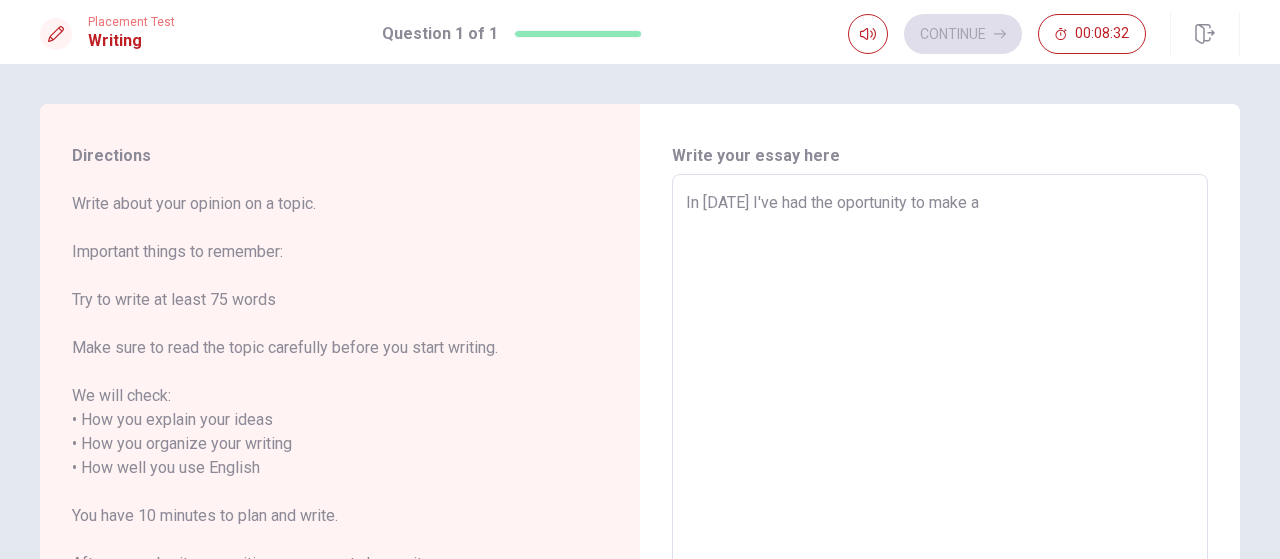 type on "x" 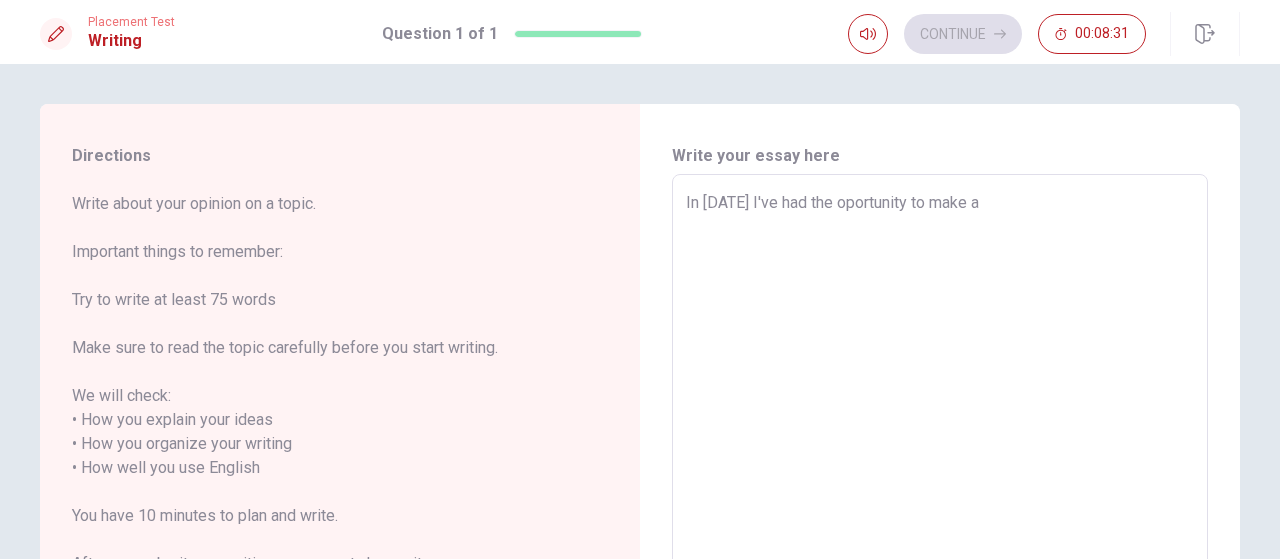 type on "In [DATE] I've had the oportunity to make a" 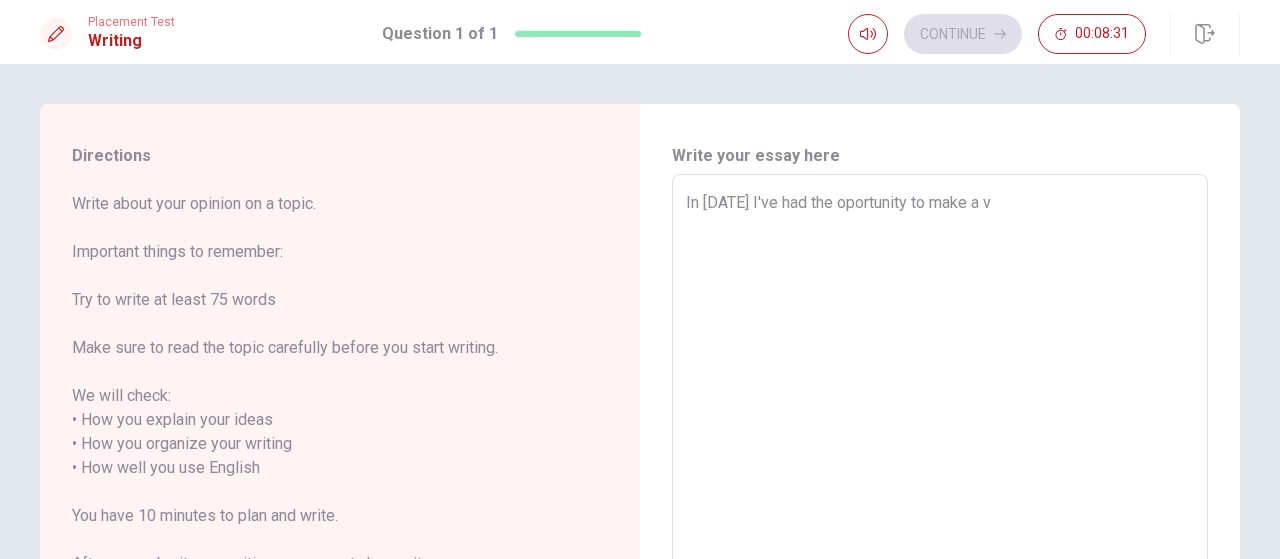 type on "x" 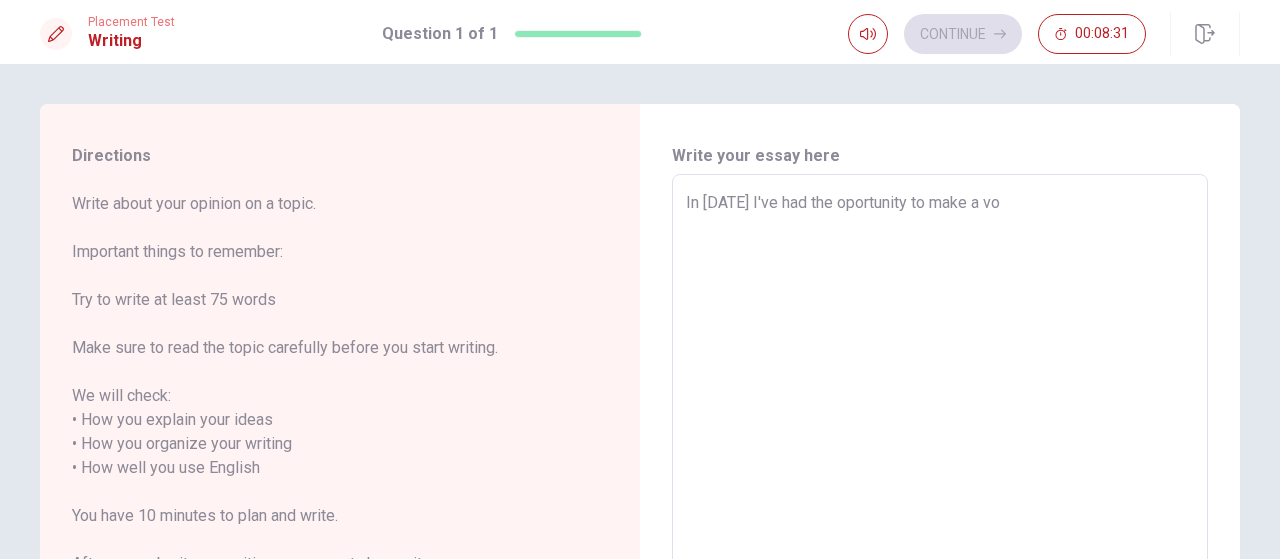 type on "x" 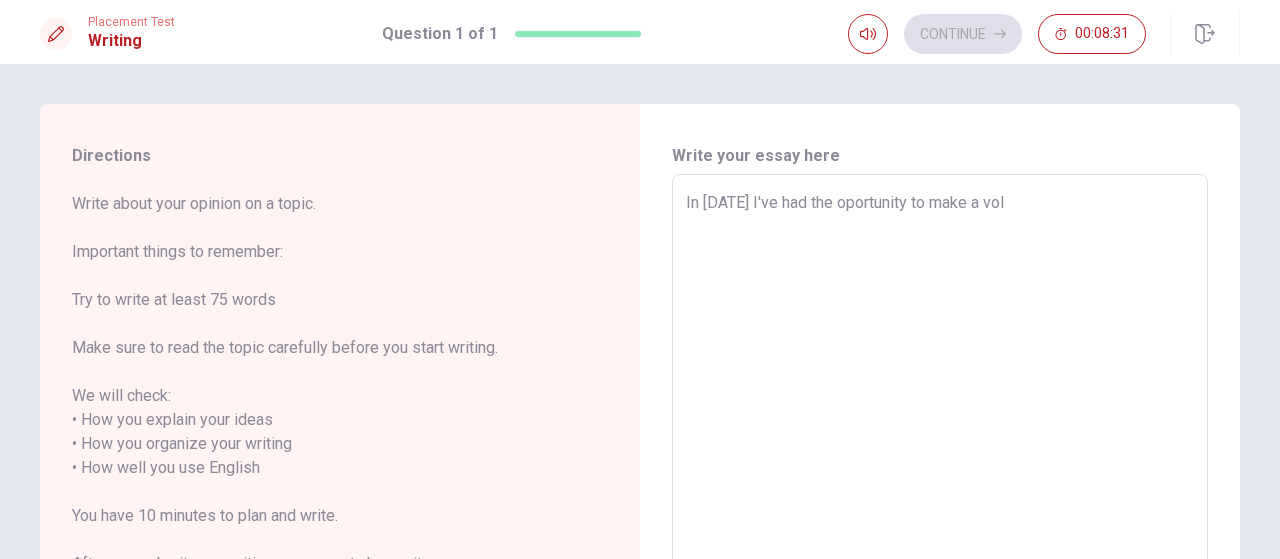 type on "x" 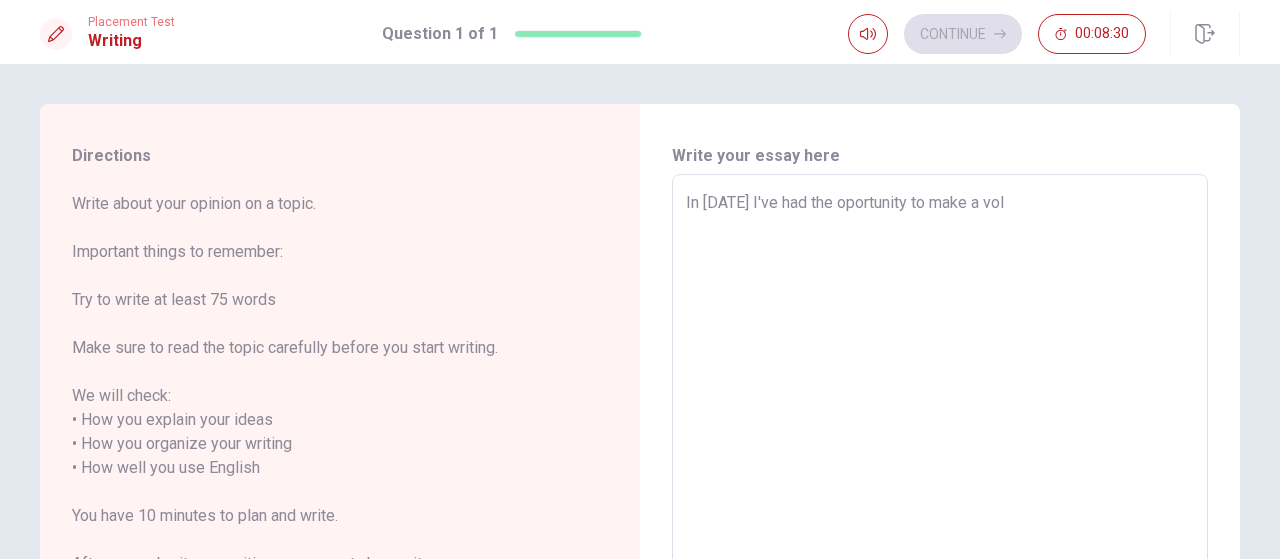 type on "In [DATE] I've had the oportunity to make a volu" 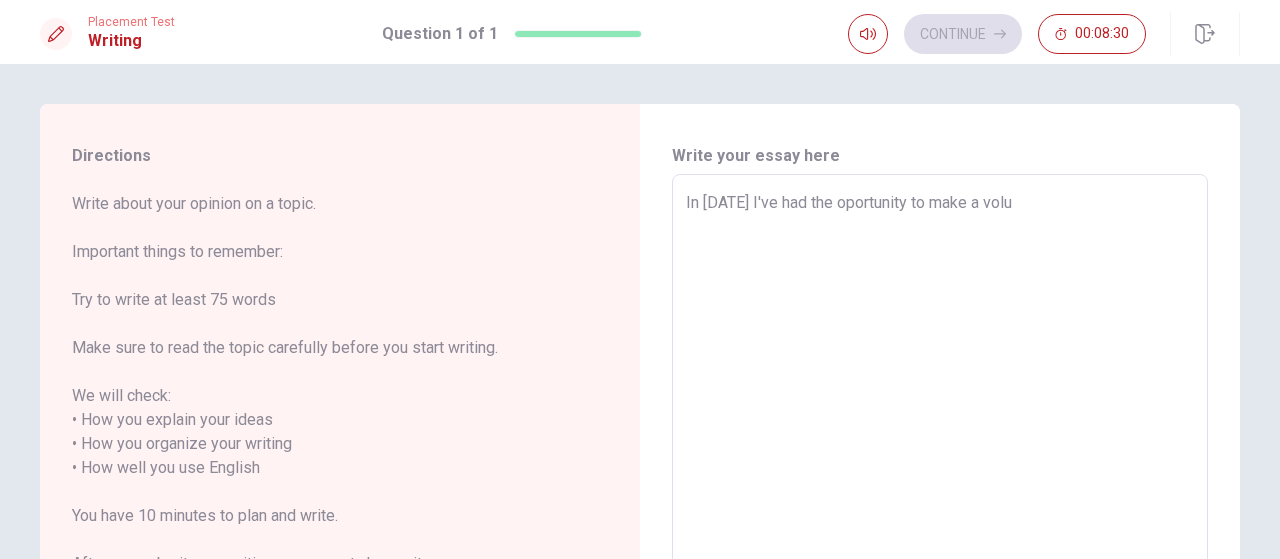 type on "x" 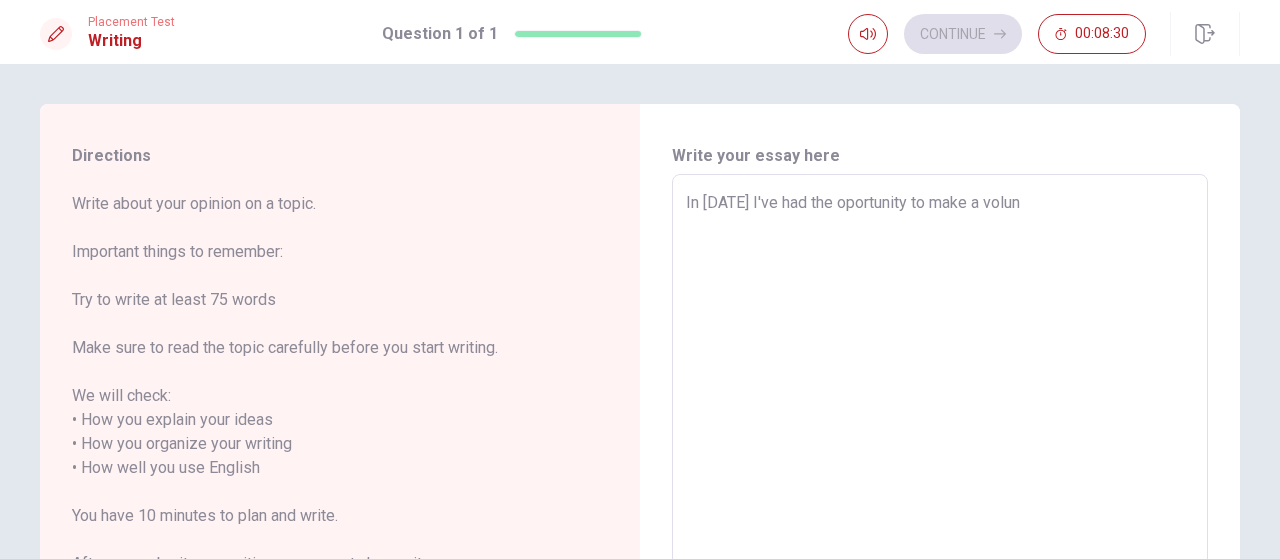 type on "x" 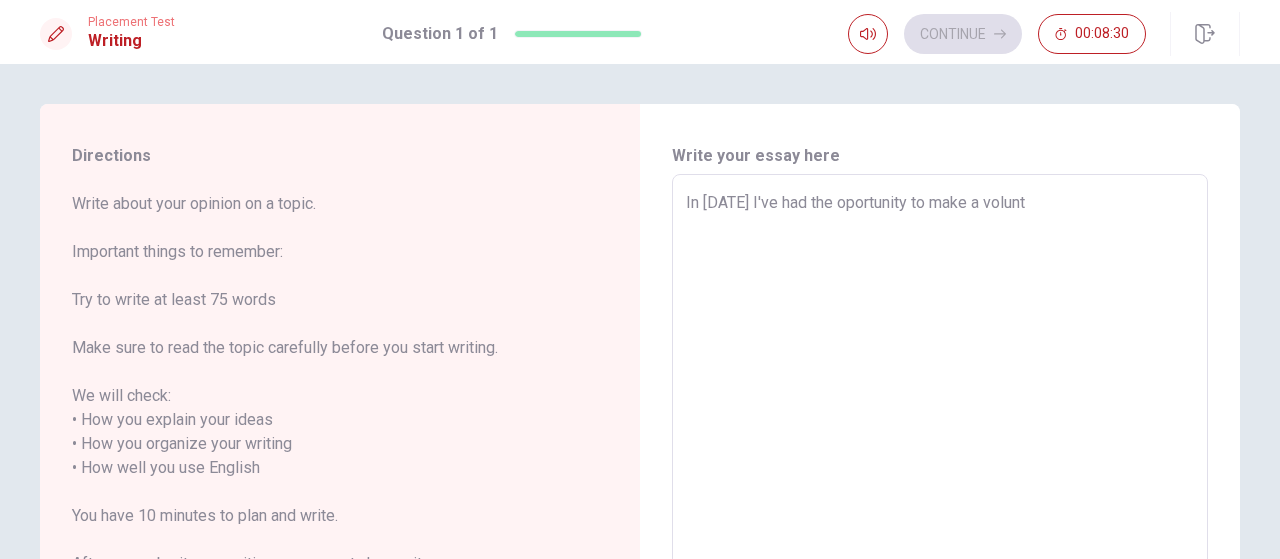 type on "x" 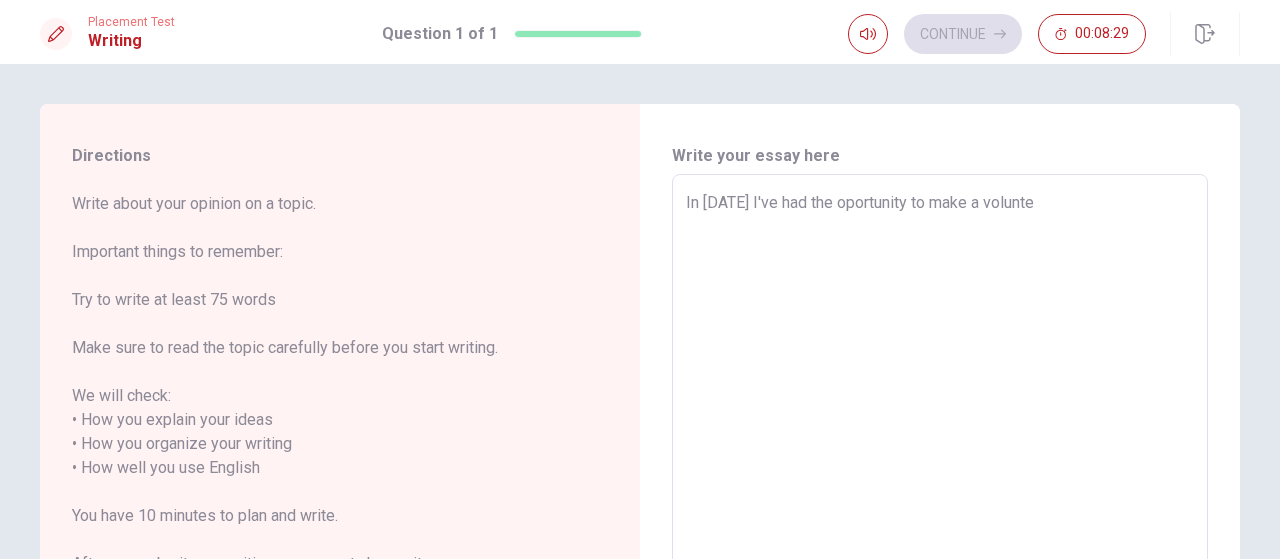 type on "x" 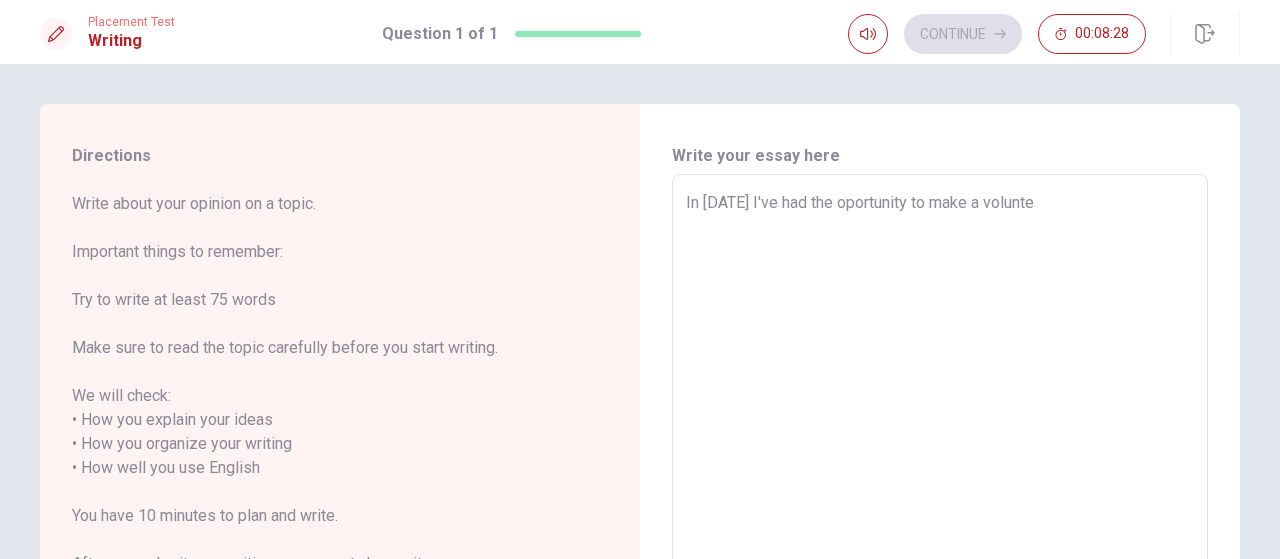 type on "In [DATE] I've had the oportunity to make a voluntee" 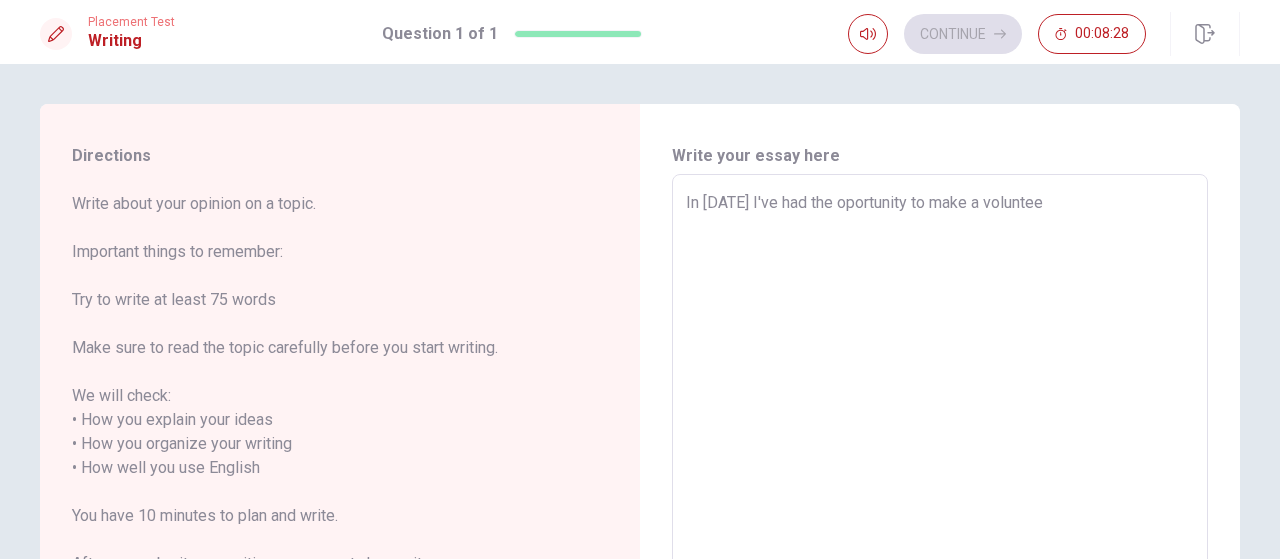 type on "x" 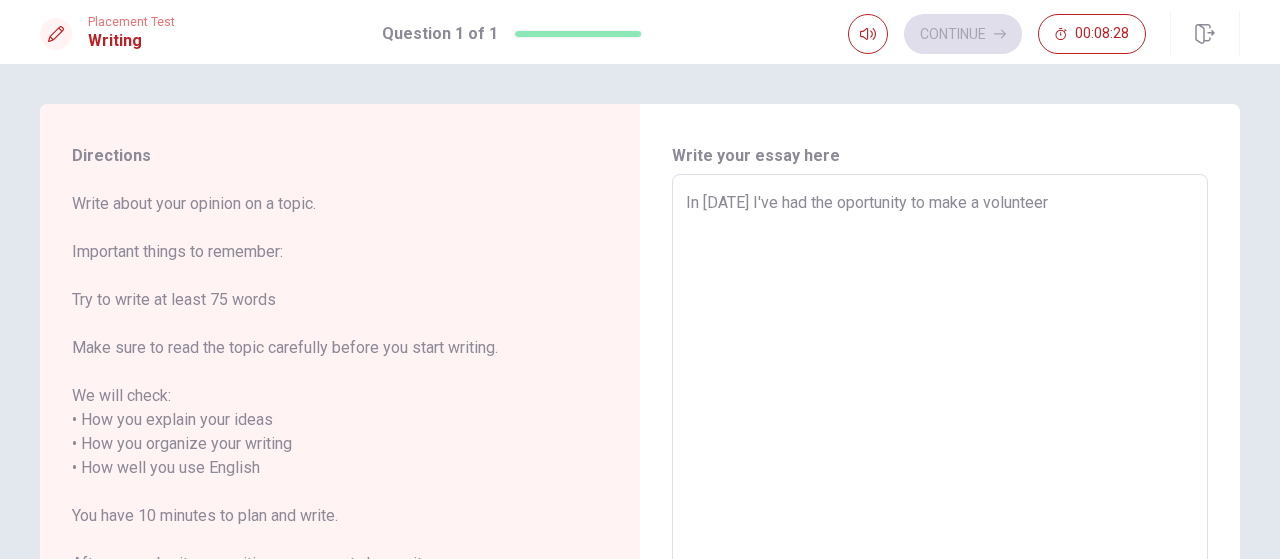 type on "x" 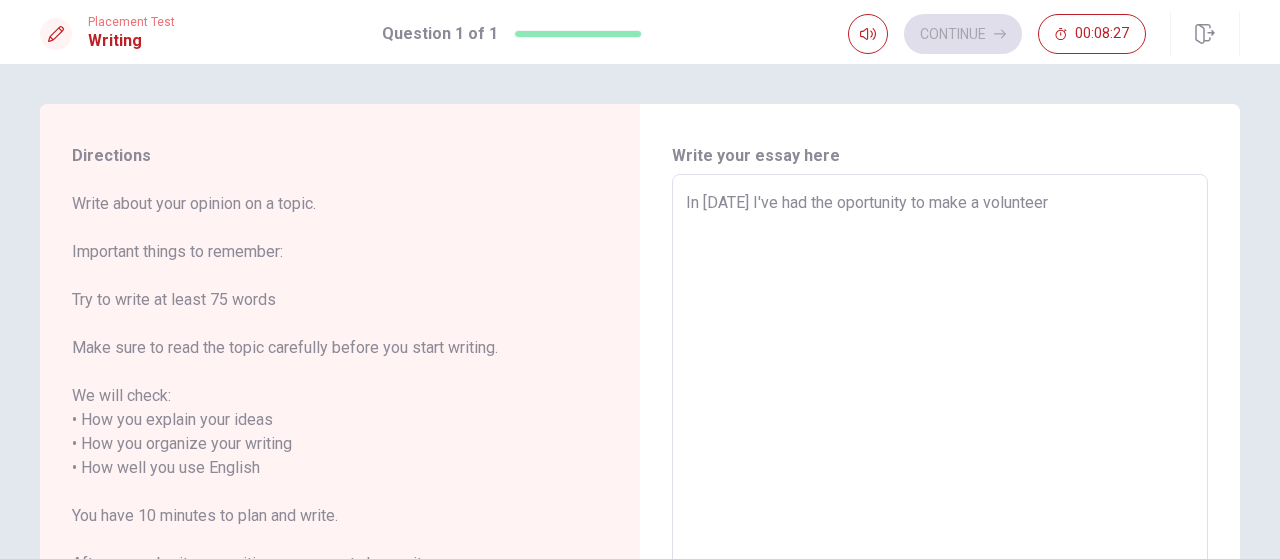 type on "In [DATE] I've had the oportunity to make a volunteer" 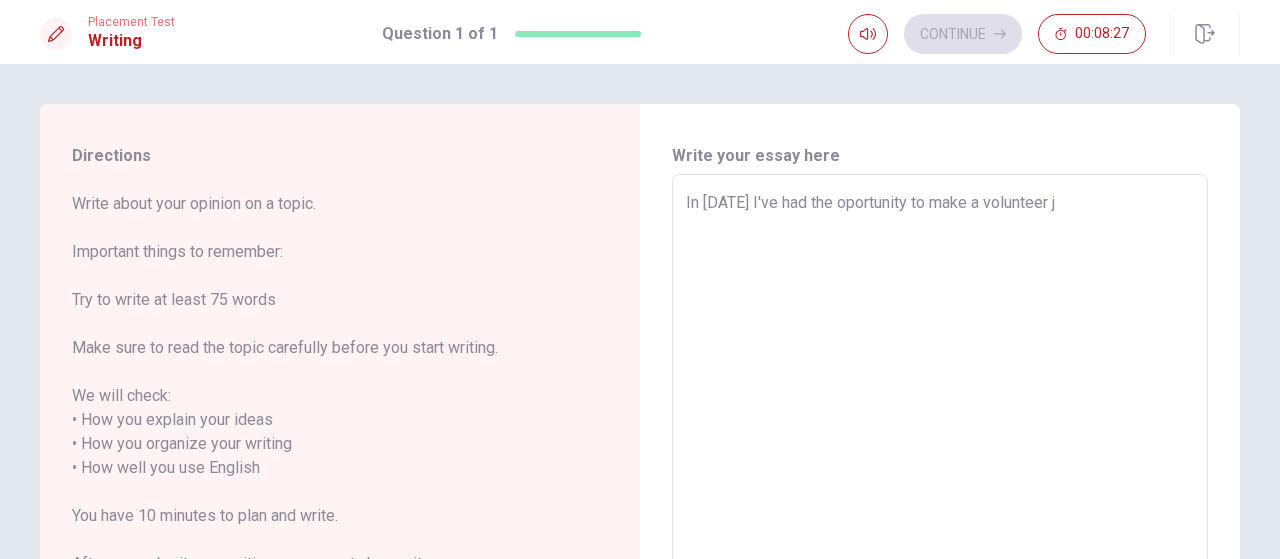 type on "x" 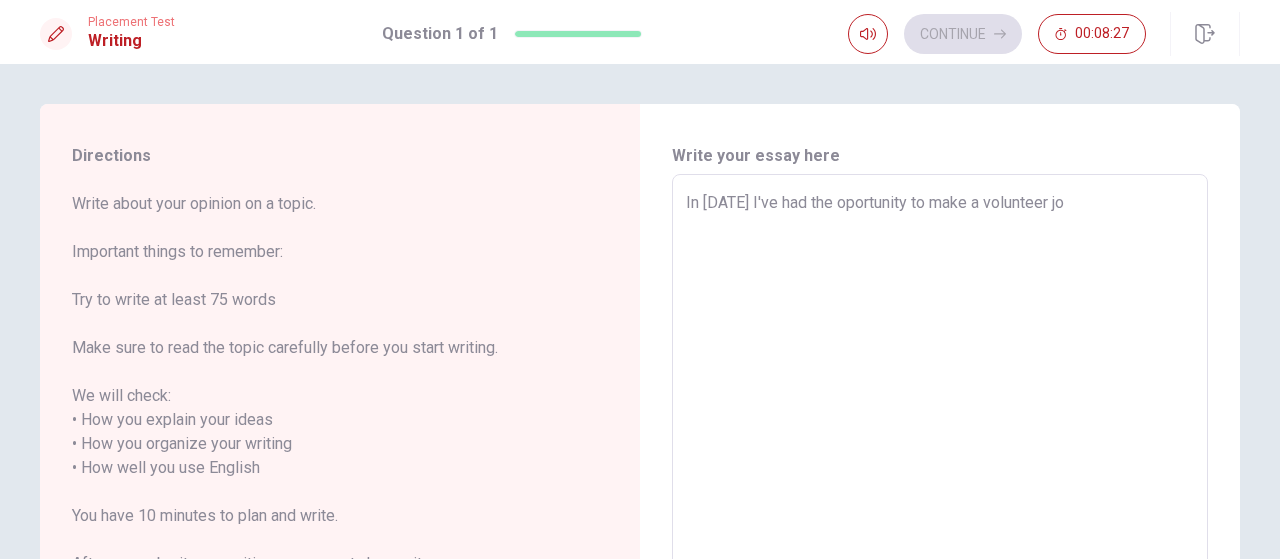 type on "x" 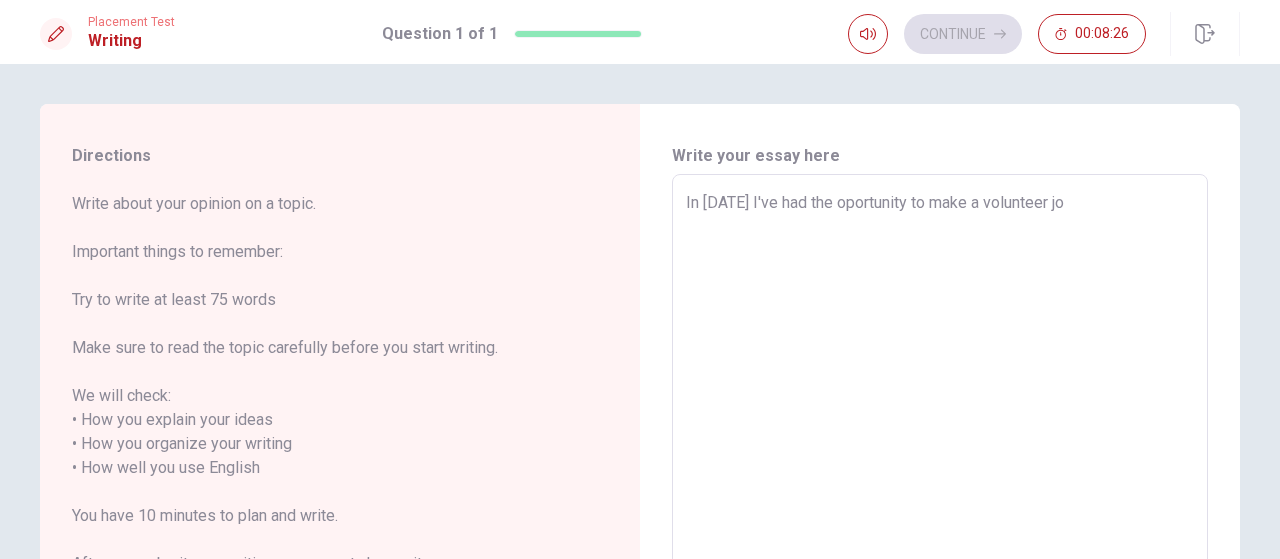 type on "In [DATE] I've had the oportunity to make a [DEMOGRAPHIC_DATA] job" 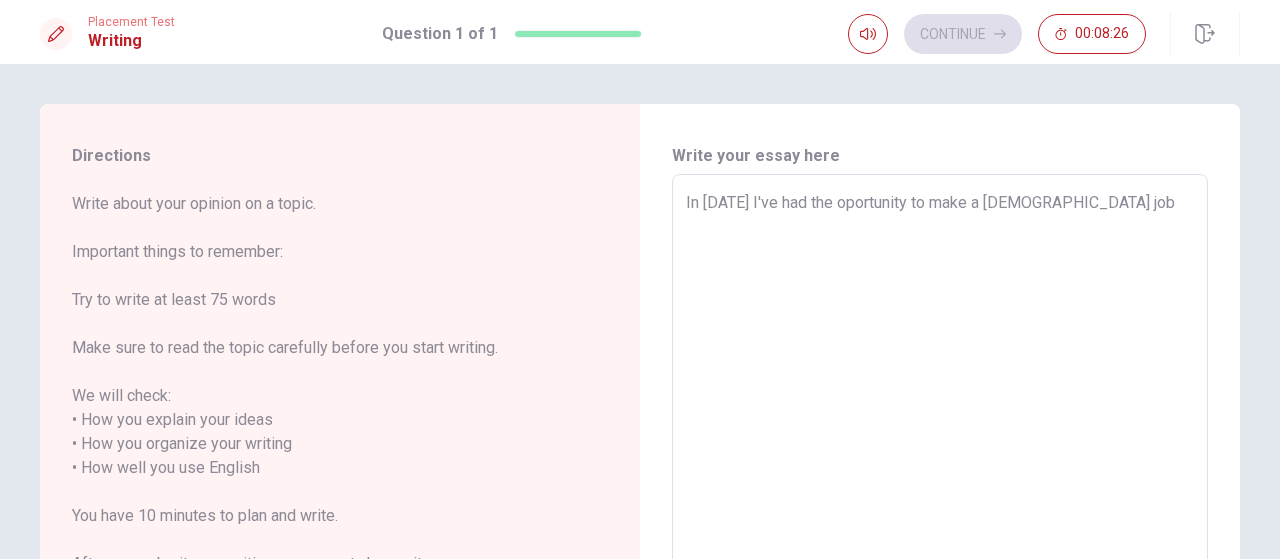 type on "x" 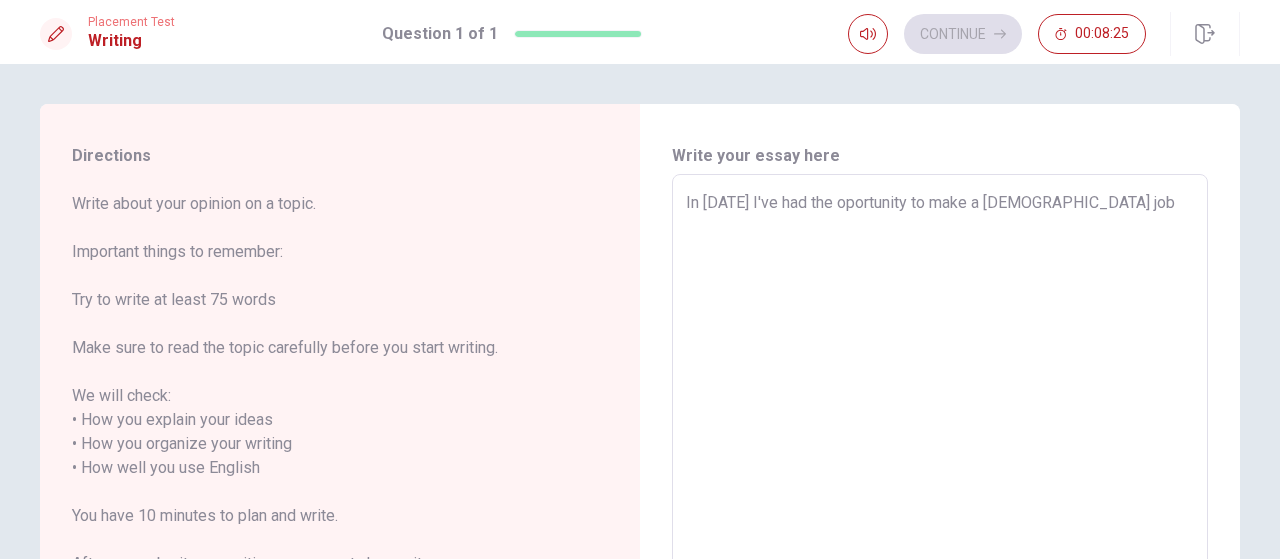 type on "x" 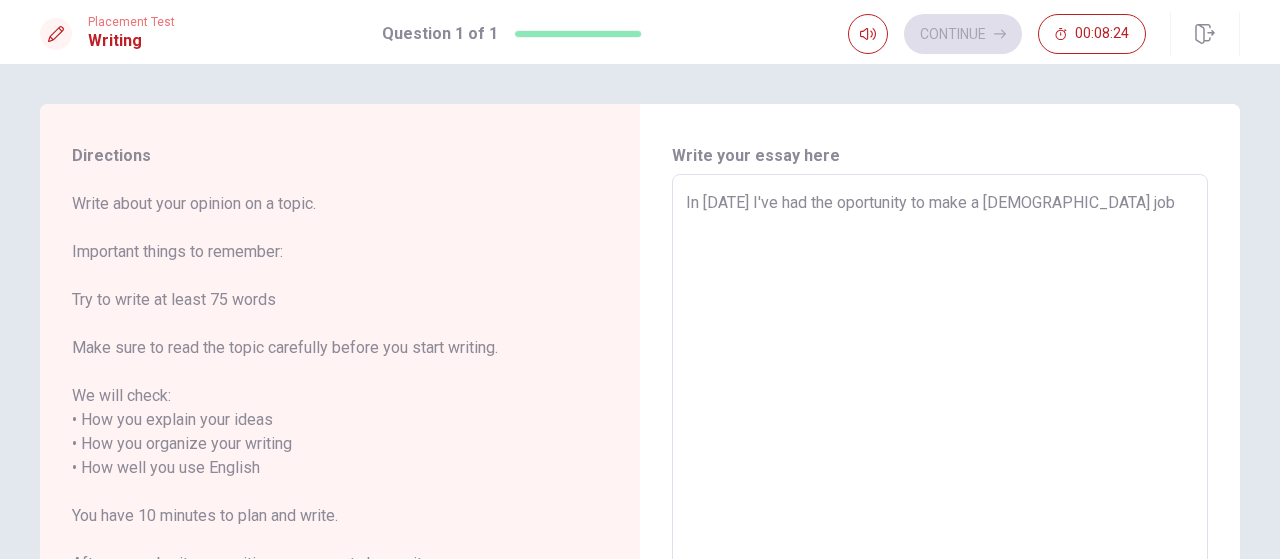 type on "In [DATE] I've had the oportunity to make a [DEMOGRAPHIC_DATA] job i" 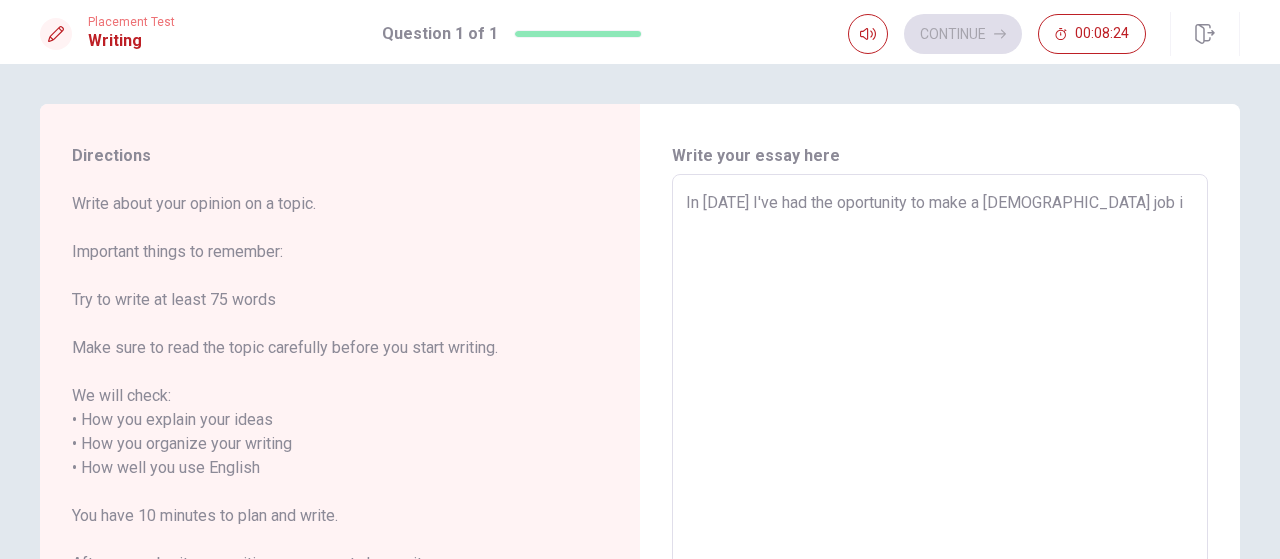 type on "x" 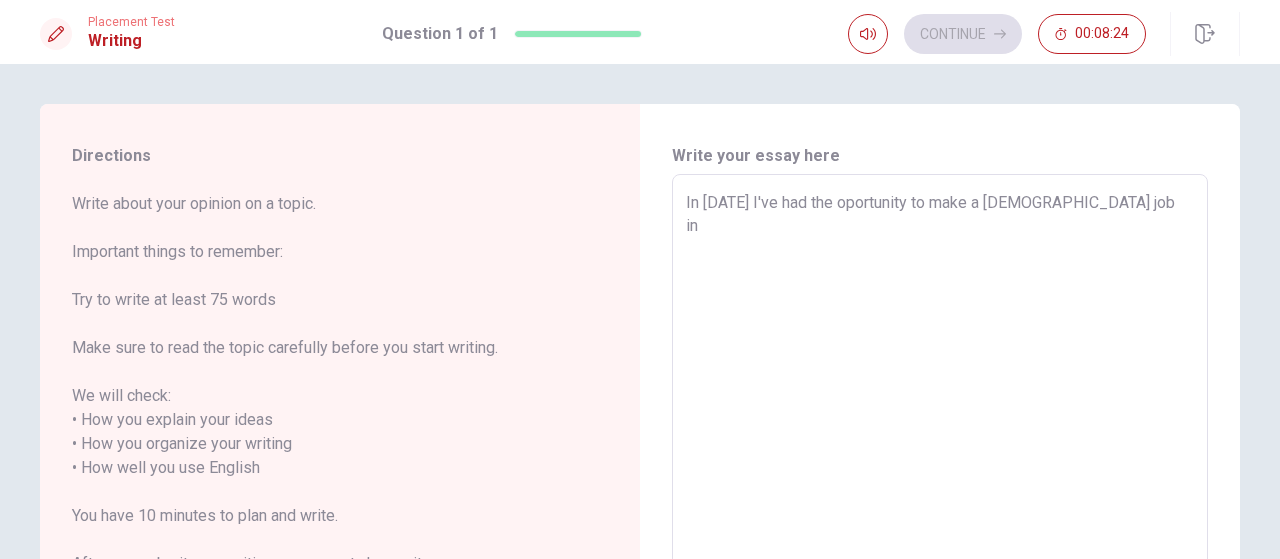 type on "x" 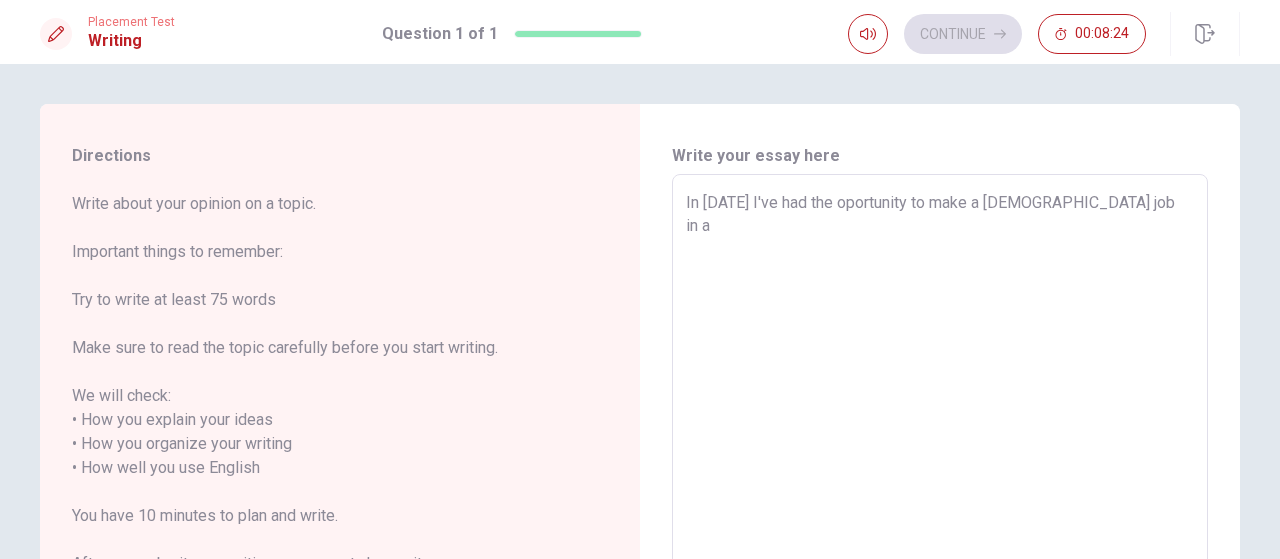 type on "x" 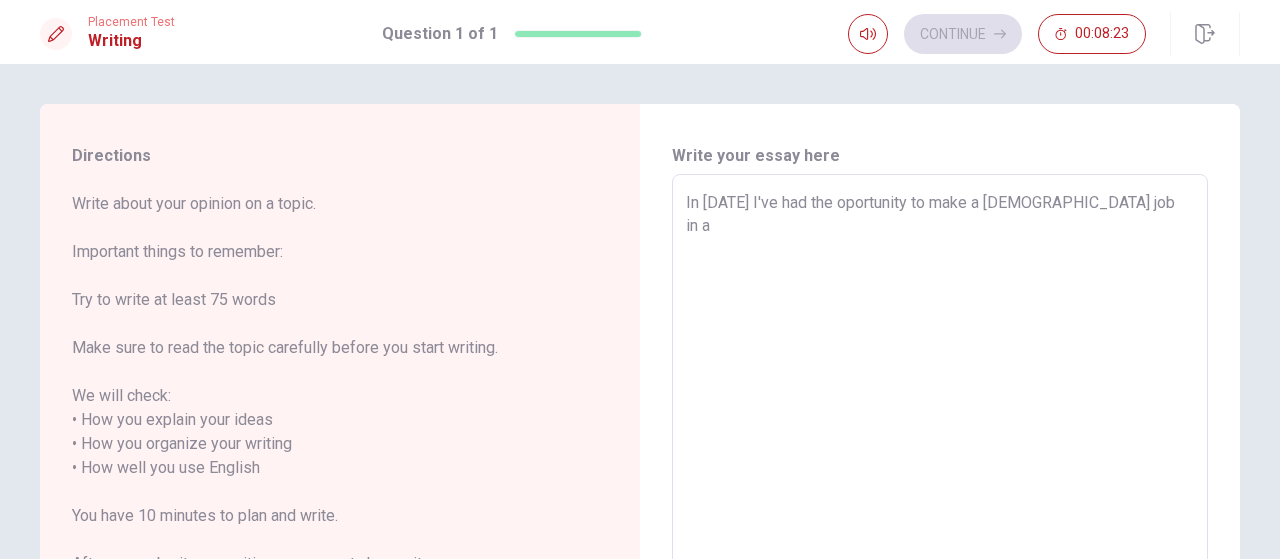 type on "In [DATE] I've had the oportunity to make a [DEMOGRAPHIC_DATA] job in a C" 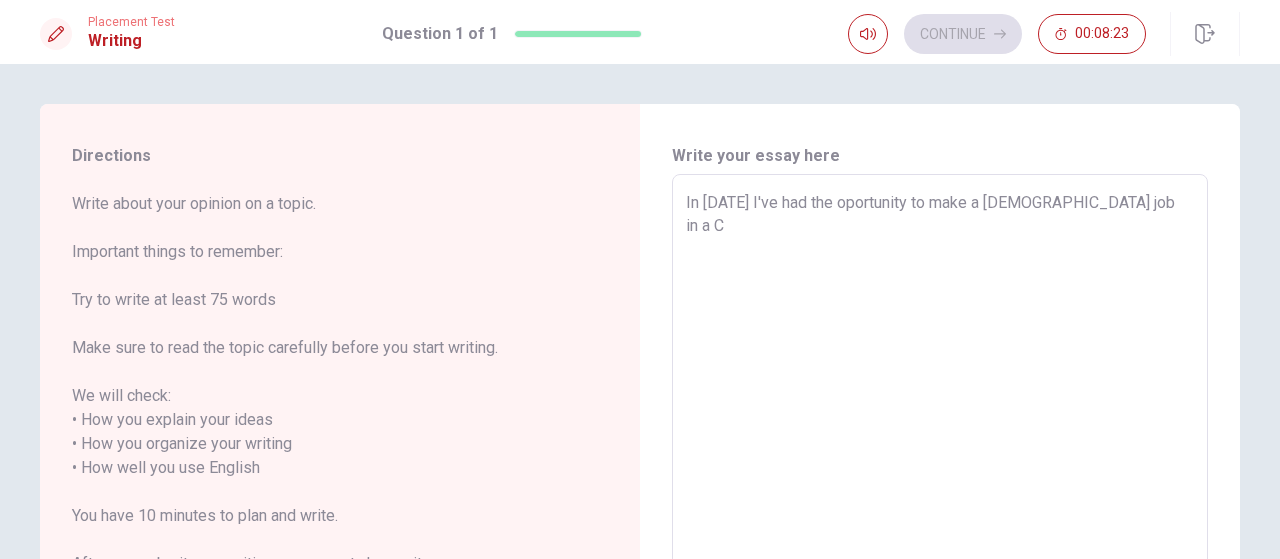 type on "x" 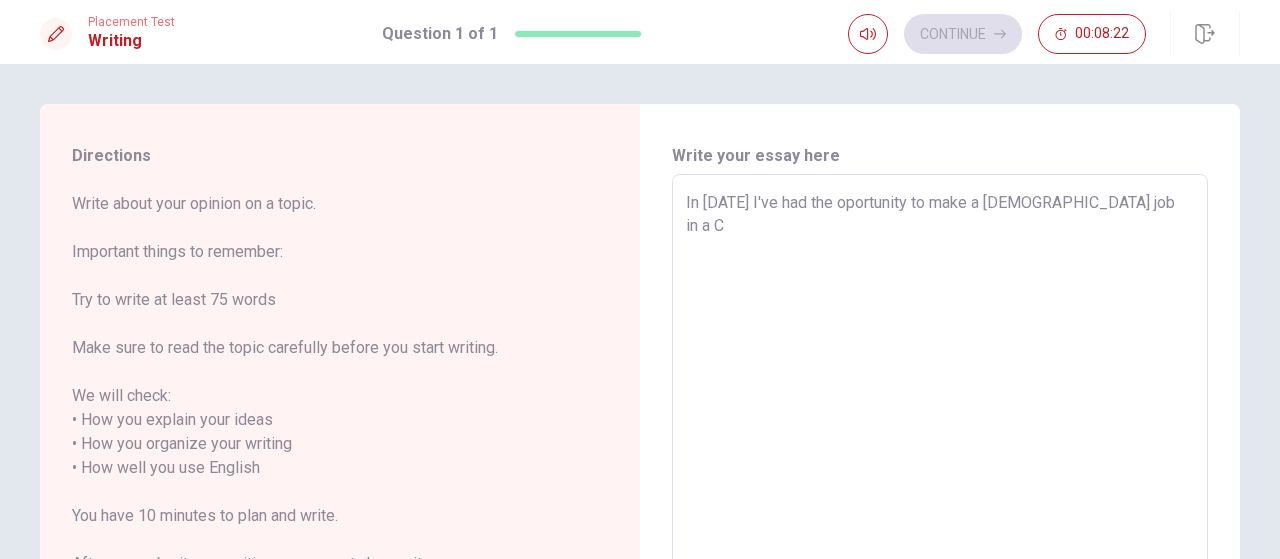 type on "In [DATE] I've had the oportunity to make a [DEMOGRAPHIC_DATA] job in a Co" 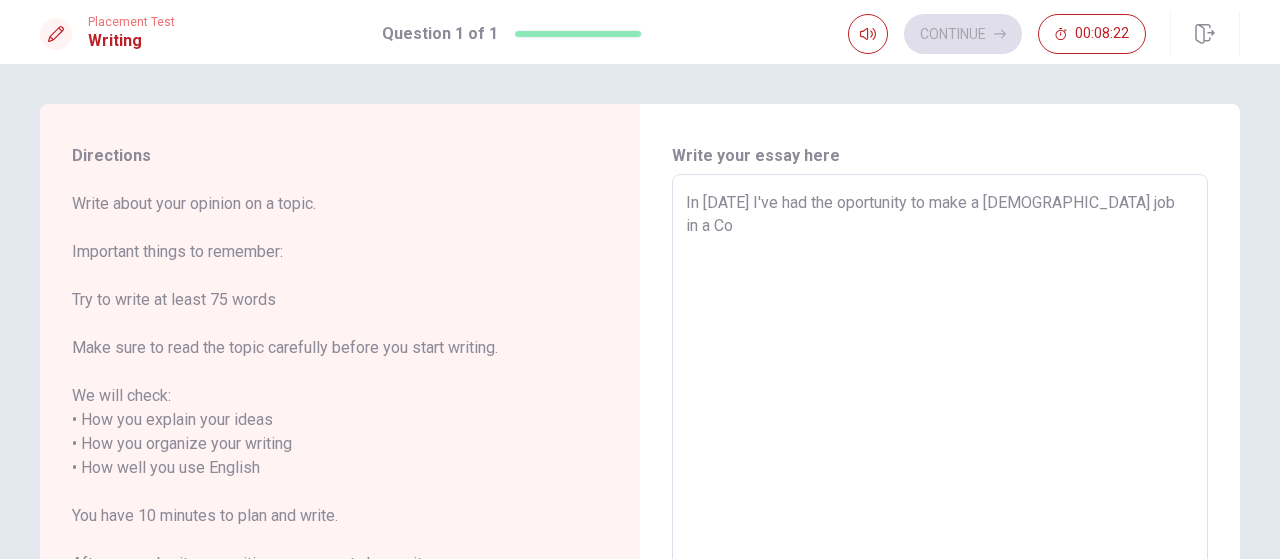 type on "x" 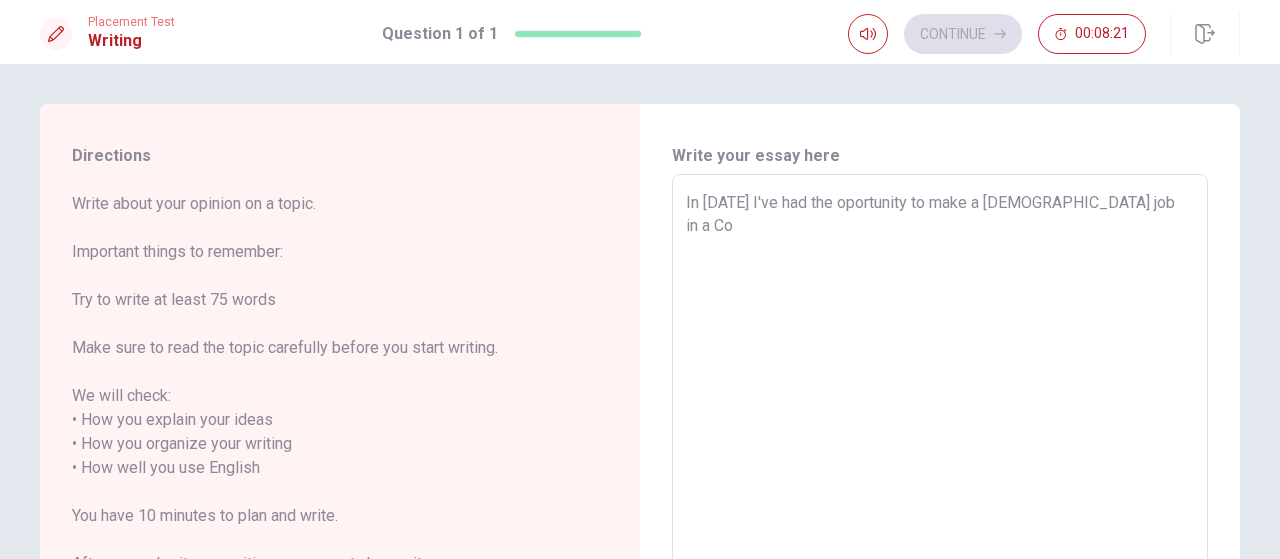 type on "In [DATE] I've had the oportunity to make a [DEMOGRAPHIC_DATA] job in a Cof" 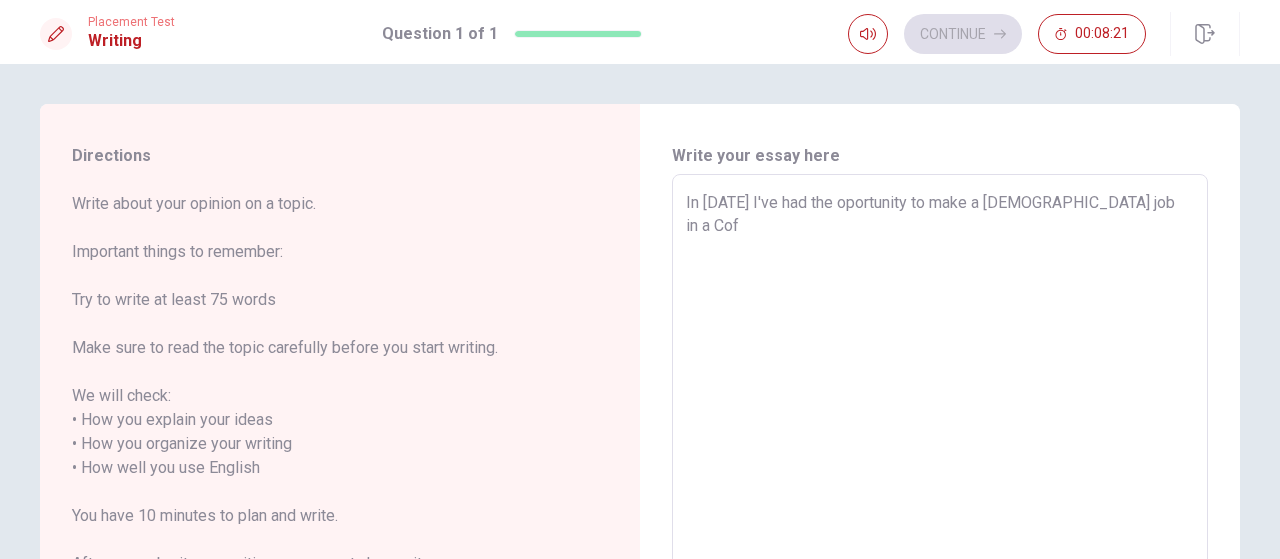 type on "x" 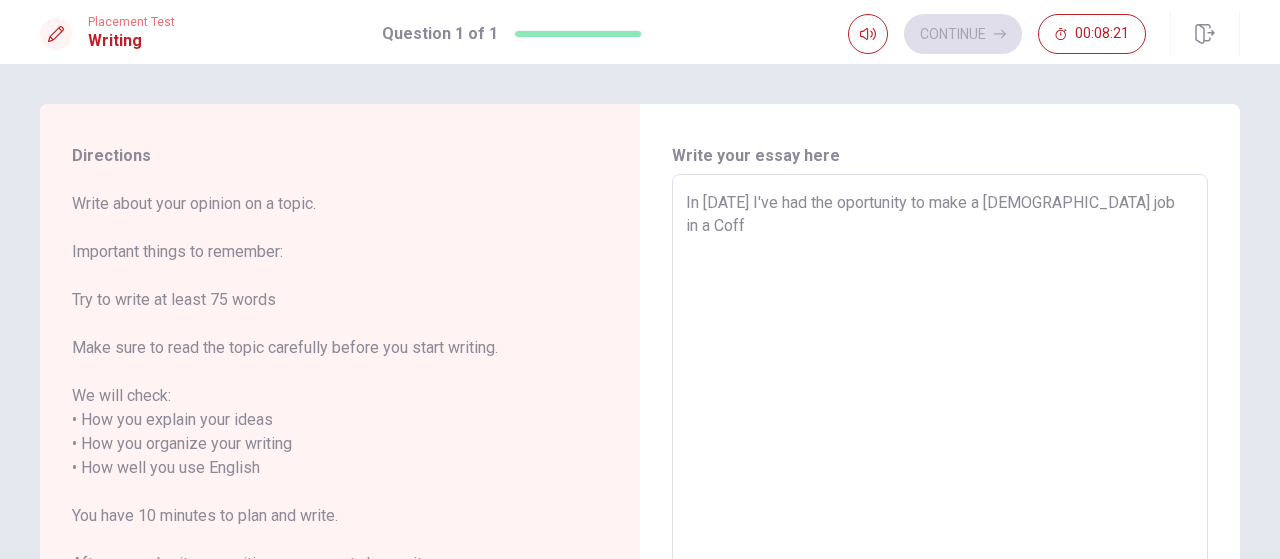 type on "x" 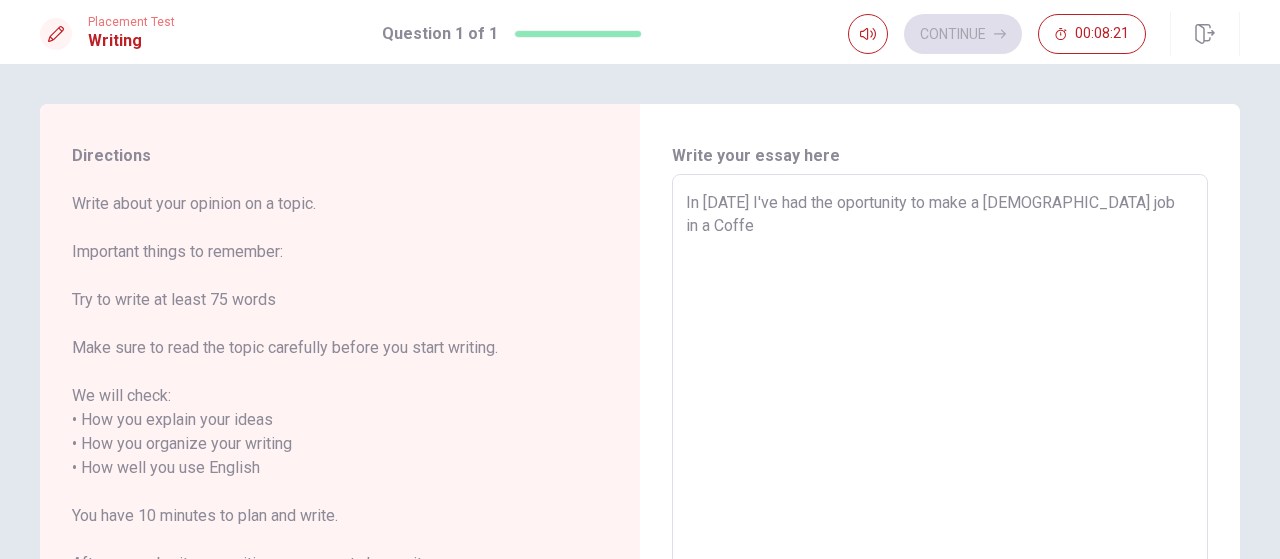 type on "x" 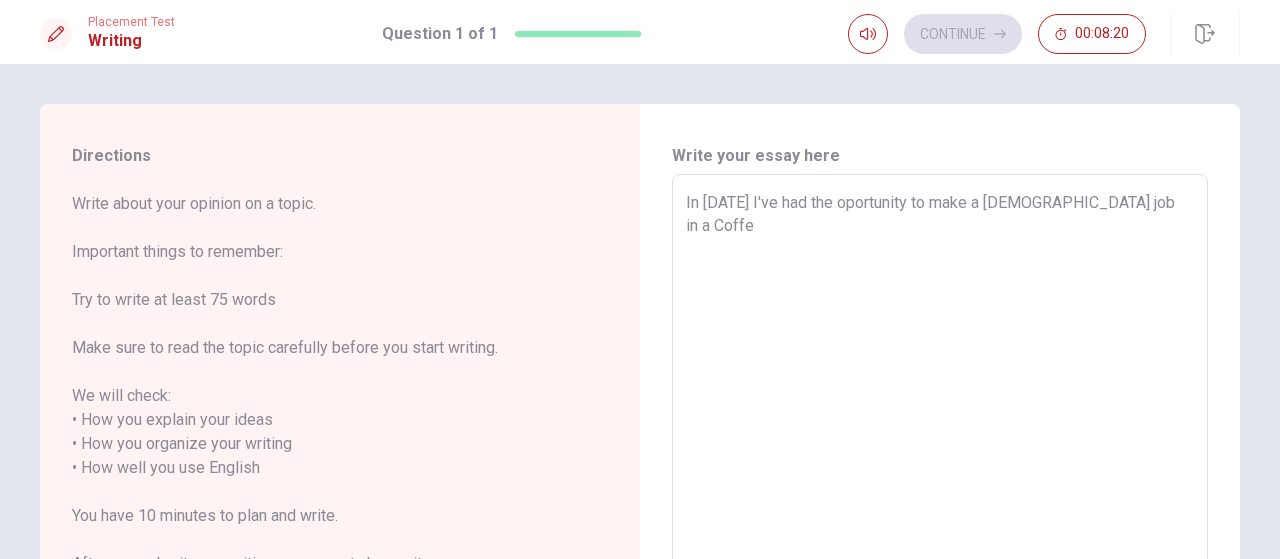 type on "In [DATE] I've had the oportunity to make a [DEMOGRAPHIC_DATA] job in a Coffee" 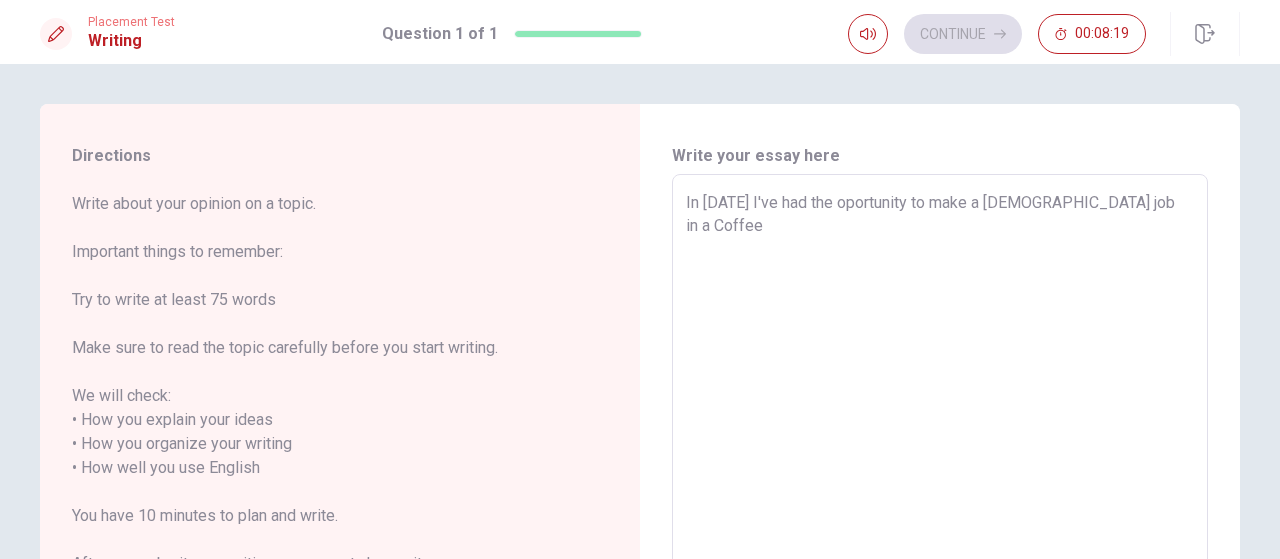 type on "x" 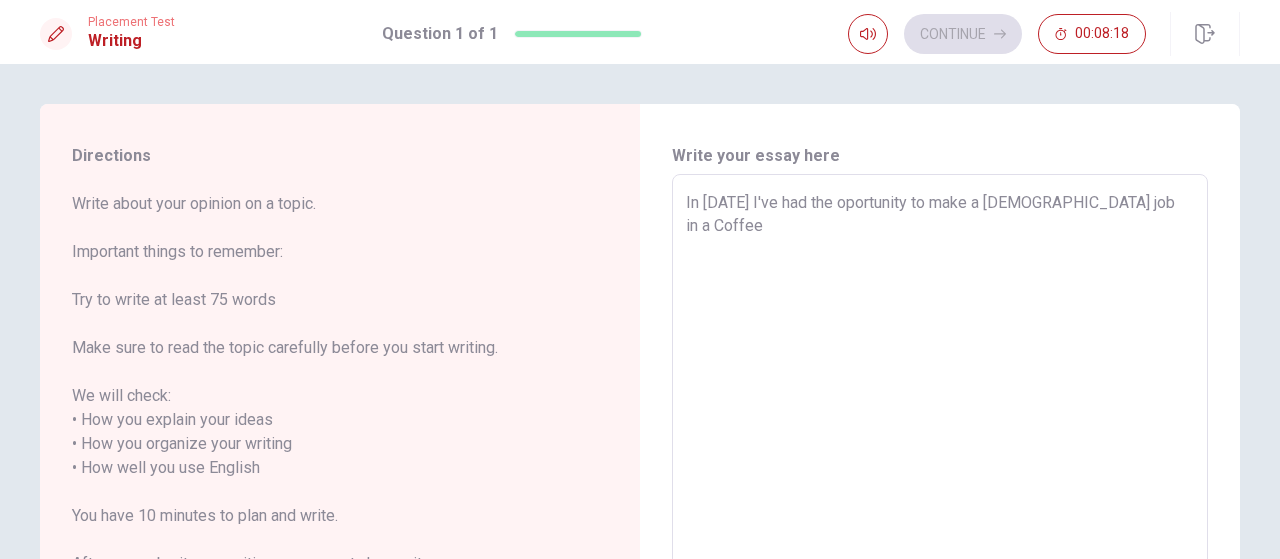 type on "In [DATE] I've had the oportunity to make a [DEMOGRAPHIC_DATA] job in a Coffee" 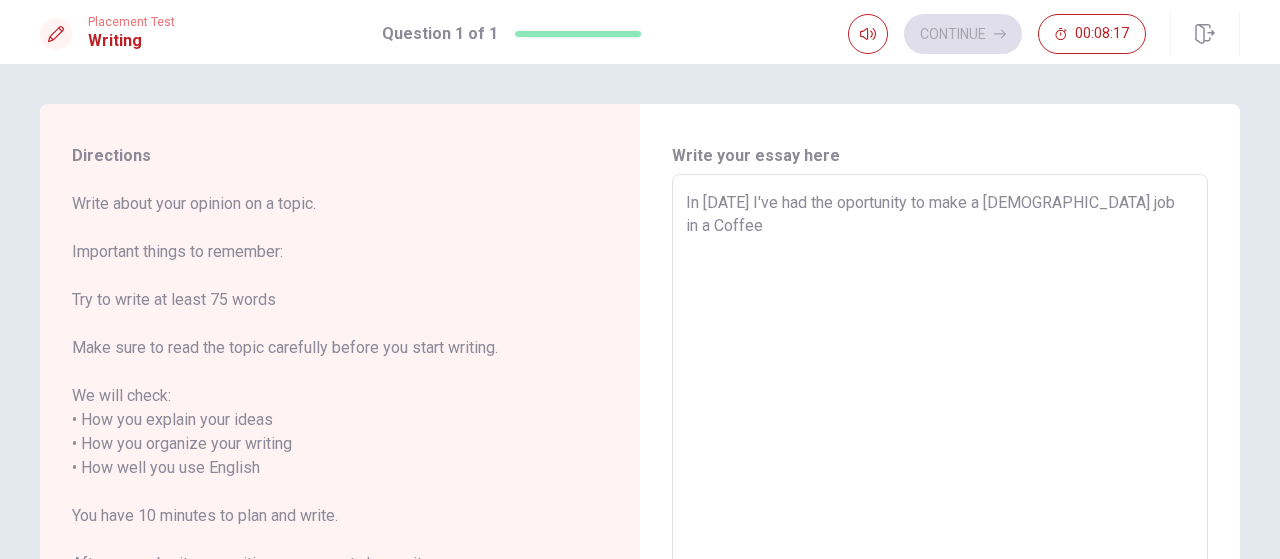 type on "In [DATE] I've had the oportunity to make a [DEMOGRAPHIC_DATA] job in a Coffee S" 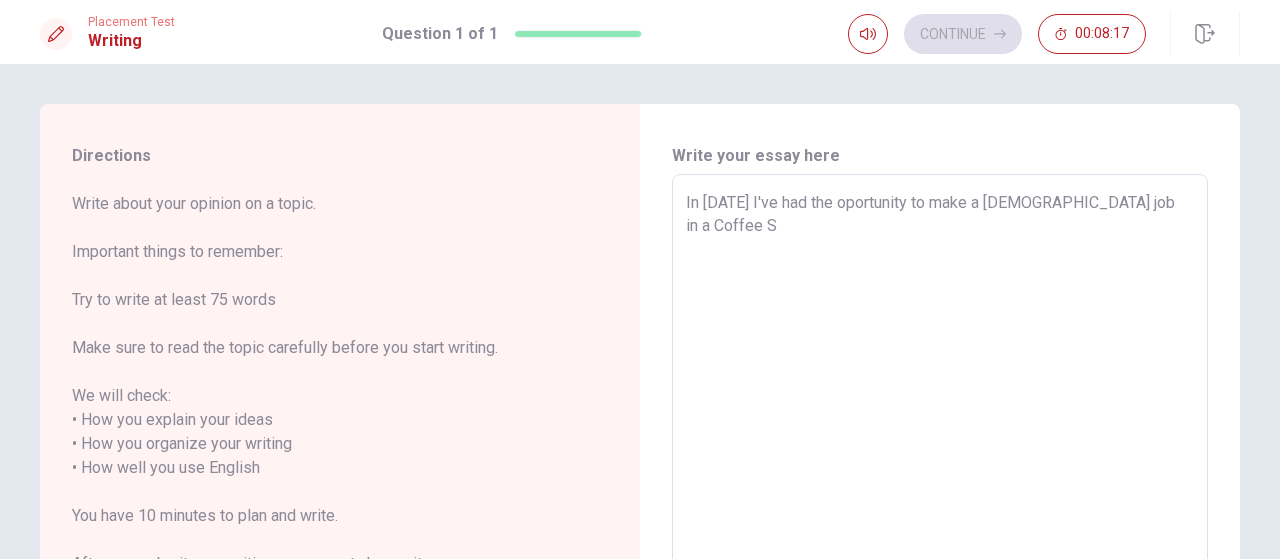 type on "x" 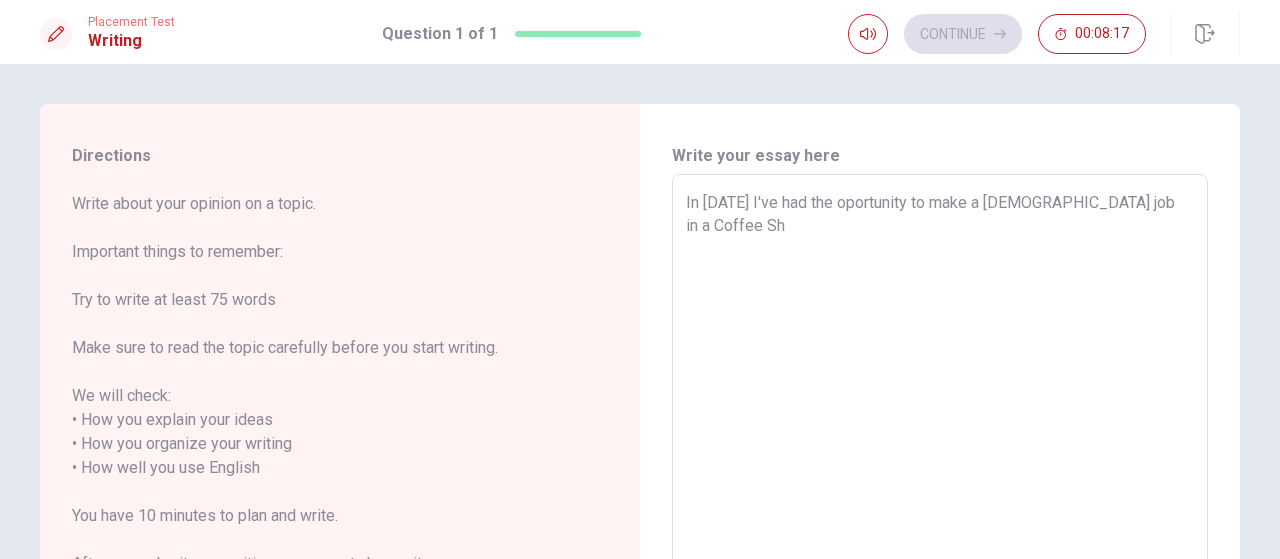 type on "x" 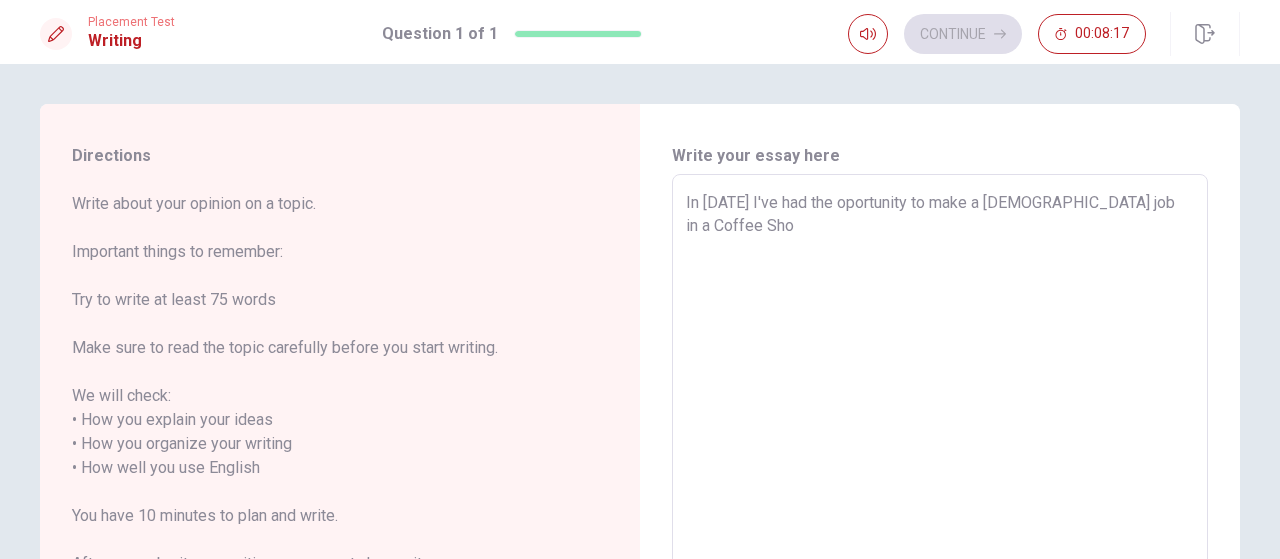 type on "x" 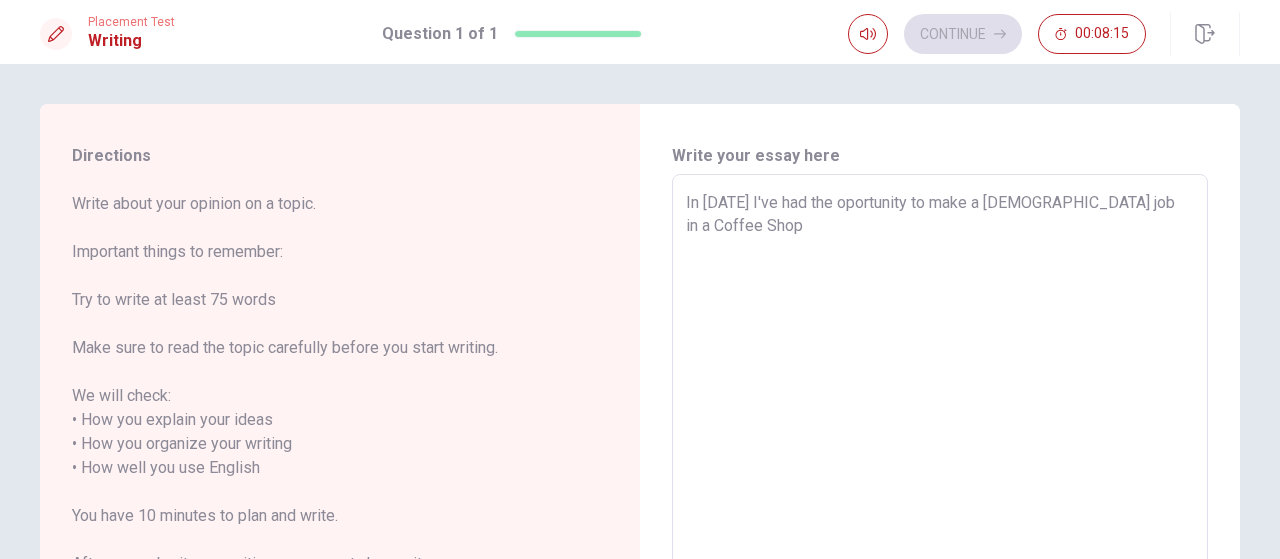 type on "x" 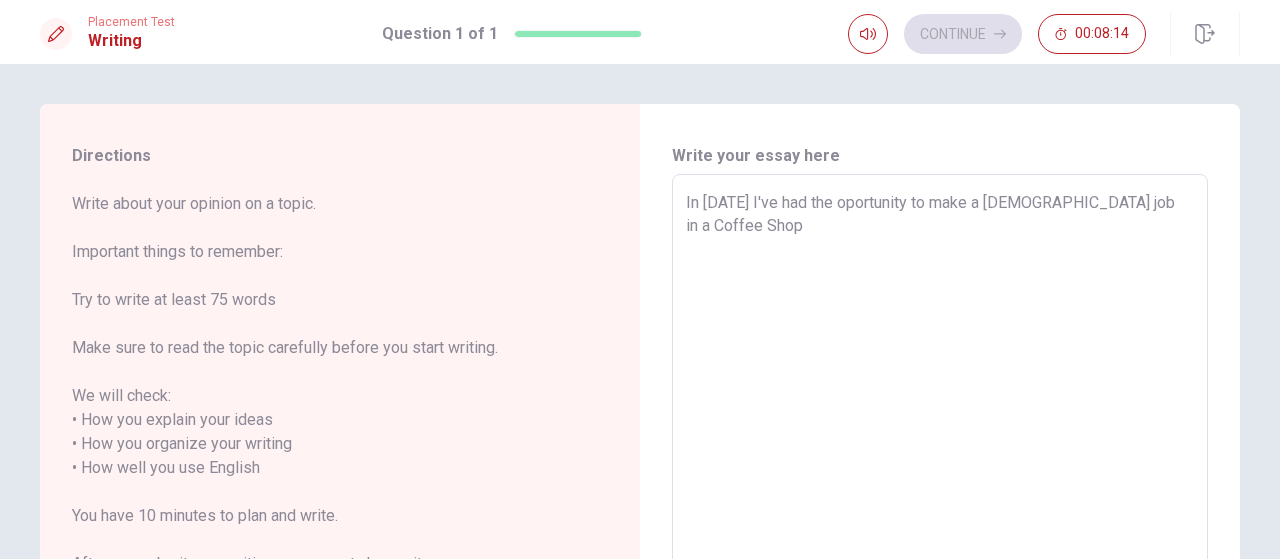 type on "In [DATE] I've had the oportunity to make a [DEMOGRAPHIC_DATA] job in a Coffee Shop" 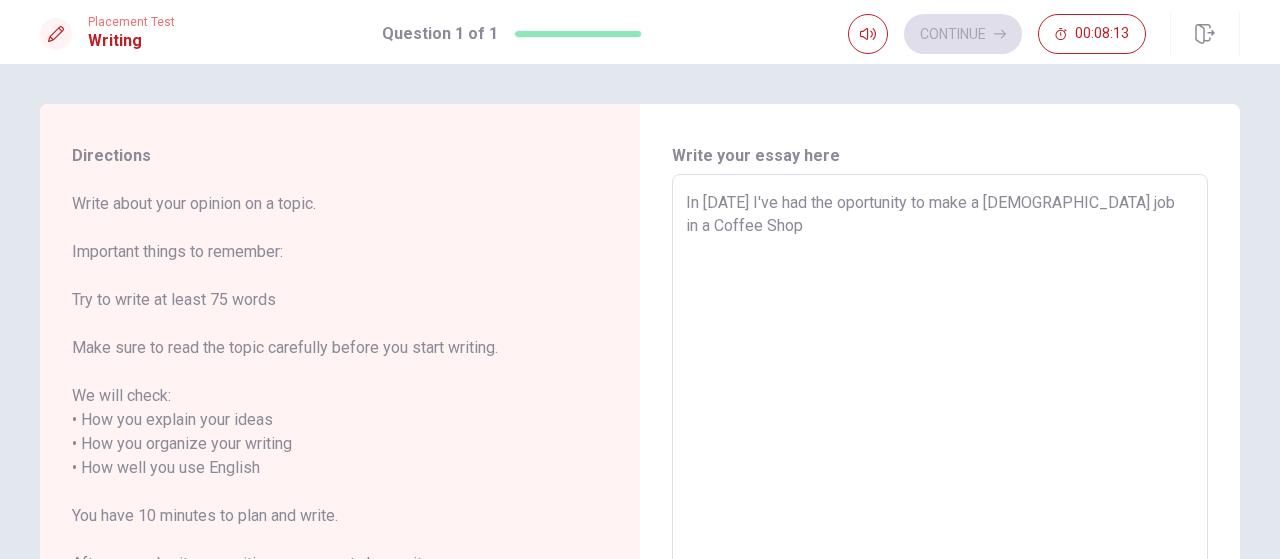 type on "In [DATE] I've had the oportunity to make a [DEMOGRAPHIC_DATA] job in a Coffee Shop i" 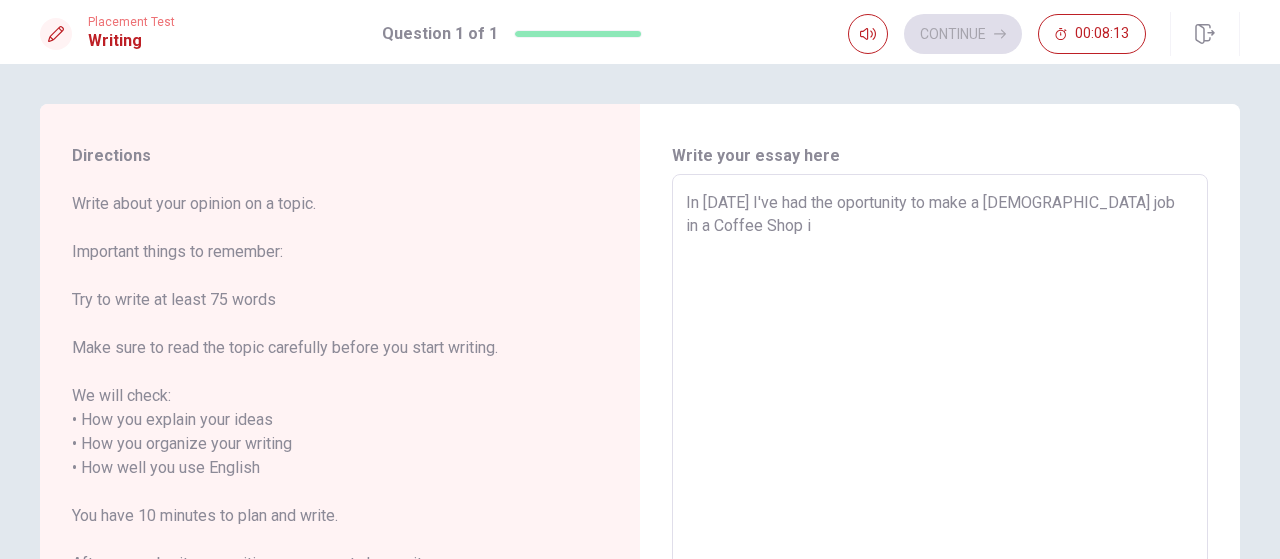 type on "x" 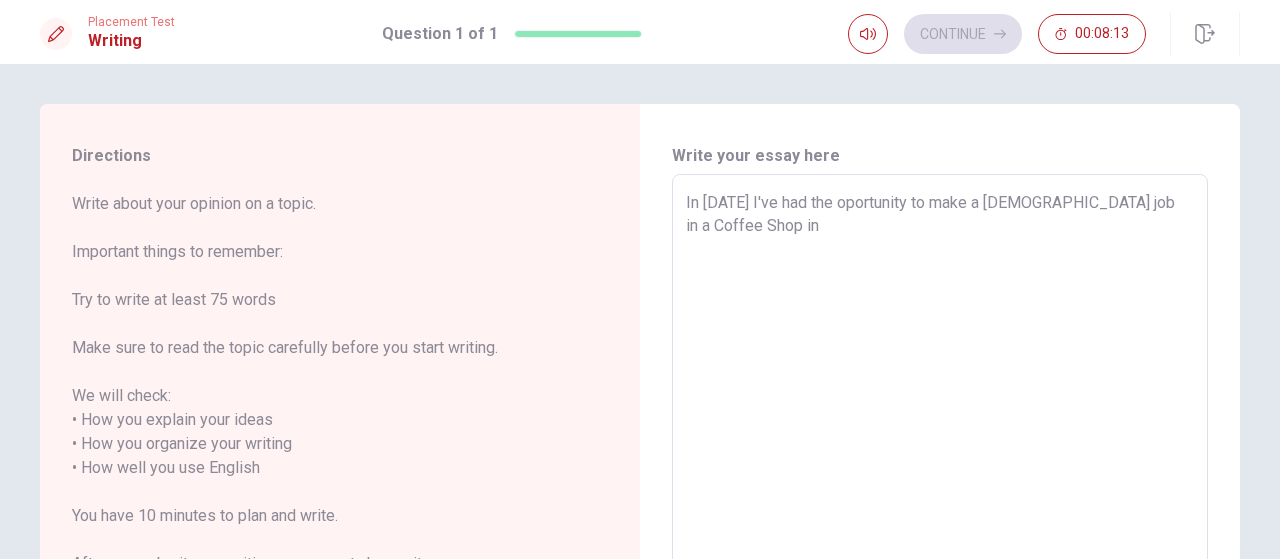 type on "x" 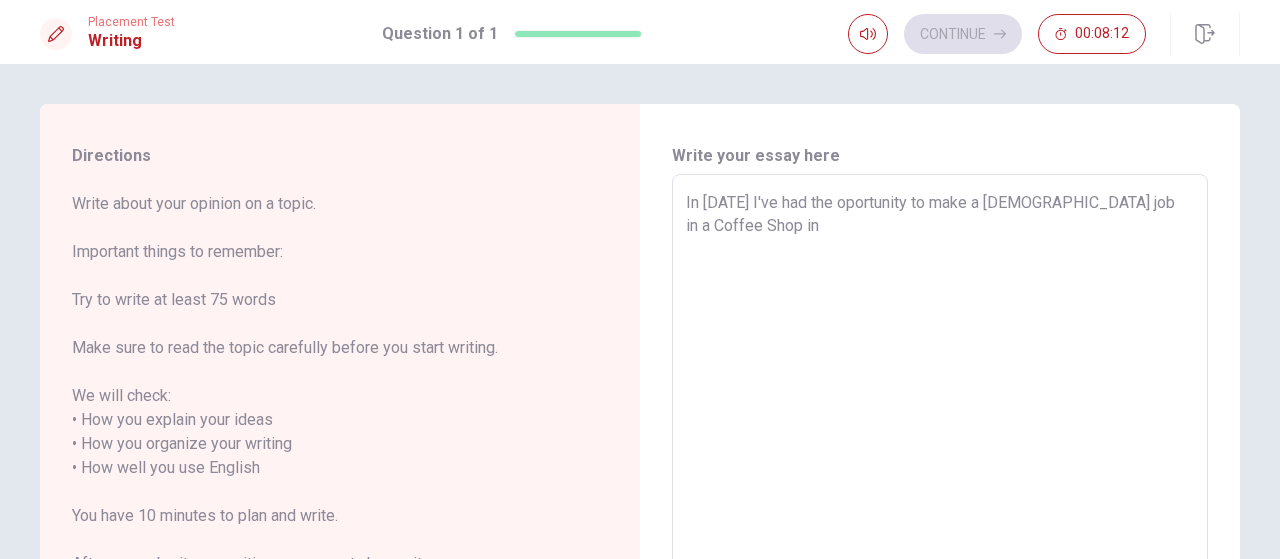 type on "x" 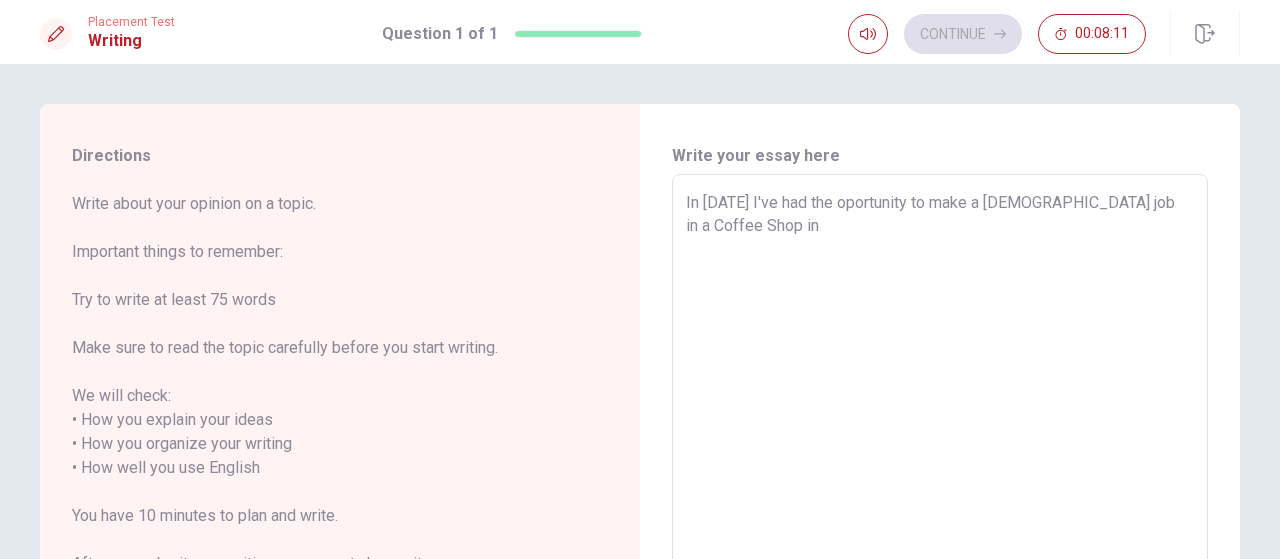 type on "In [DATE] I've had the oportunity to make a [DEMOGRAPHIC_DATA] job in a Coffee Shop in U" 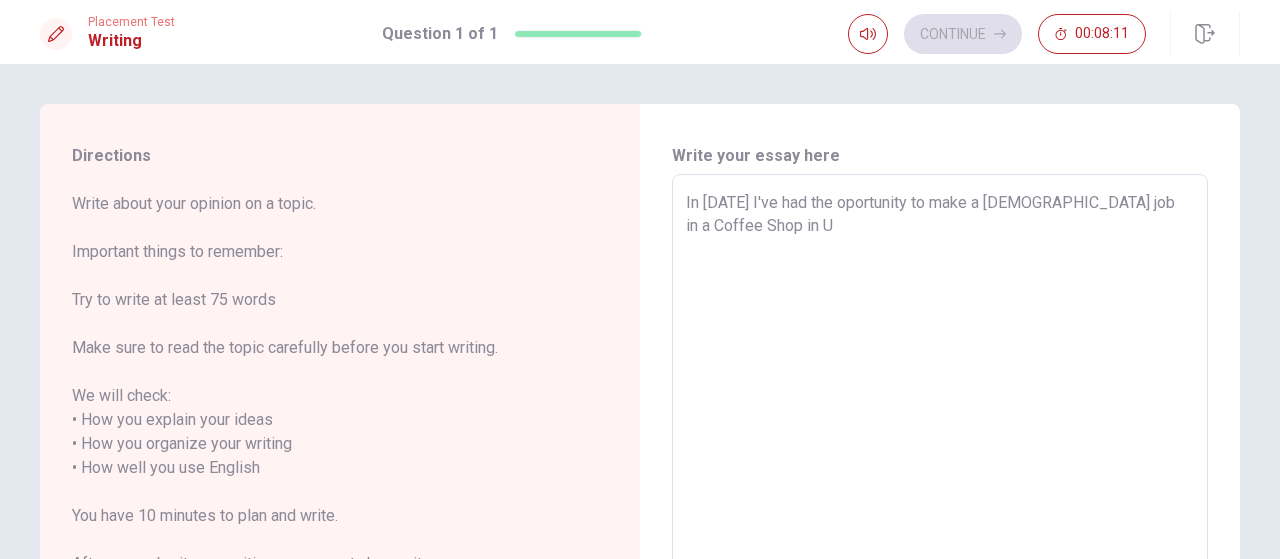 type on "x" 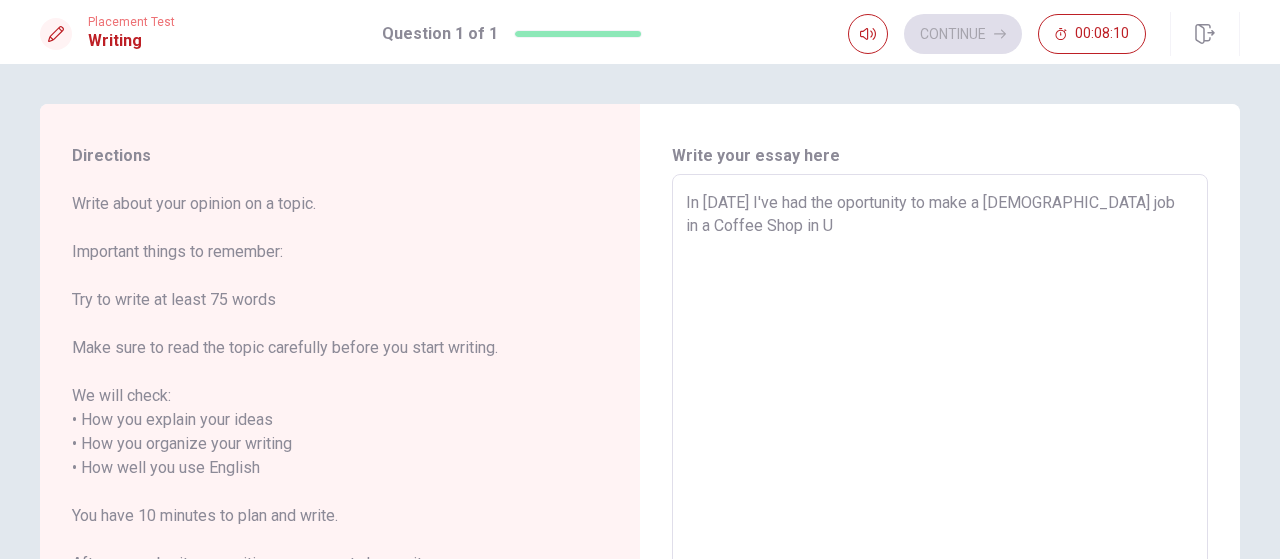 type on "In [DATE] I've had the oportunity to make a [DEMOGRAPHIC_DATA] job in a Coffee Shop in [GEOGRAPHIC_DATA]" 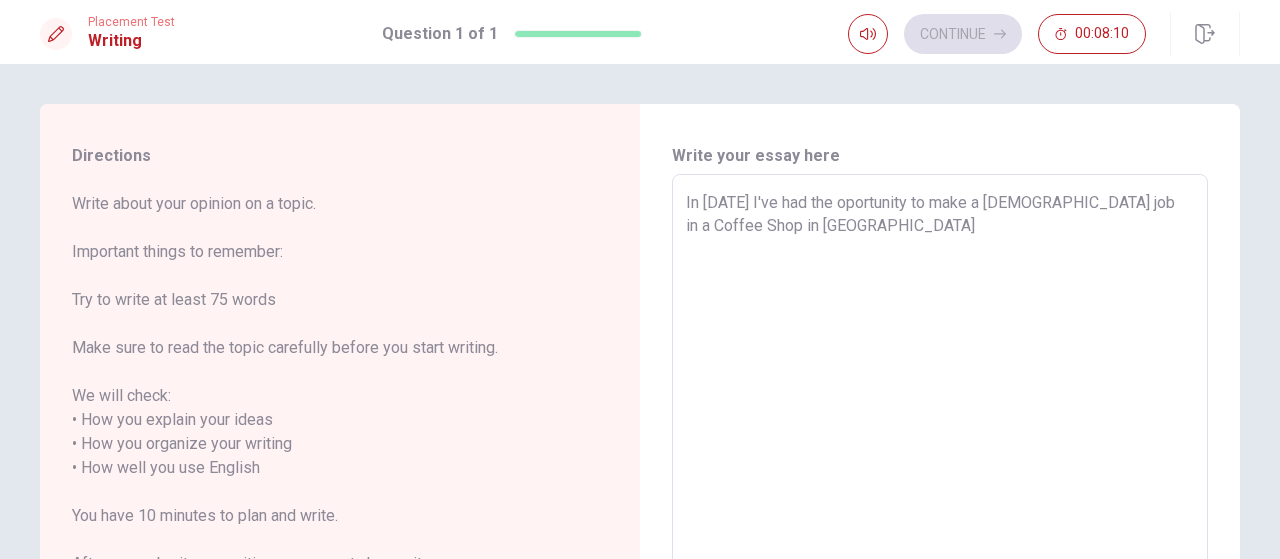 type on "x" 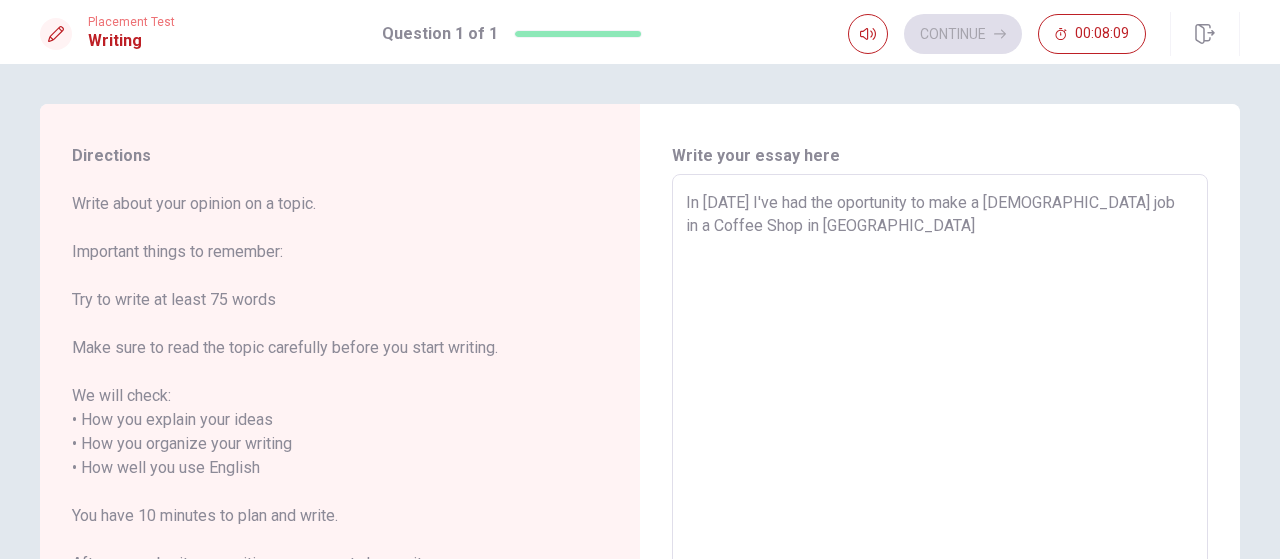 type on "In [DATE] I've had the oportunity to make a [DEMOGRAPHIC_DATA] job in a Coffee Shop in [GEOGRAPHIC_DATA]" 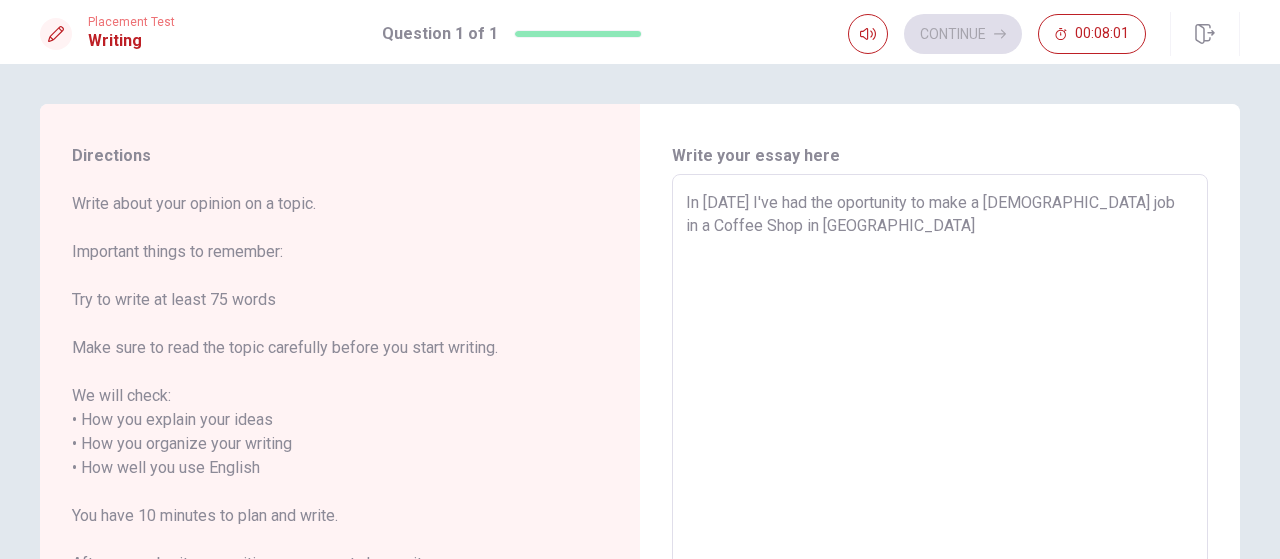 type on "x" 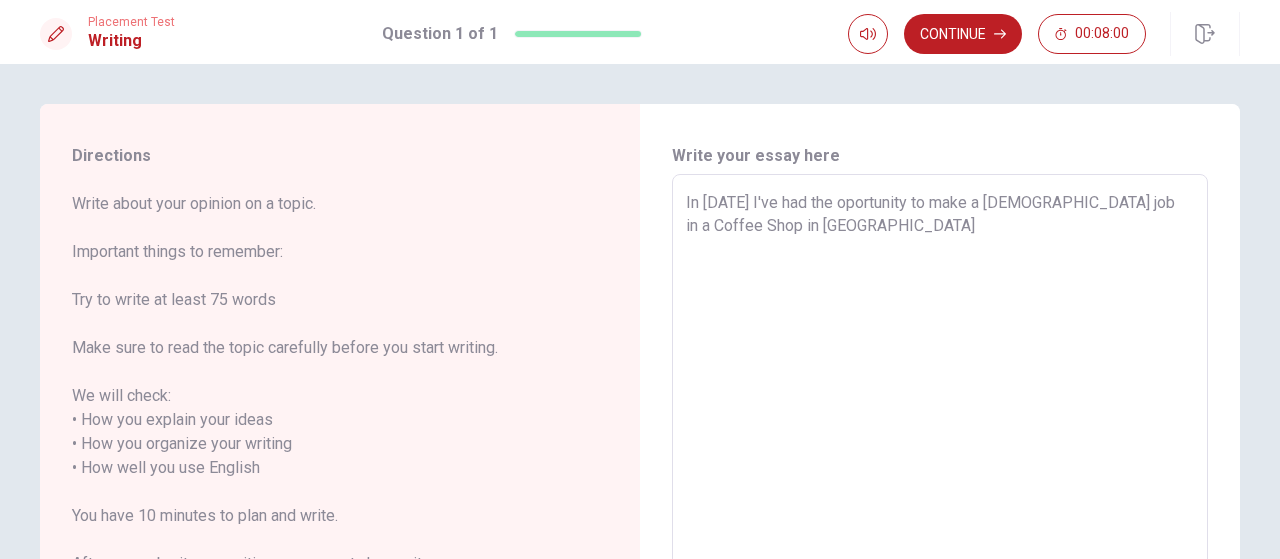 type on "In [DATE] I've had the oportunity to make a [DEMOGRAPHIC_DATA] job in a Coffee Shop in [GEOGRAPHIC_DATA]." 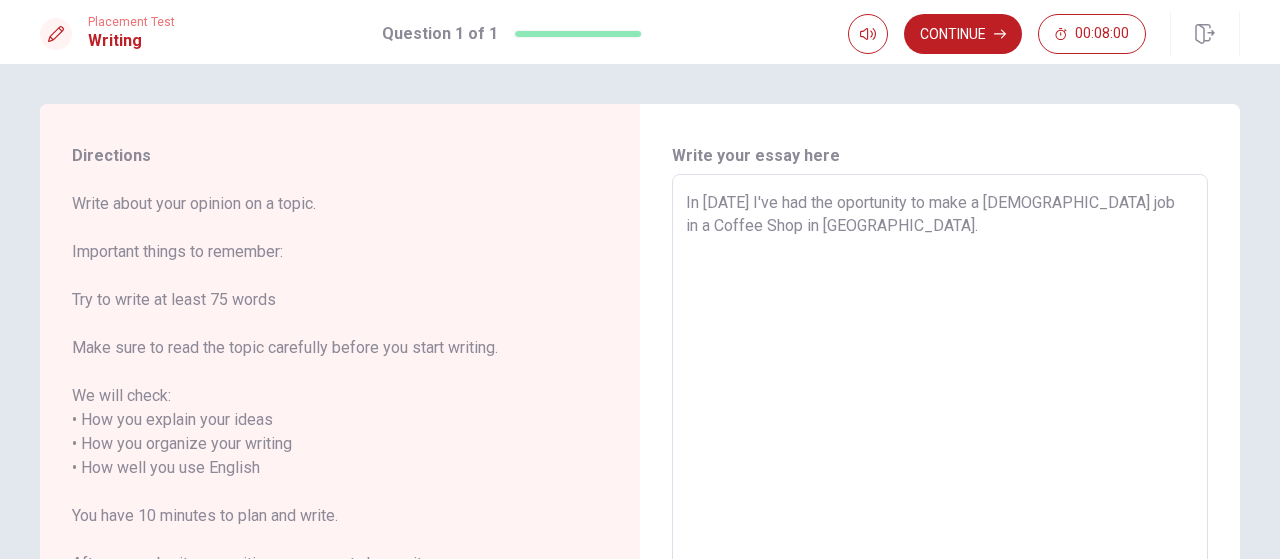 type on "x" 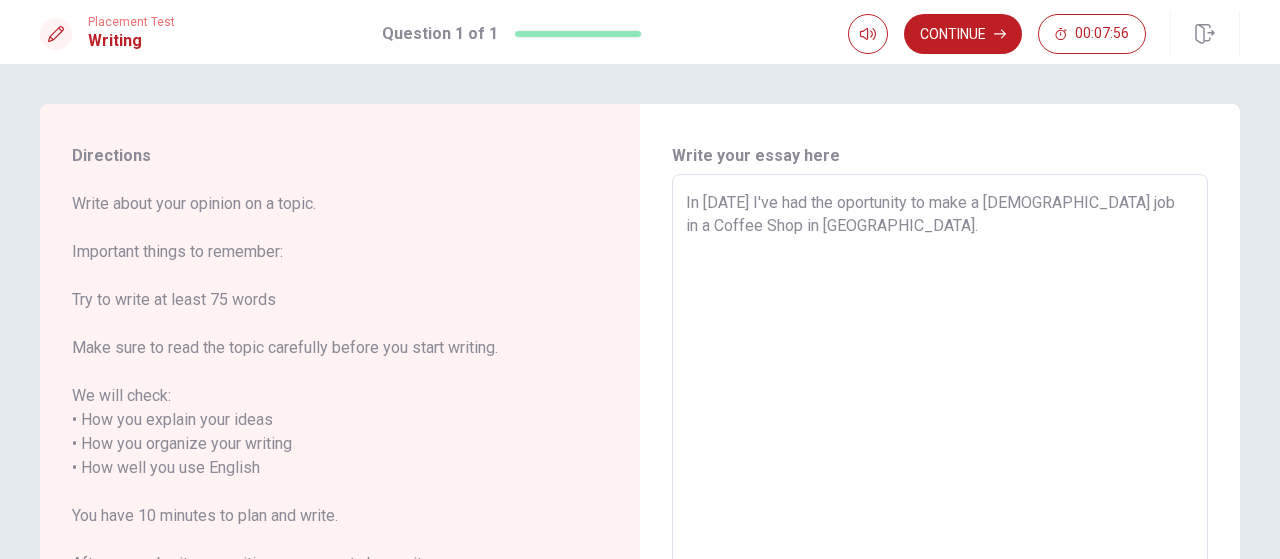 type on "x" 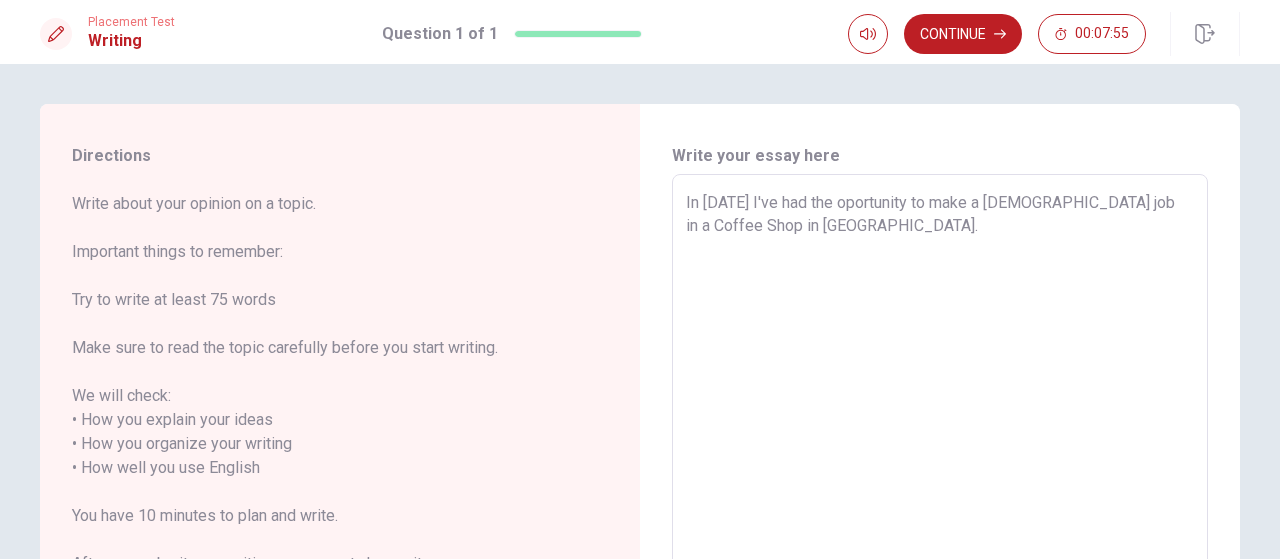 type on "In [DATE] I've had the oportunity to make a [DEMOGRAPHIC_DATA] job in a Coffee Shop in [GEOGRAPHIC_DATA]. I" 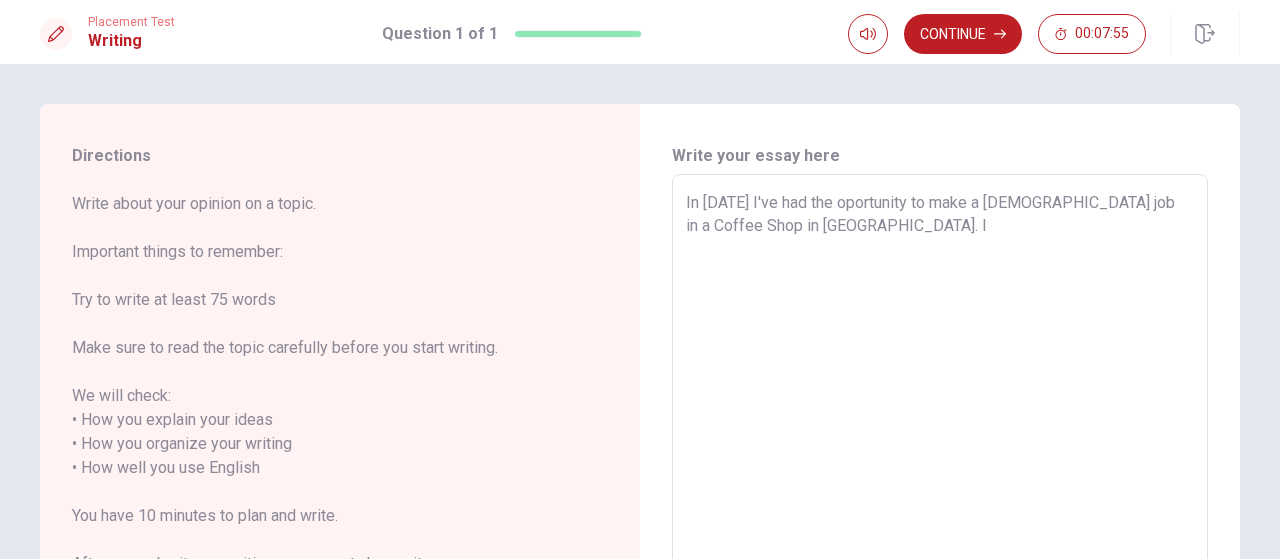 type on "x" 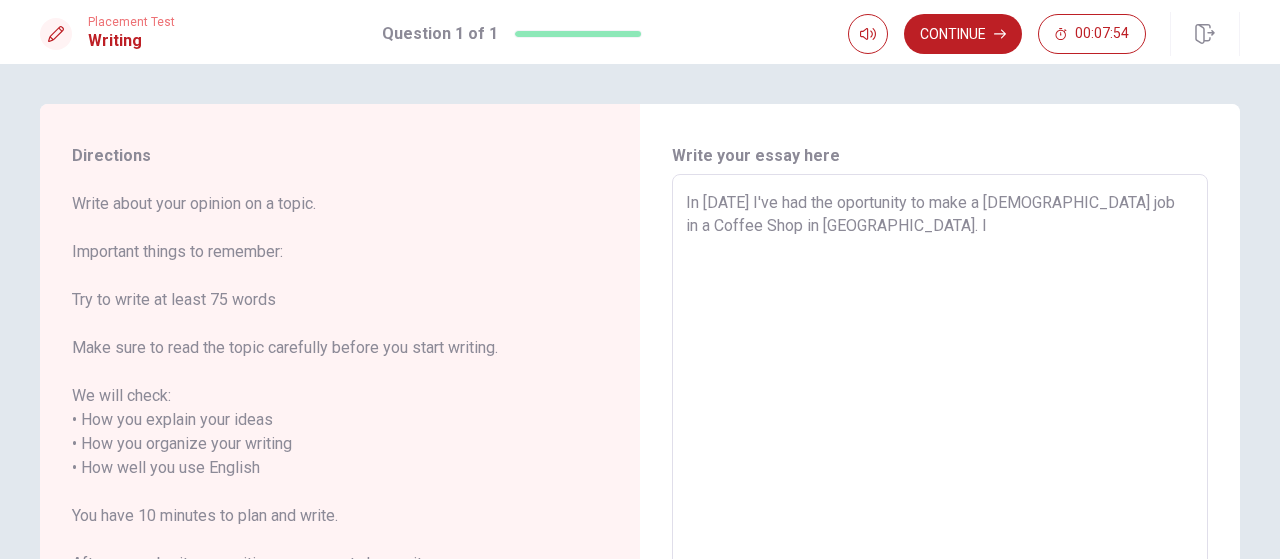 type on "In [DATE] I've had the oportunity to make a [DEMOGRAPHIC_DATA] job in a Coffee Shop in [GEOGRAPHIC_DATA]. I" 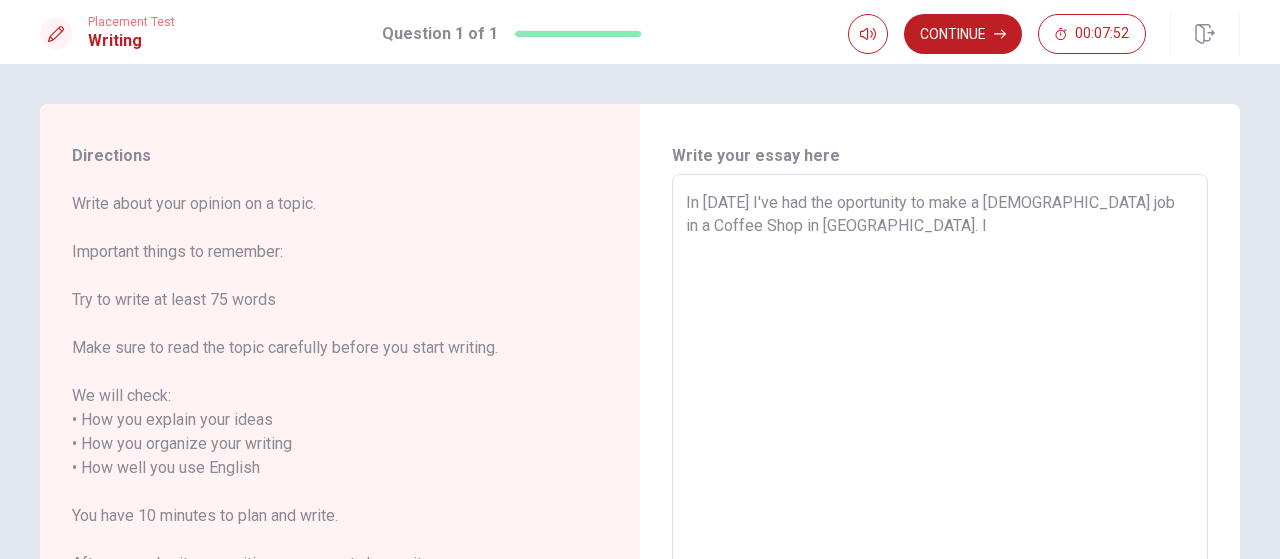 type on "x" 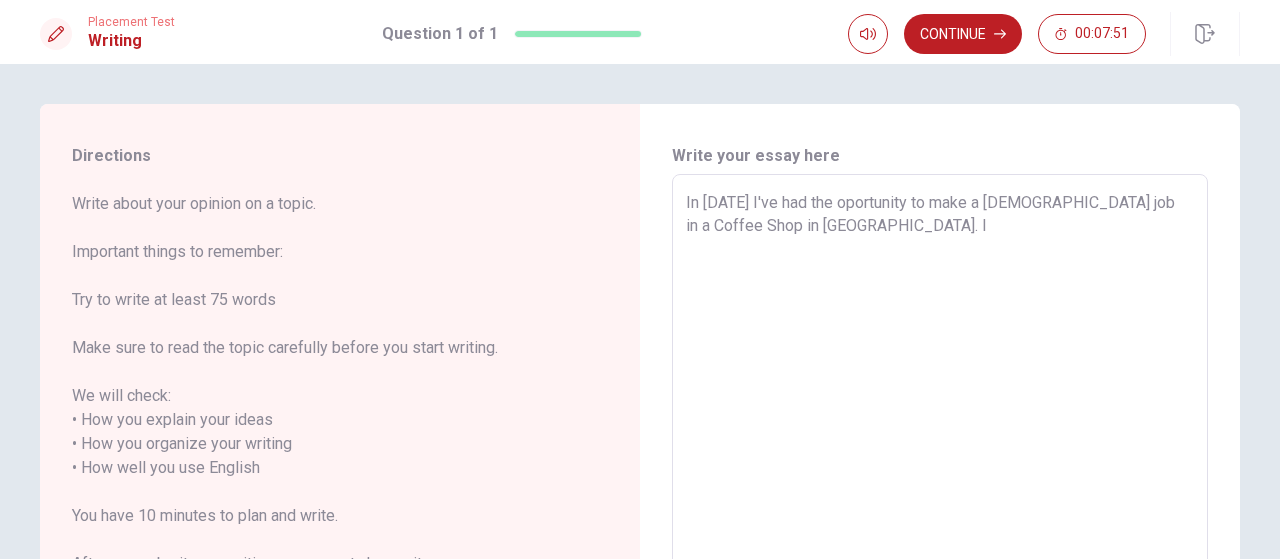 type on "In [DATE] I've had the oportunity to make a [DEMOGRAPHIC_DATA] job in a Coffee Shop in [GEOGRAPHIC_DATA]. I w" 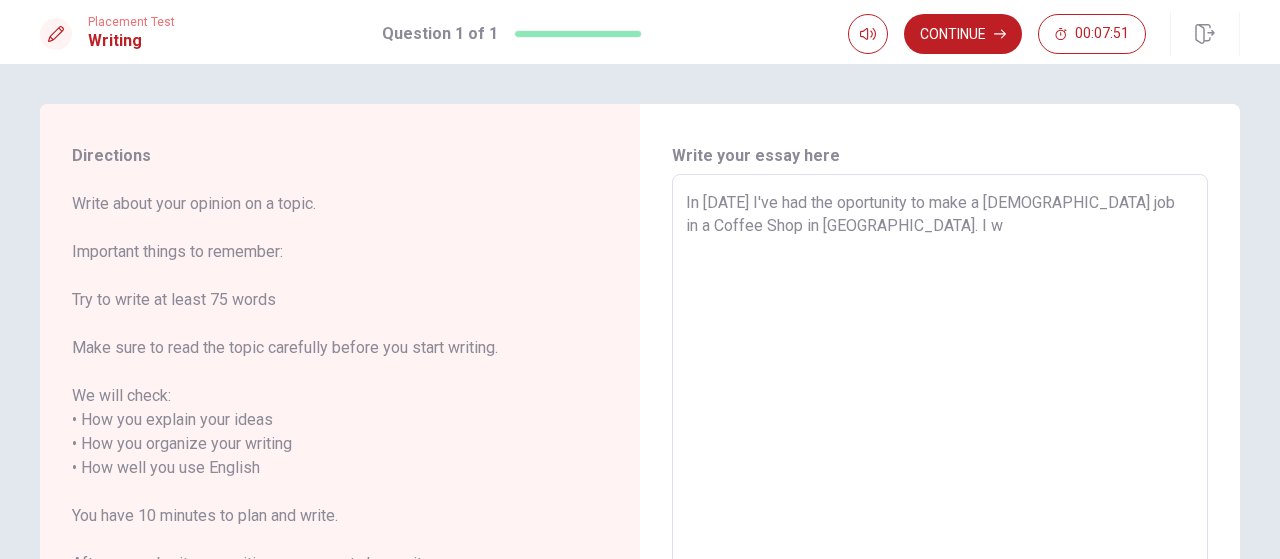 type on "x" 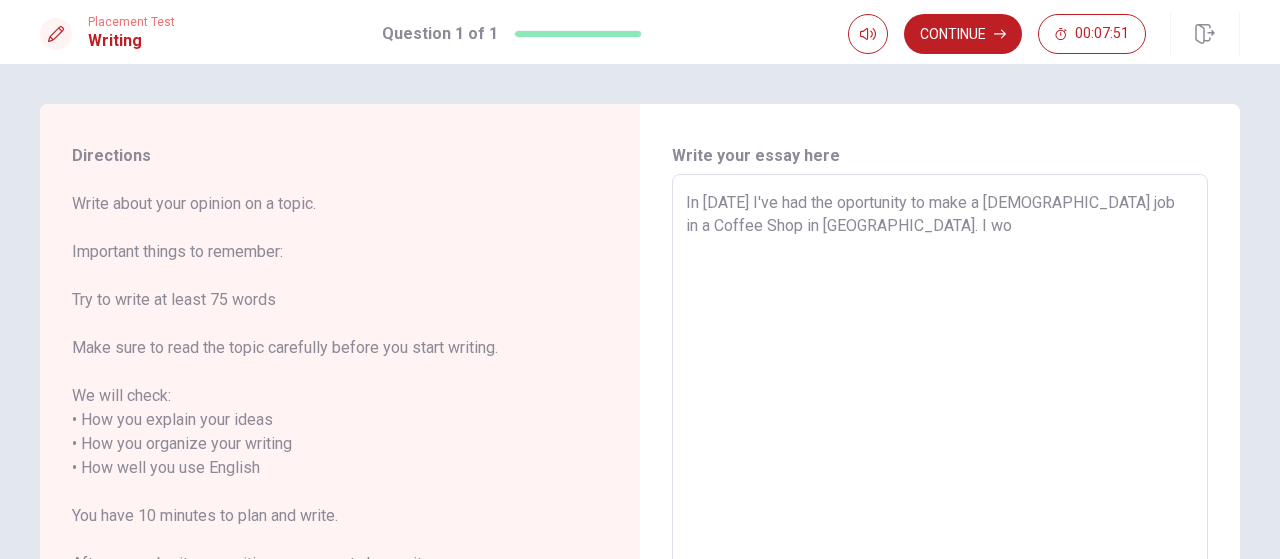 type on "x" 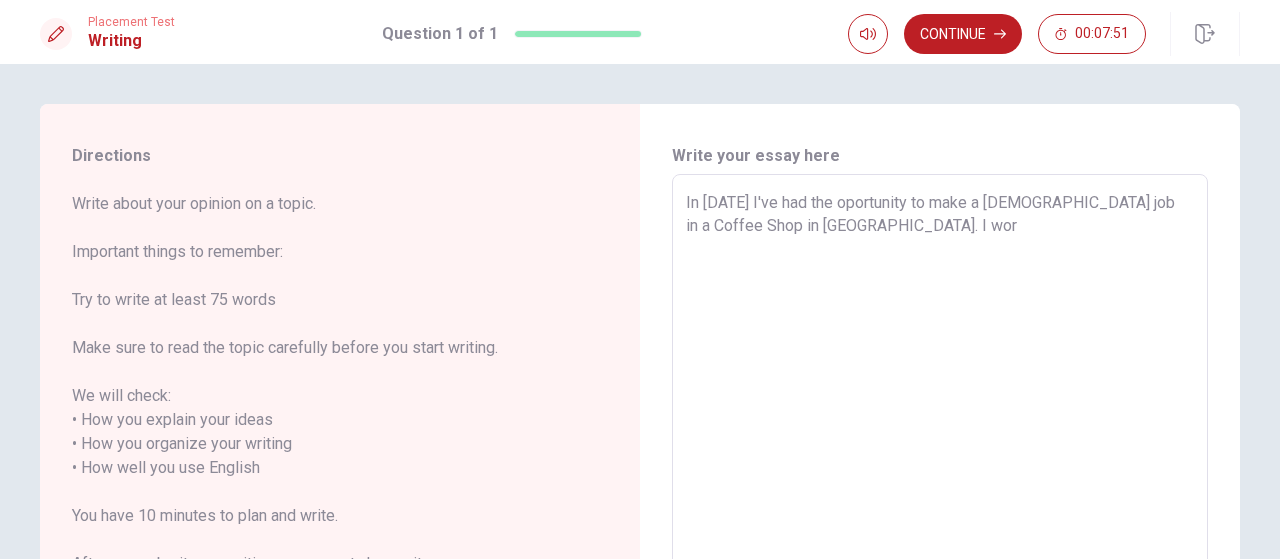 type on "x" 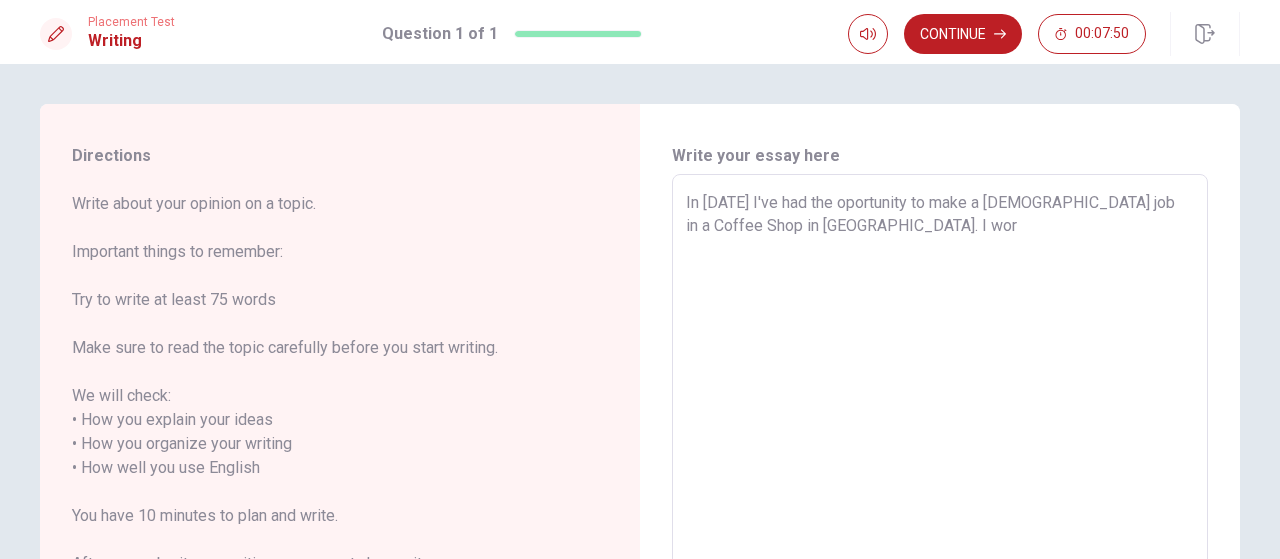 type on "In [DATE] I've had the oportunity to make a [DEMOGRAPHIC_DATA] job in a Coffee Shop in [GEOGRAPHIC_DATA]. I work" 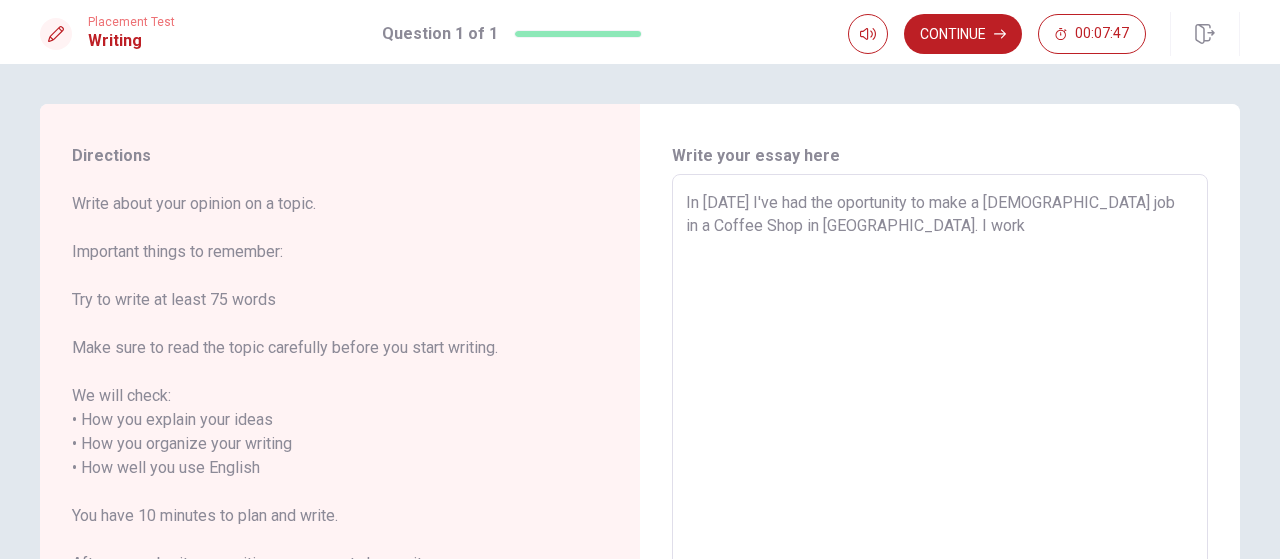 type on "x" 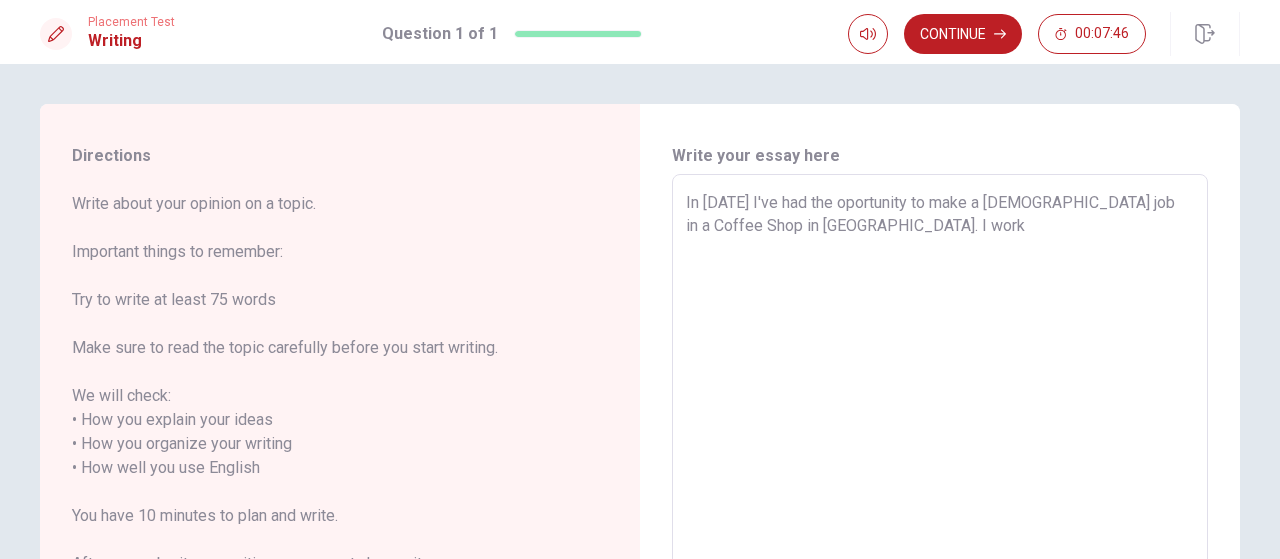 type on "In [DATE] I've had the oportunity to make a [DEMOGRAPHIC_DATA] job in a Coffee Shop in [GEOGRAPHIC_DATA]. I work" 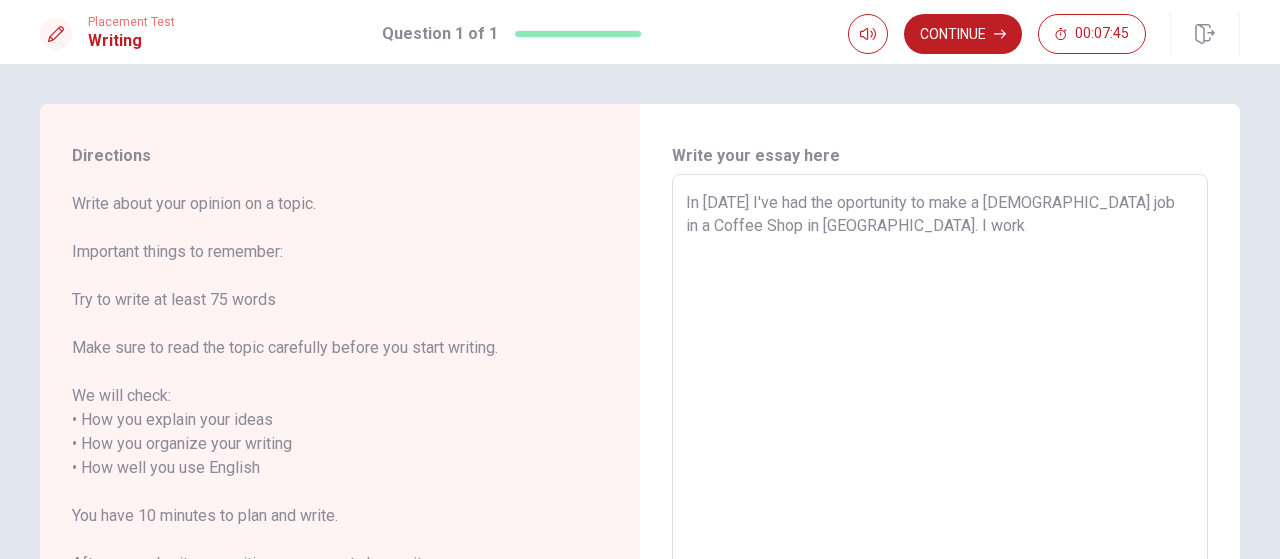 type on "In [DATE] I've had the oportunity to make a [DEMOGRAPHIC_DATA] job in a Coffee Shop in [GEOGRAPHIC_DATA]. I work a" 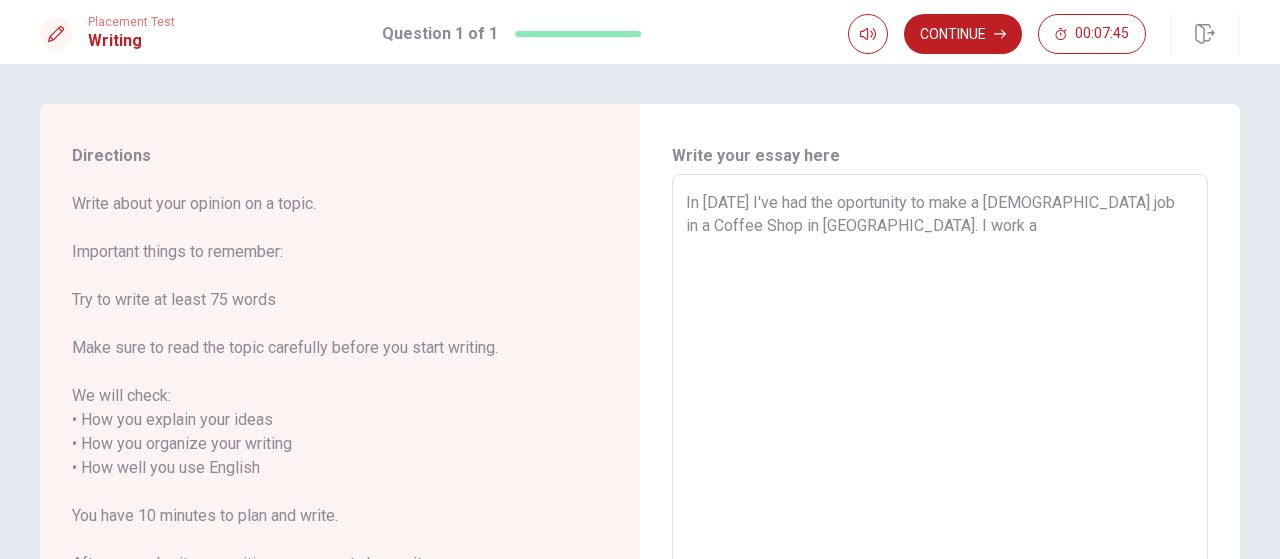 type on "x" 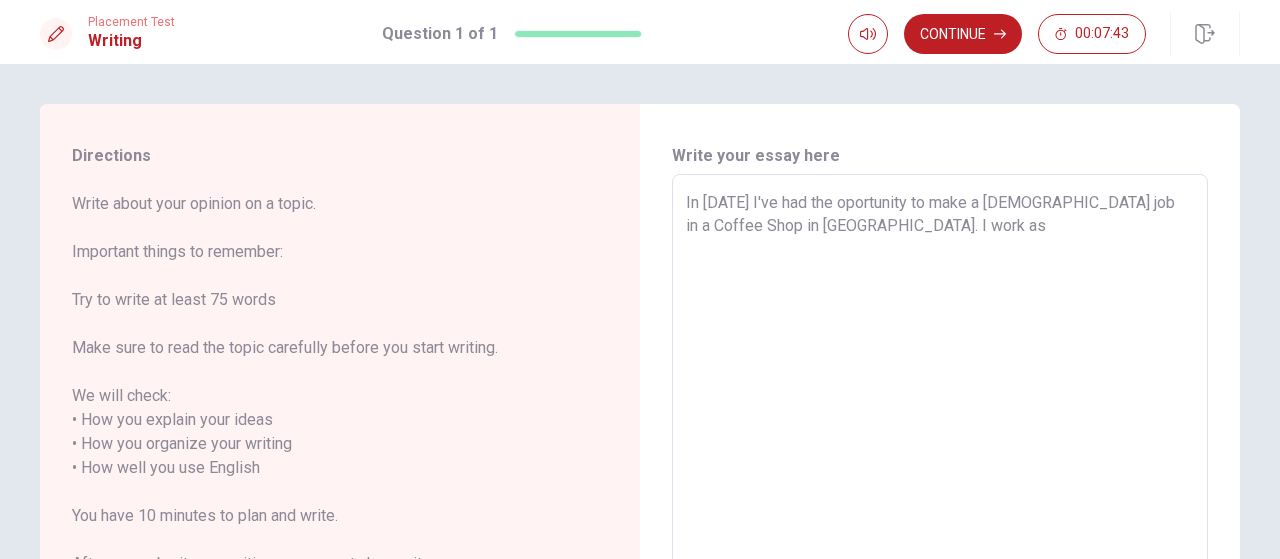 type on "x" 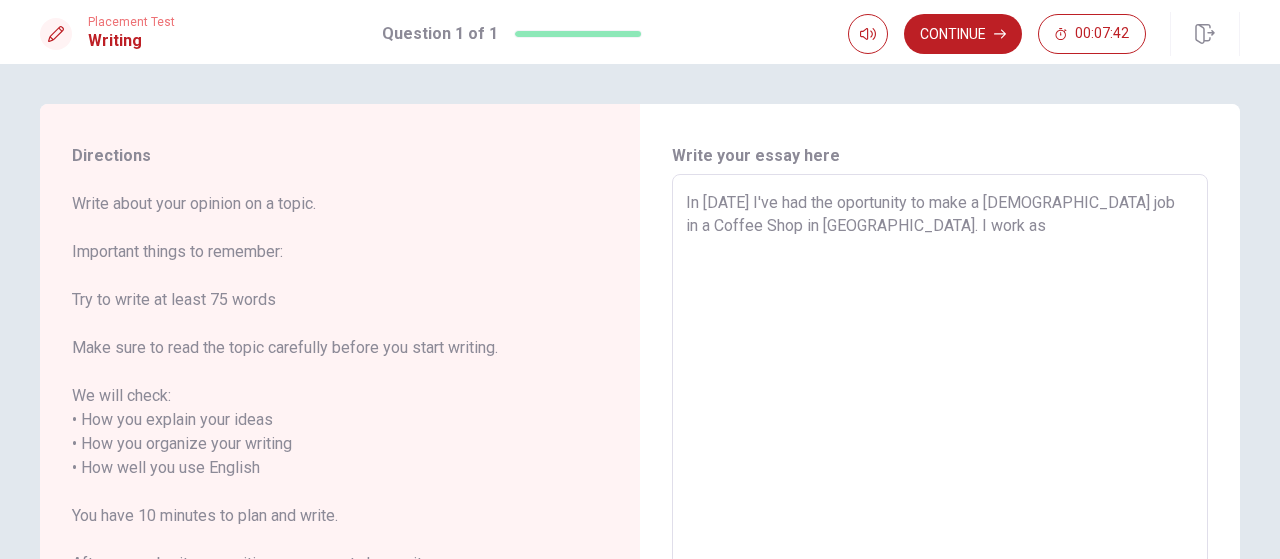 type on "In [DATE] I've had the oportunity to make a [DEMOGRAPHIC_DATA] job in a Coffee Shop in [GEOGRAPHIC_DATA]. I work as" 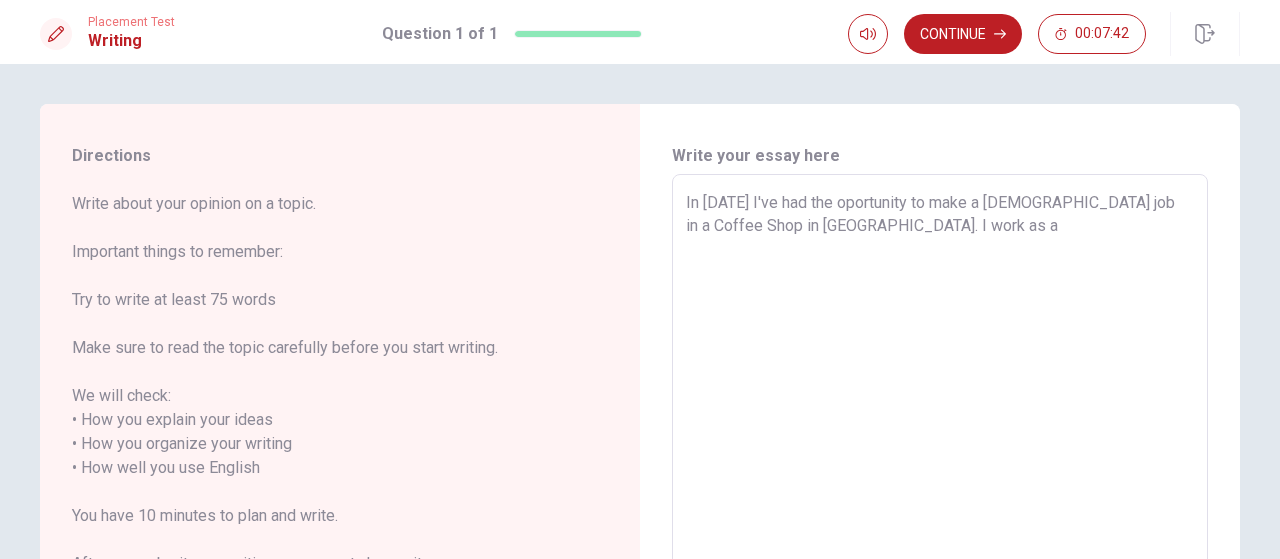 type on "x" 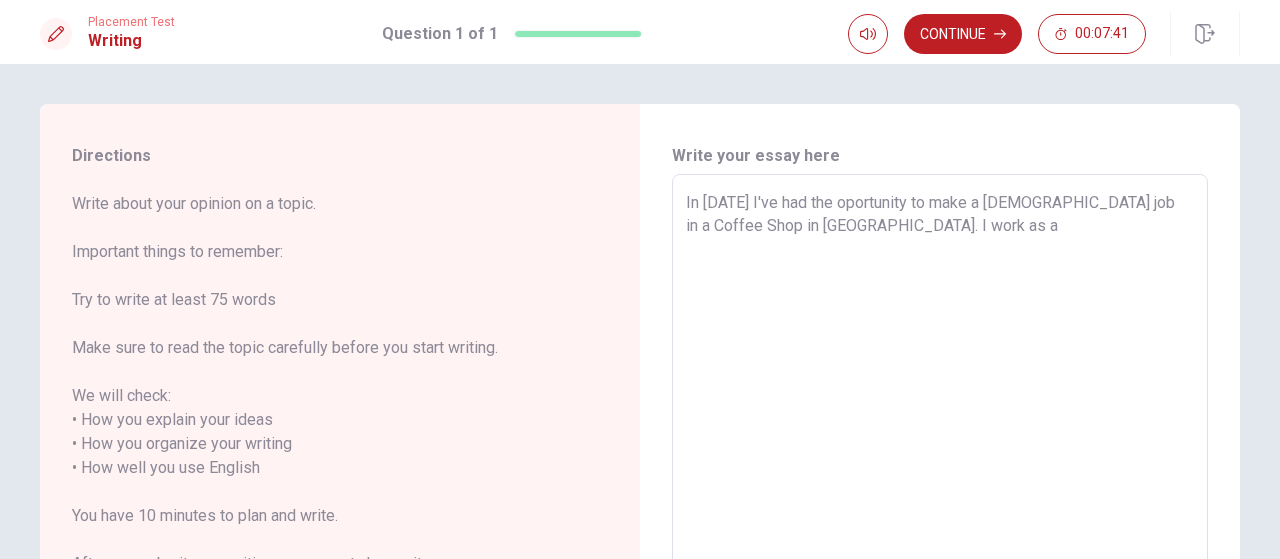 type on "In [DATE] I've had the oportunity to make a [DEMOGRAPHIC_DATA] job in a Coffee Shop in [GEOGRAPHIC_DATA]. I work as a" 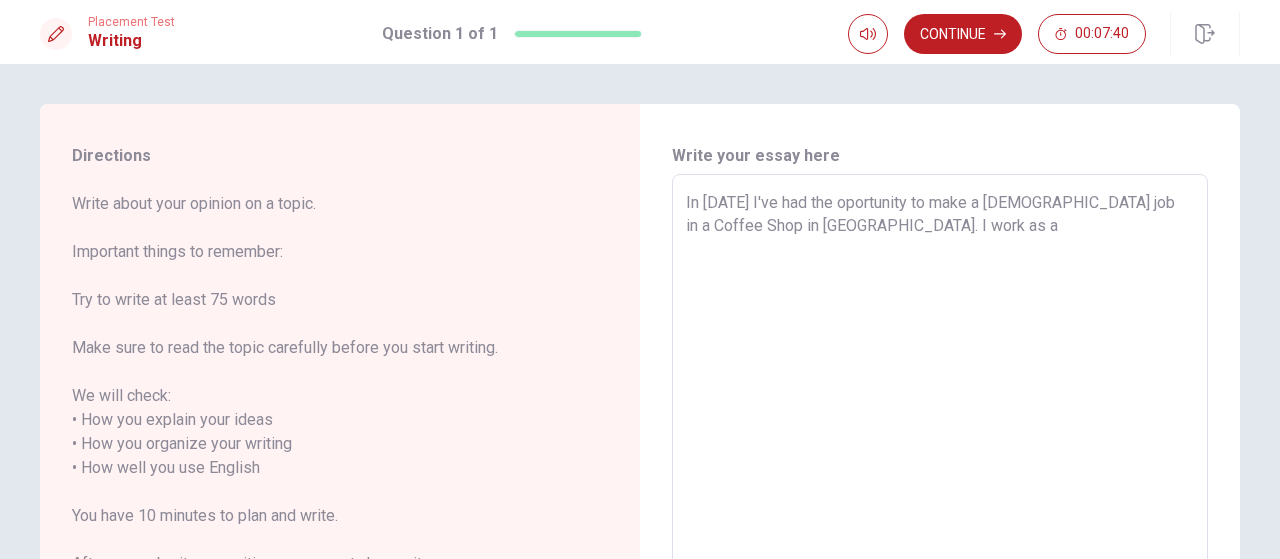 type on "In [DATE] I've had the oportunity to make a [DEMOGRAPHIC_DATA] job in a Coffee Shop in [GEOGRAPHIC_DATA]. I work as a H" 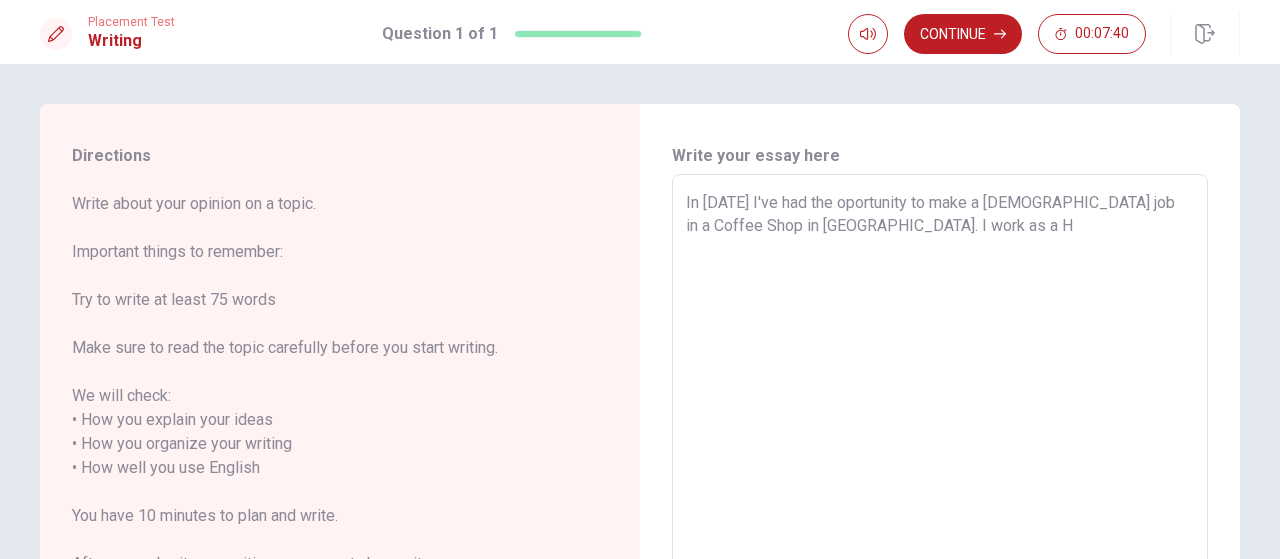 type on "x" 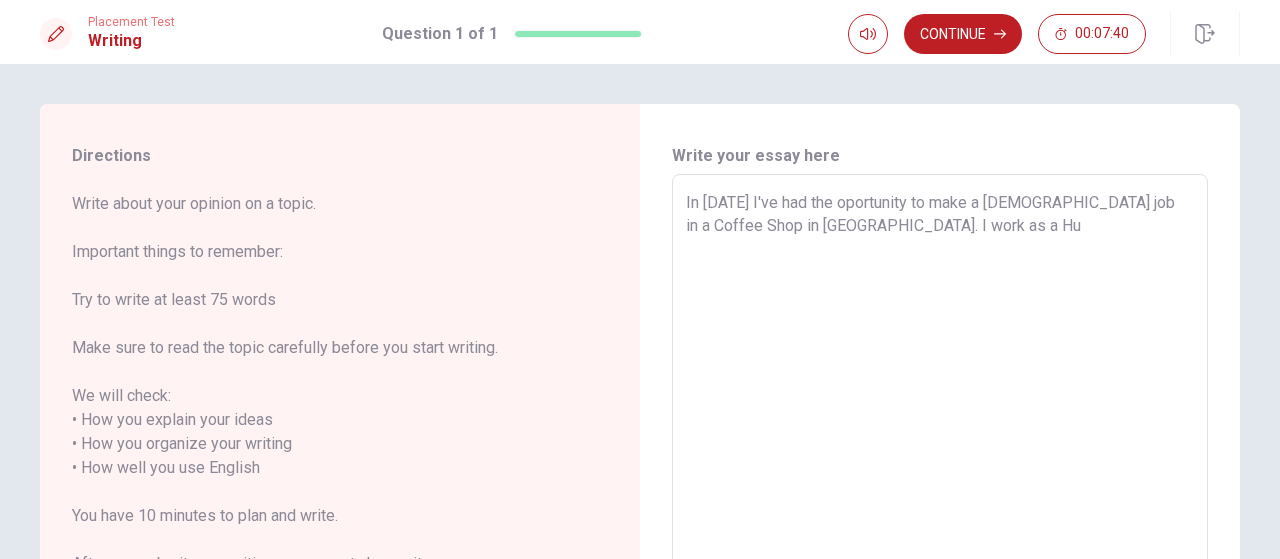 type on "x" 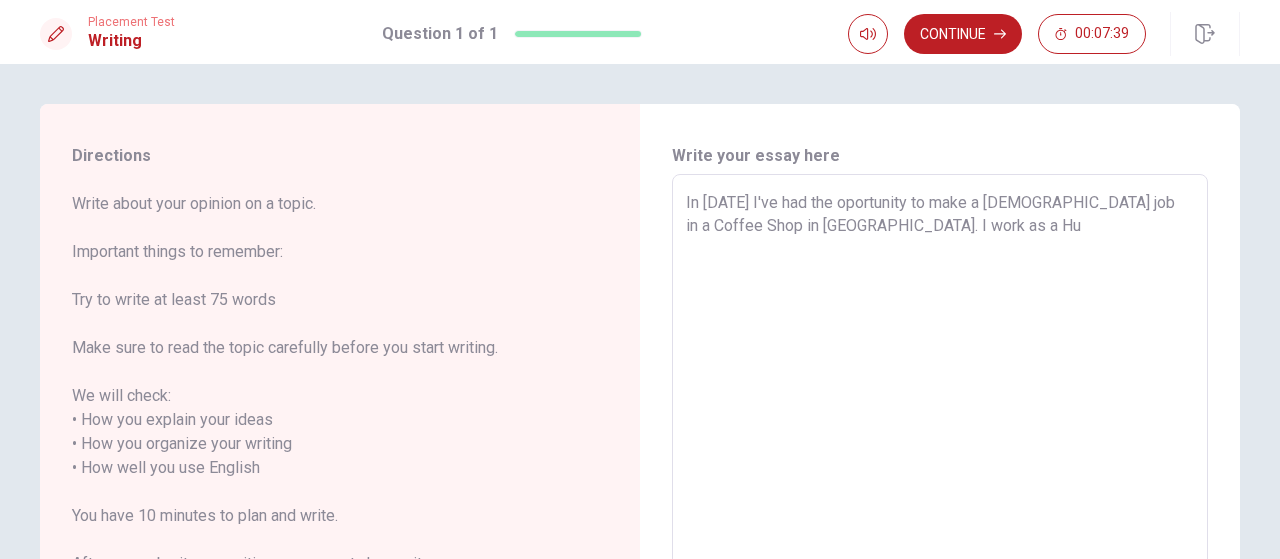 type on "In [DATE] I've had the oportunity to make a [DEMOGRAPHIC_DATA] job in a Coffee Shop in [GEOGRAPHIC_DATA]. I work as a Hum" 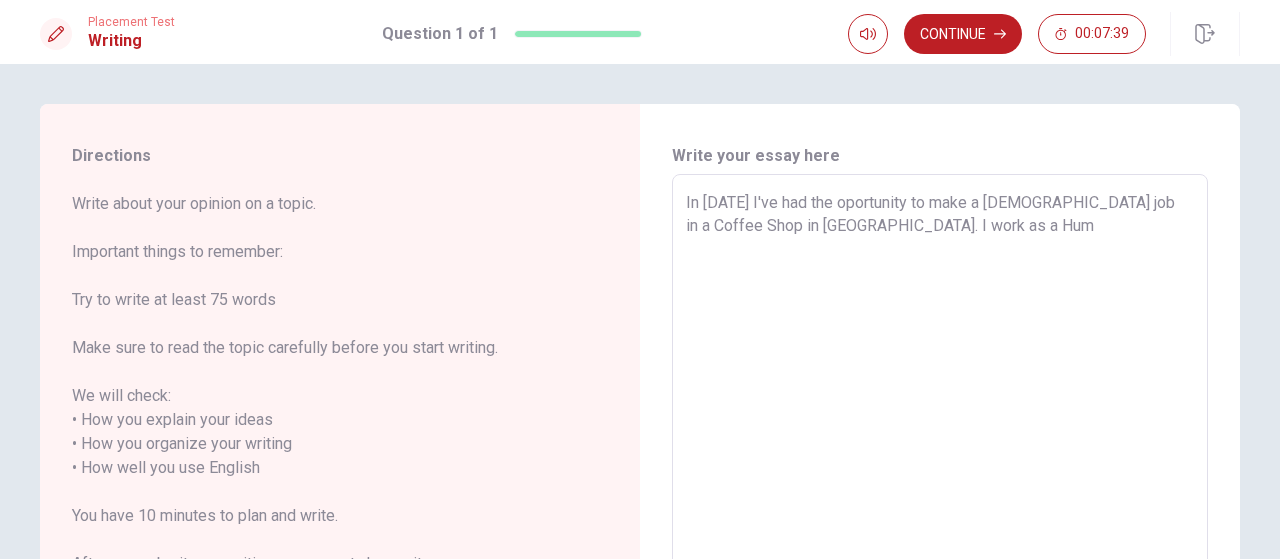 type on "x" 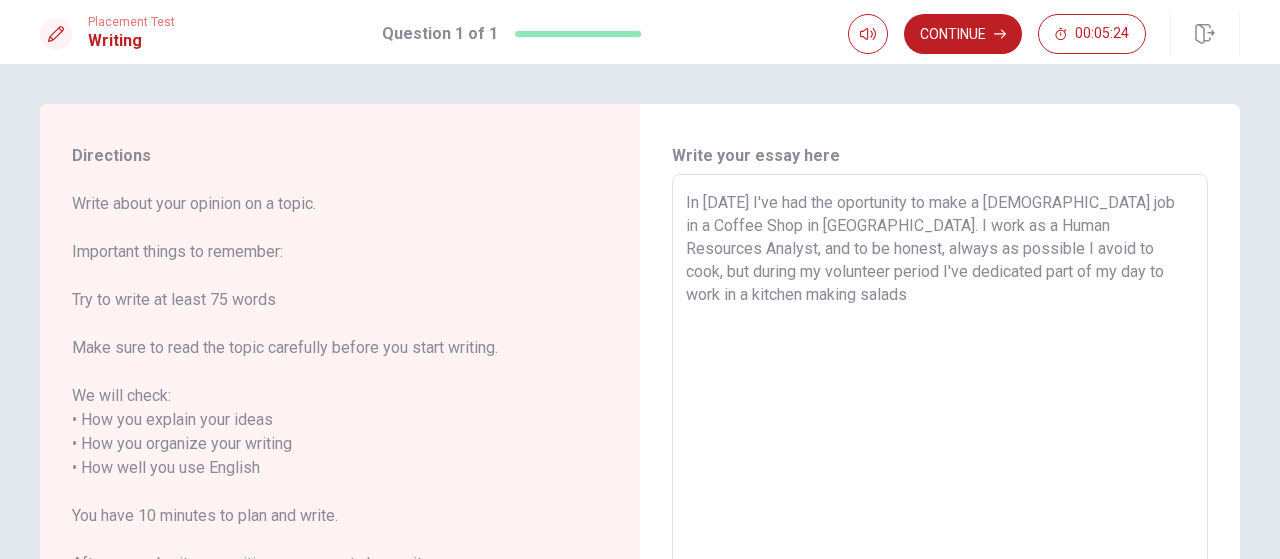 click on "In [DATE] I've had the oportunity to make a [DEMOGRAPHIC_DATA] job in a Coffee Shop in [GEOGRAPHIC_DATA]. I work as a Human Resources Analyst, and to be honest, always as possible I avoid to cook, but during my volunteer period I've dedicated part of my day to work in a kitchen making salads" at bounding box center (940, 456) 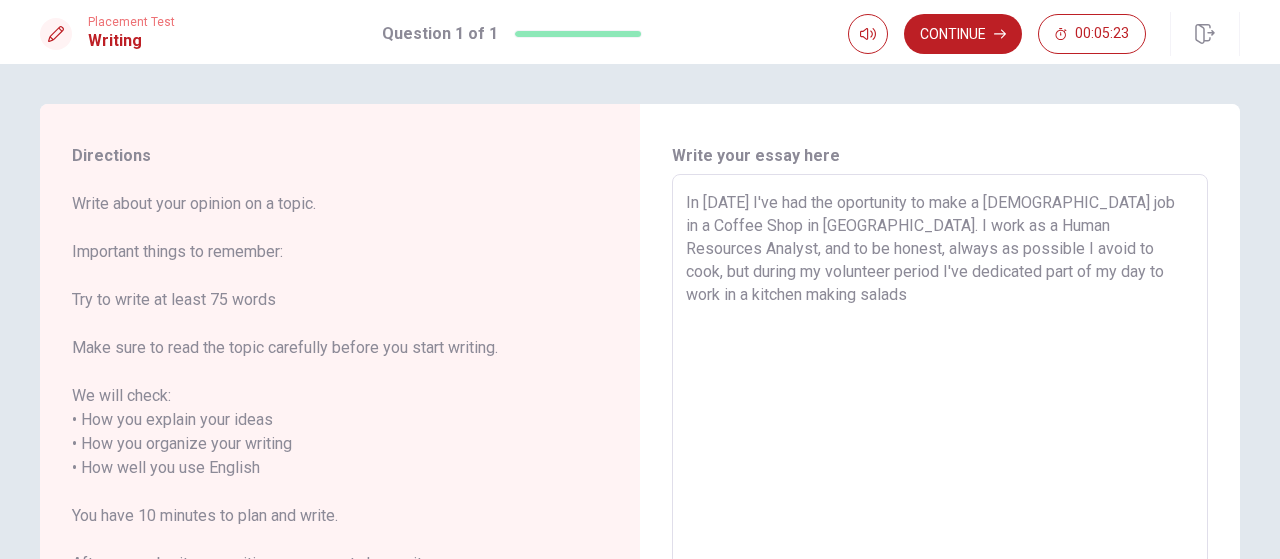 click on "In [DATE] I've had the oportunity to make a [DEMOGRAPHIC_DATA] job in a Coffee Shop in [GEOGRAPHIC_DATA]. I work as a Human Resources Analyst, and to be honest, always as possible I avoid to cook, but during my volunteer period I've dedicated part of my day to work in a kitchen making salads" at bounding box center (940, 456) 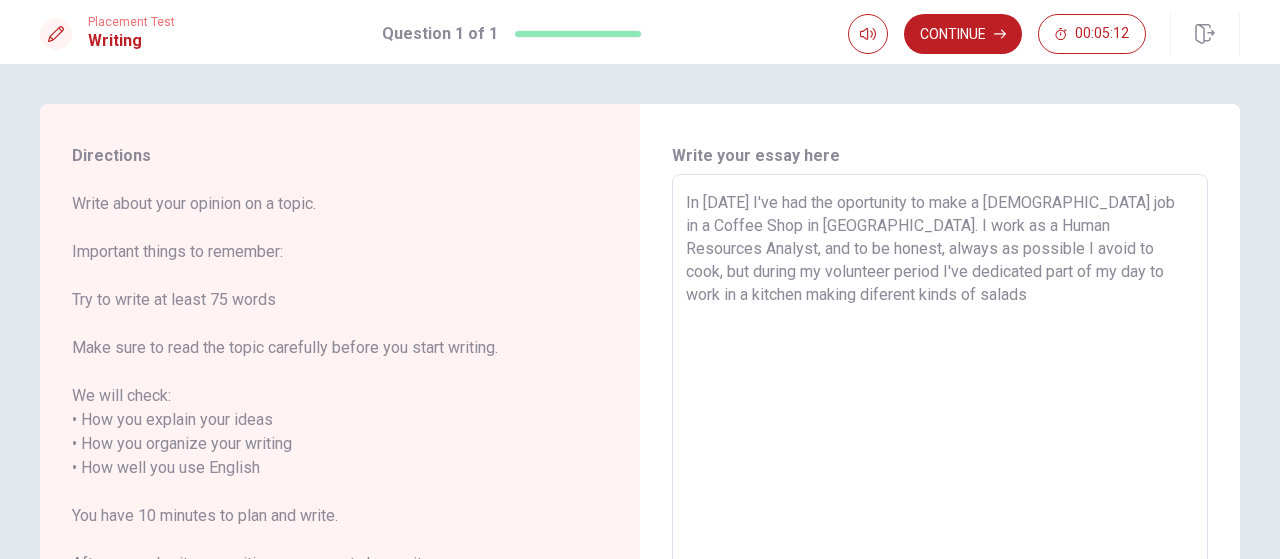 click on "In [DATE] I've had the oportunity to make a [DEMOGRAPHIC_DATA] job in a Coffee Shop in [GEOGRAPHIC_DATA]. I work as a Human Resources Analyst, and to be honest, always as possible I avoid to cook, but during my volunteer period I've dedicated part of my day to work in a kitchen making diferent kinds of salads" at bounding box center [940, 456] 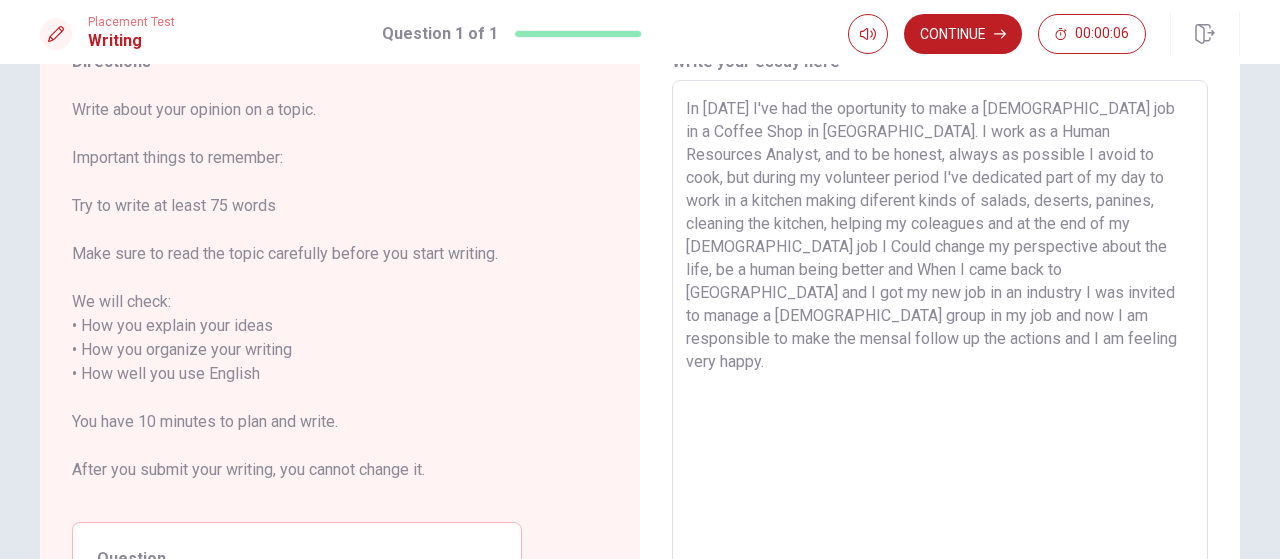 scroll, scrollTop: 54, scrollLeft: 0, axis: vertical 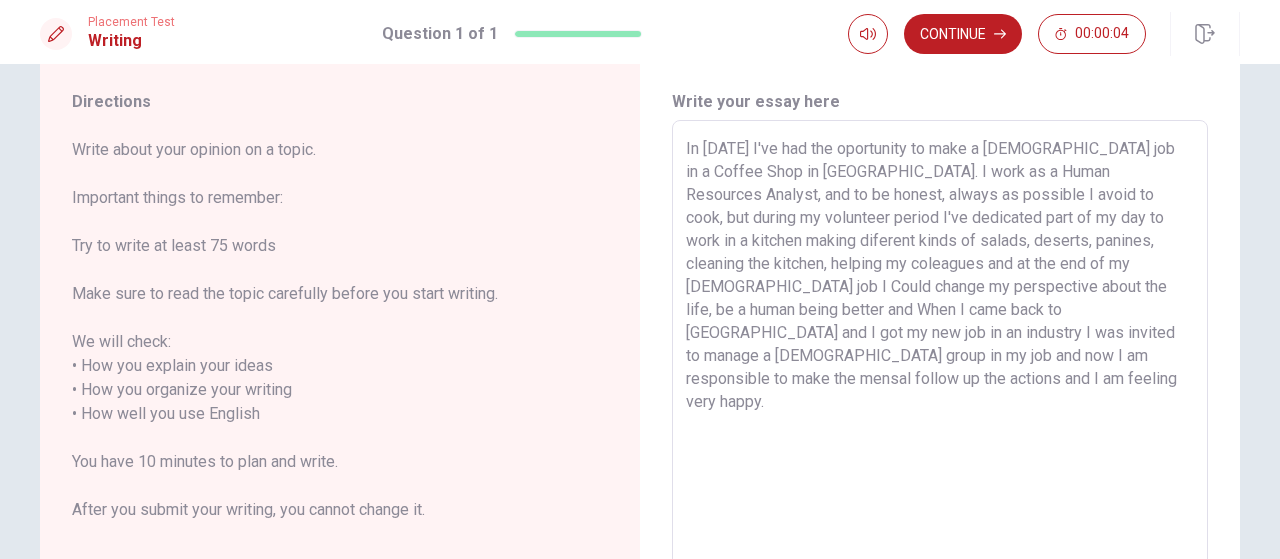 drag, startPoint x: 1100, startPoint y: 362, endPoint x: 684, endPoint y: 144, distance: 469.65945 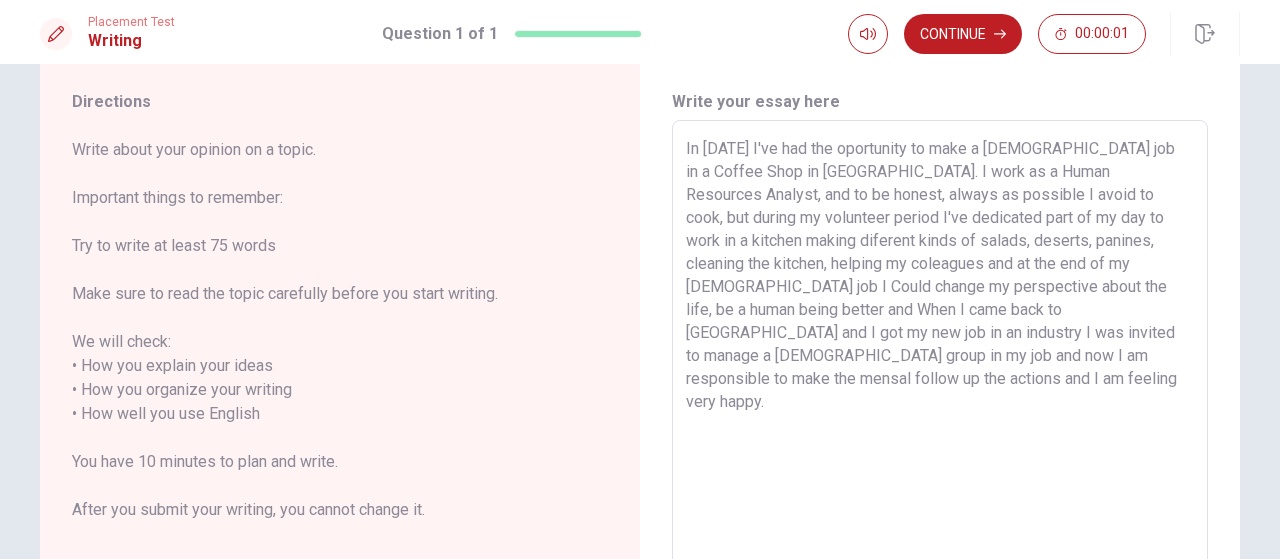 drag, startPoint x: 1100, startPoint y: 366, endPoint x: 672, endPoint y: 155, distance: 477.18445 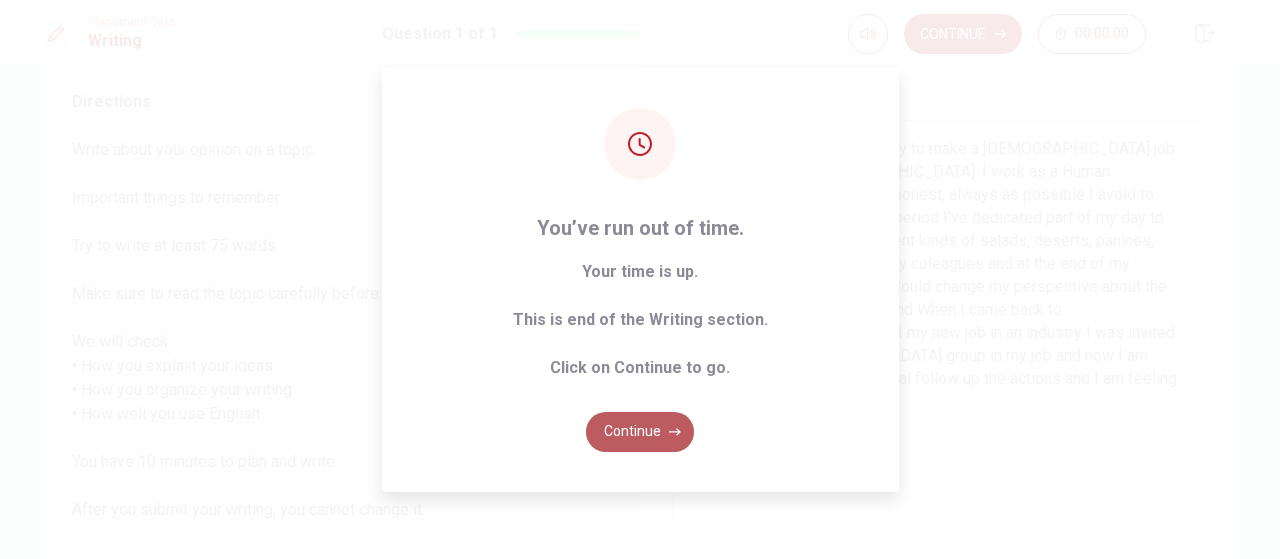 click on "Continue" at bounding box center [640, 432] 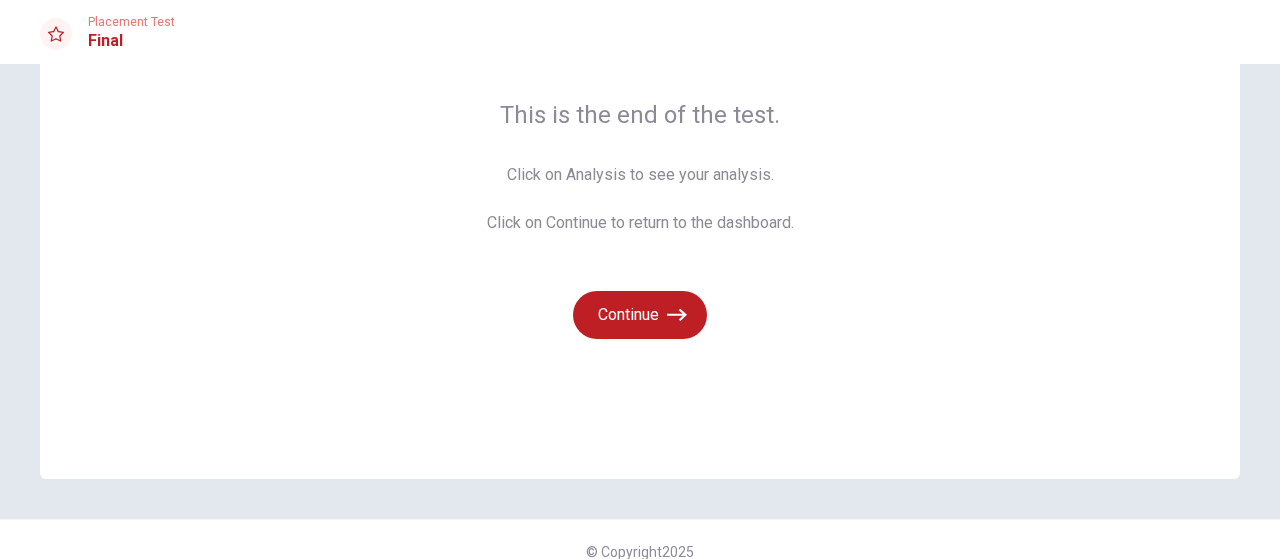 scroll, scrollTop: 168, scrollLeft: 0, axis: vertical 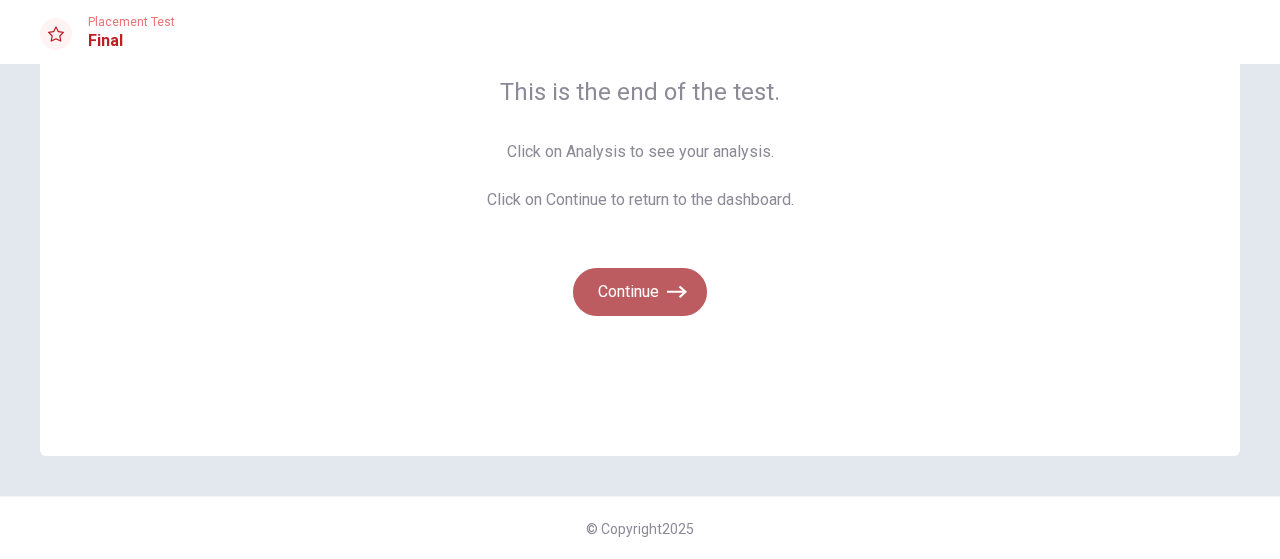 click 